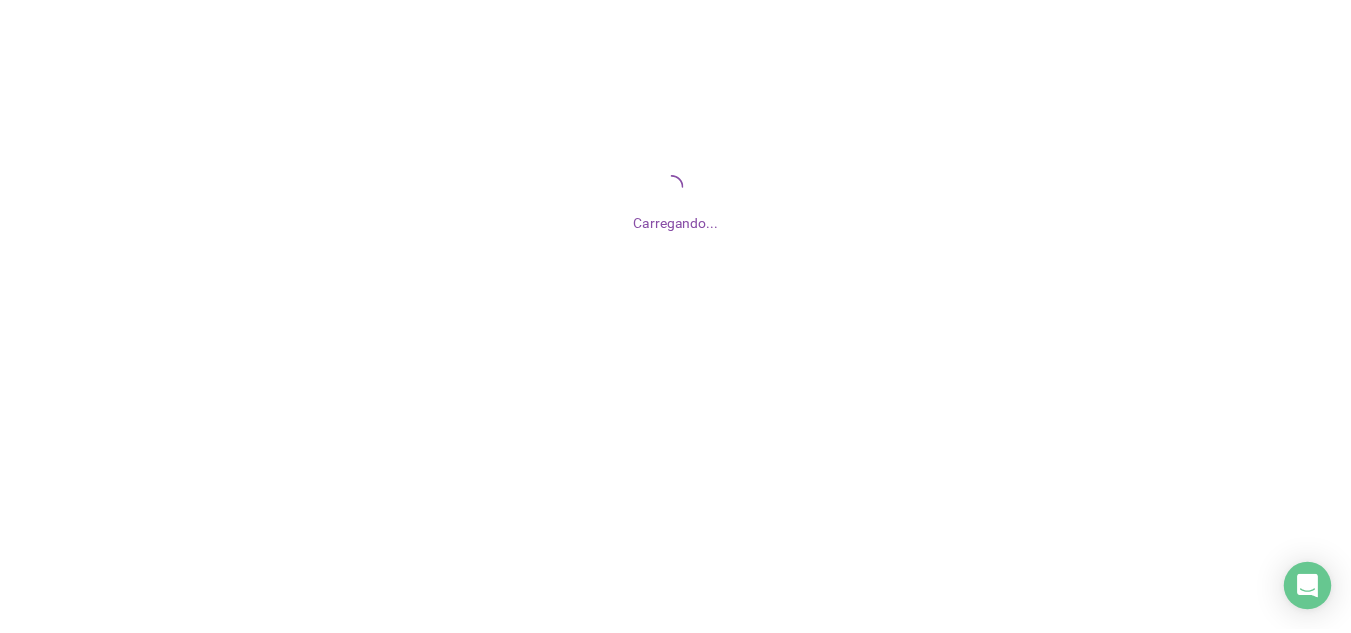 scroll, scrollTop: 0, scrollLeft: 0, axis: both 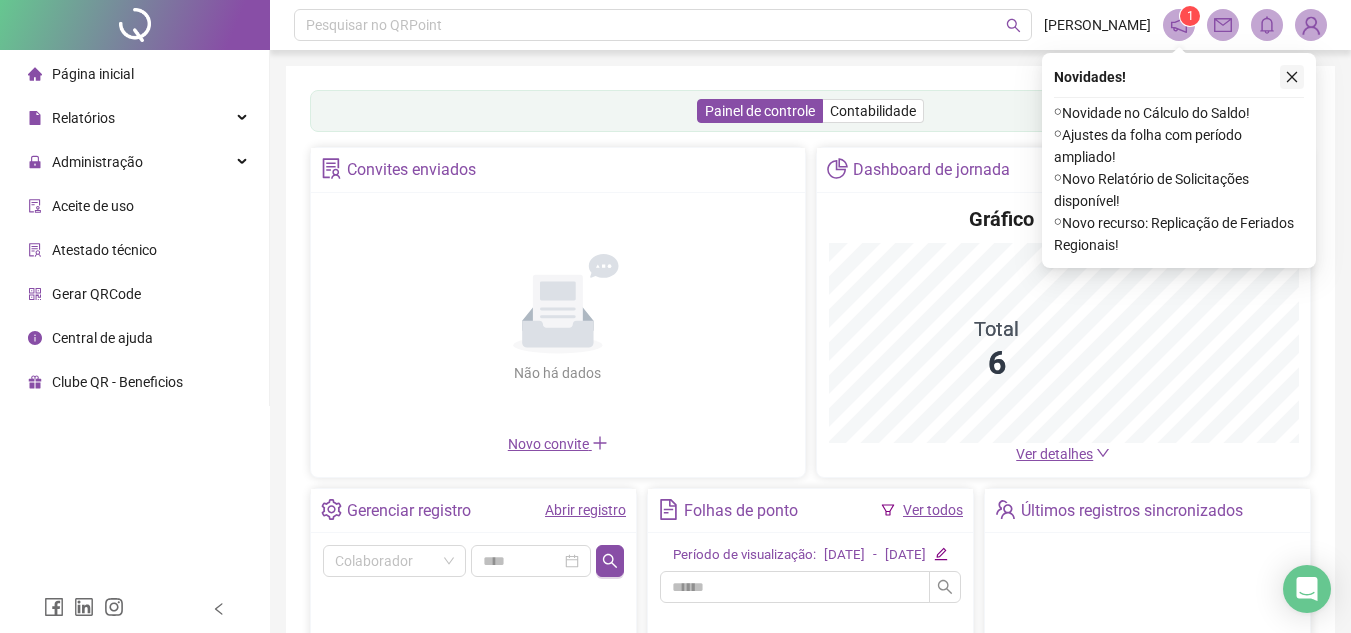 click 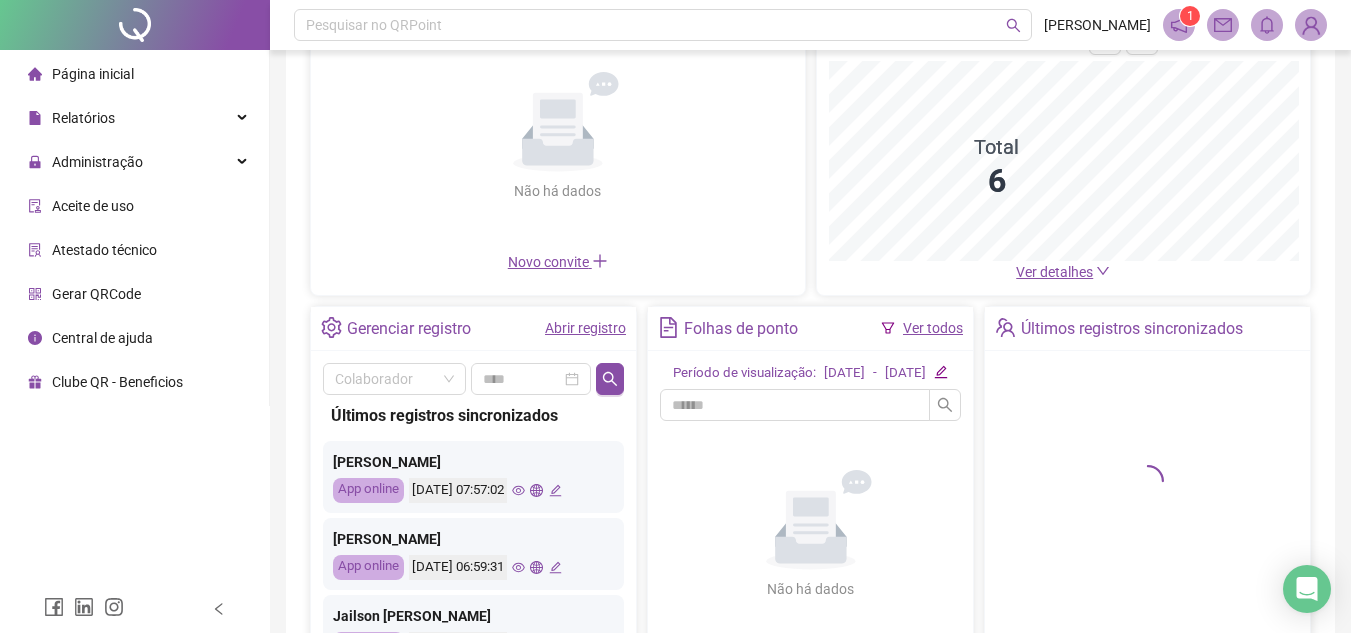 scroll, scrollTop: 201, scrollLeft: 0, axis: vertical 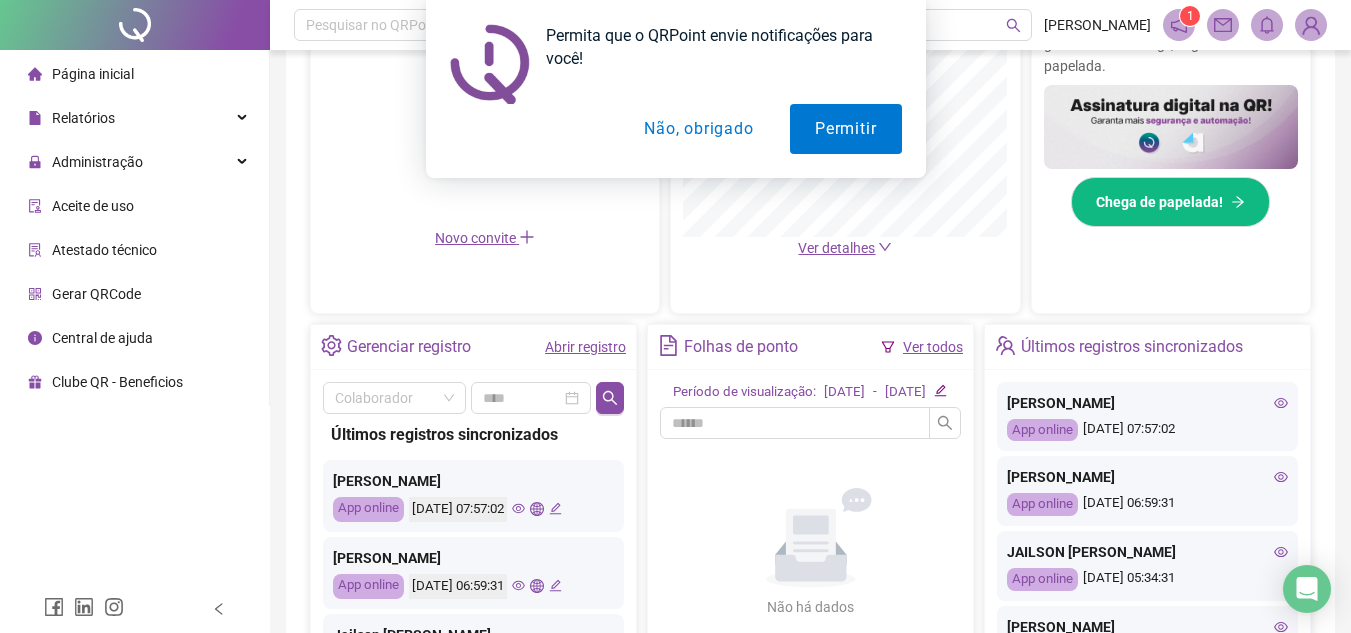 click on "Ver todos" at bounding box center [933, 347] 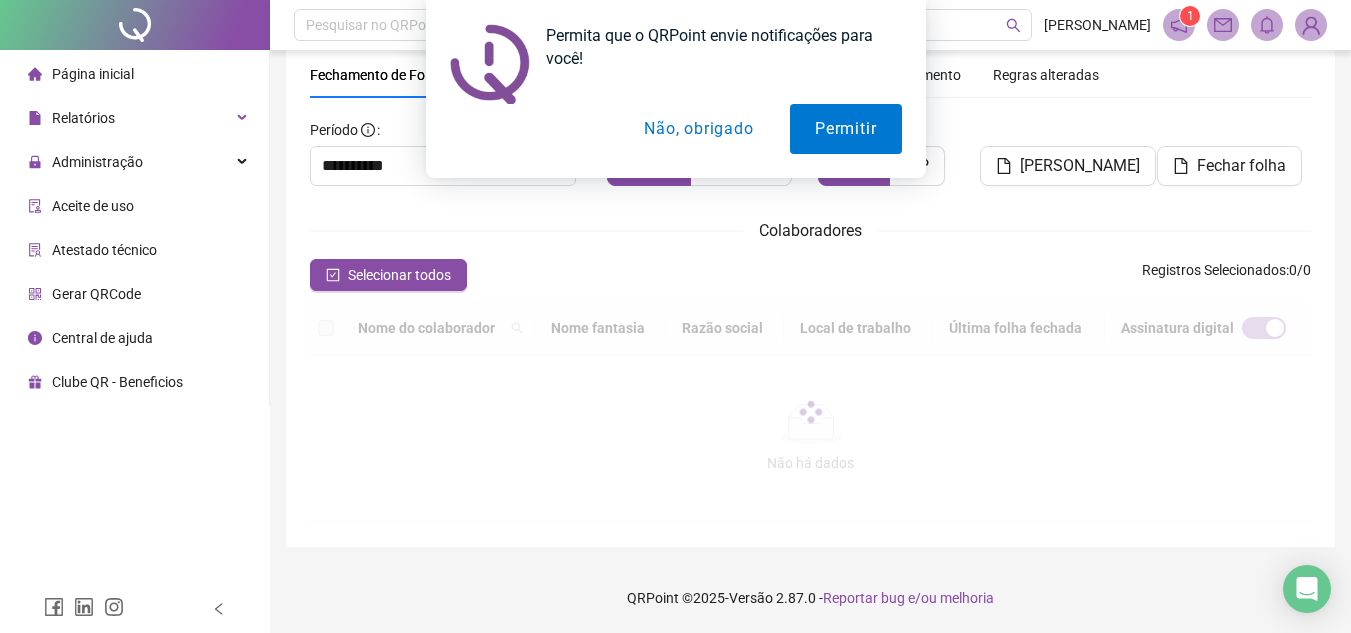scroll, scrollTop: 70, scrollLeft: 0, axis: vertical 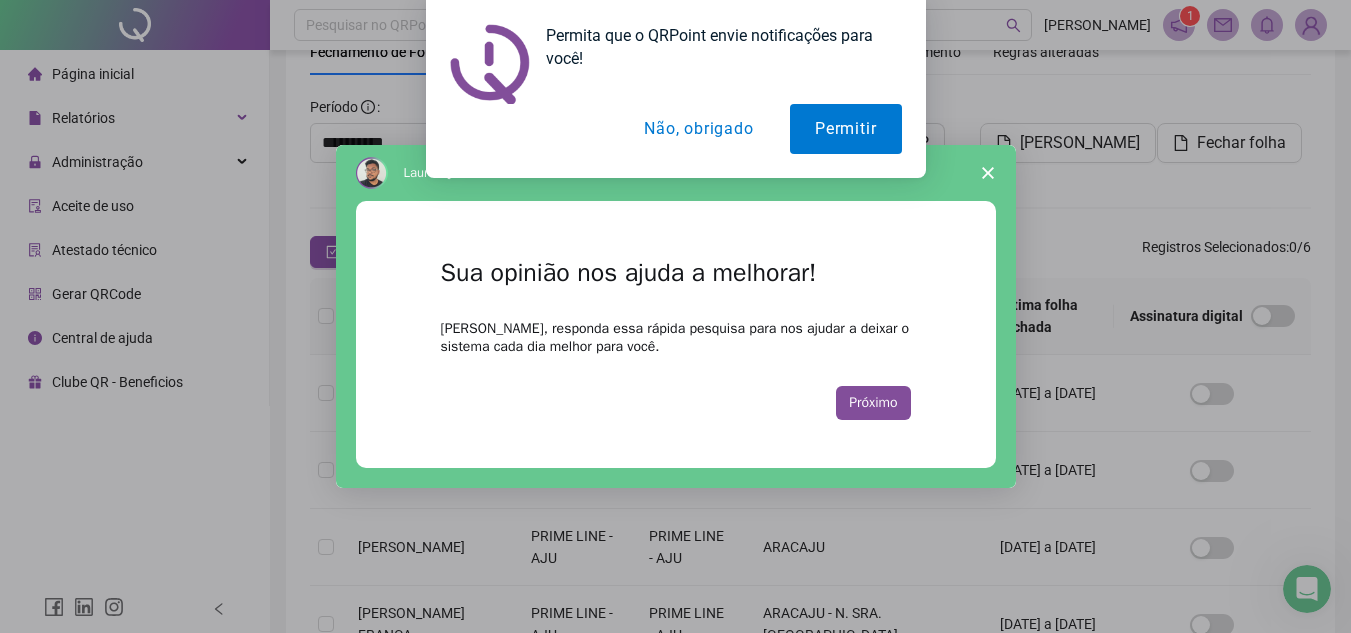 click 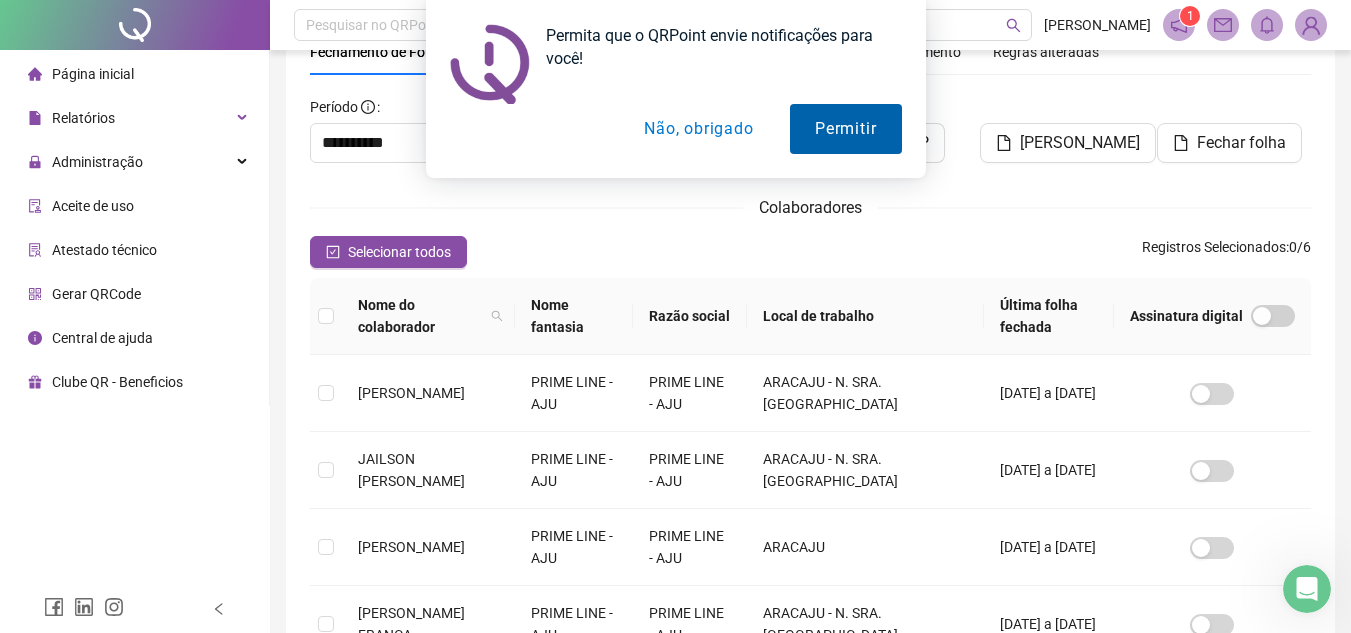 click on "Permitir" at bounding box center (845, 129) 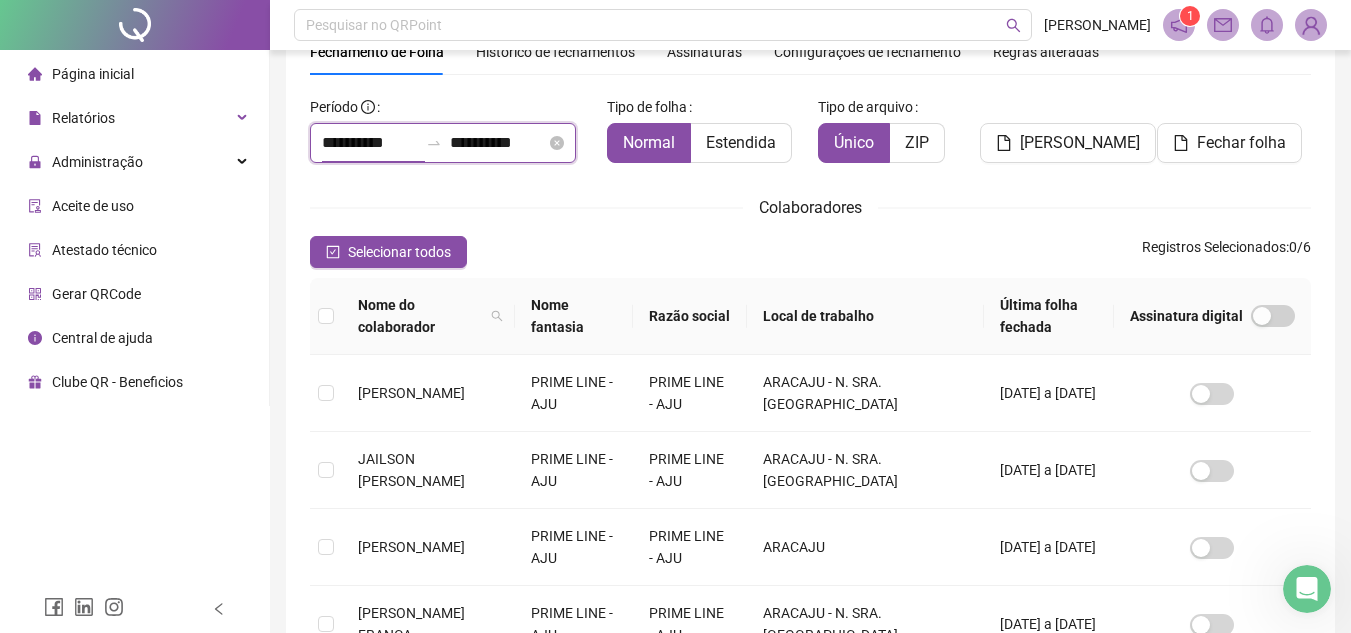 click on "**********" at bounding box center [370, 143] 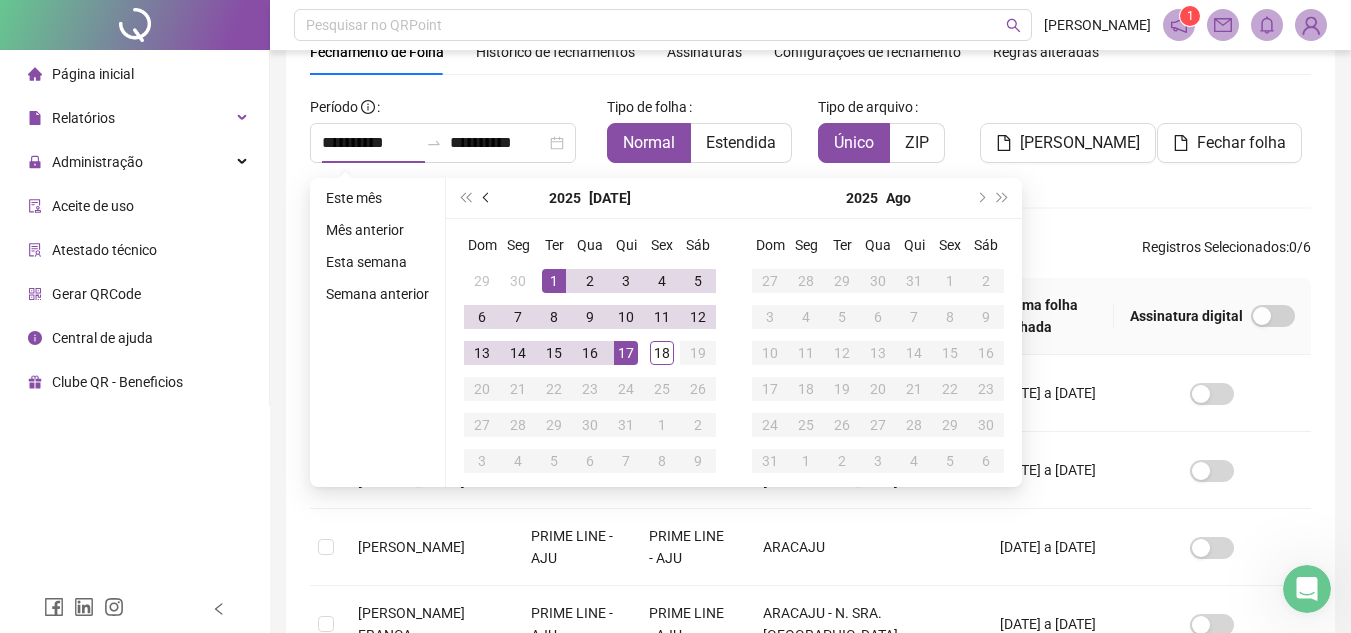 click at bounding box center (487, 198) 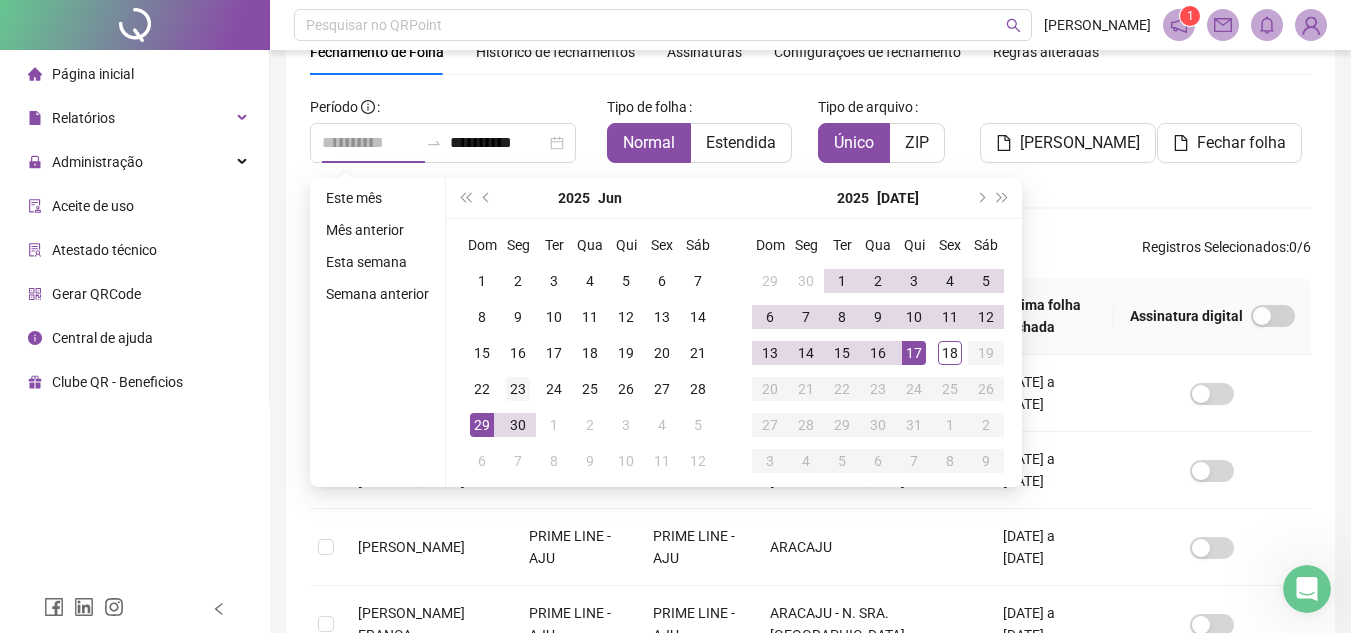type on "**********" 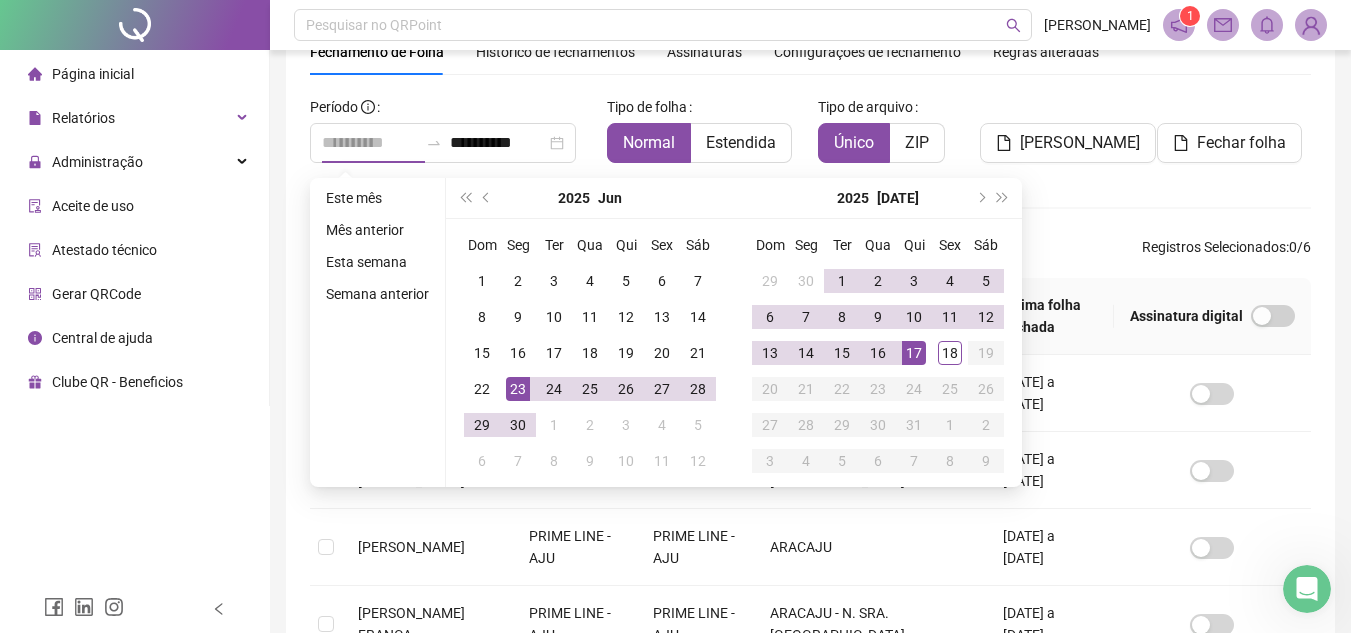 click on "23" at bounding box center [518, 389] 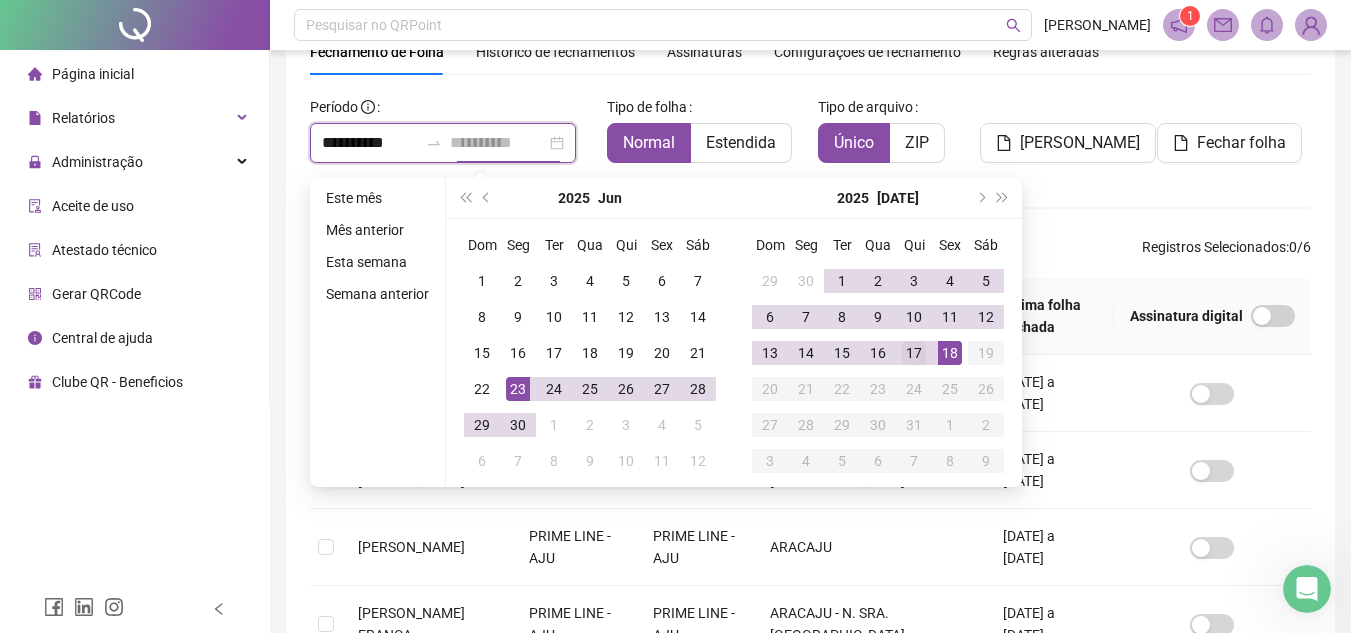 type on "**********" 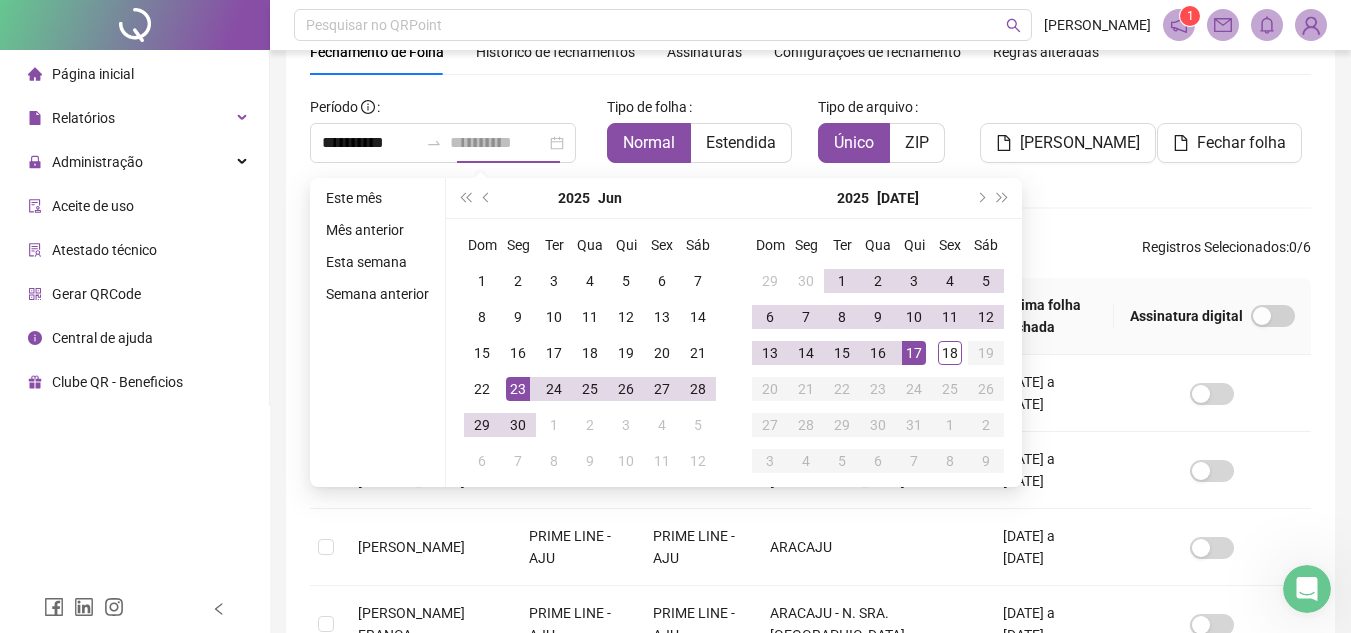 click on "17" at bounding box center (914, 353) 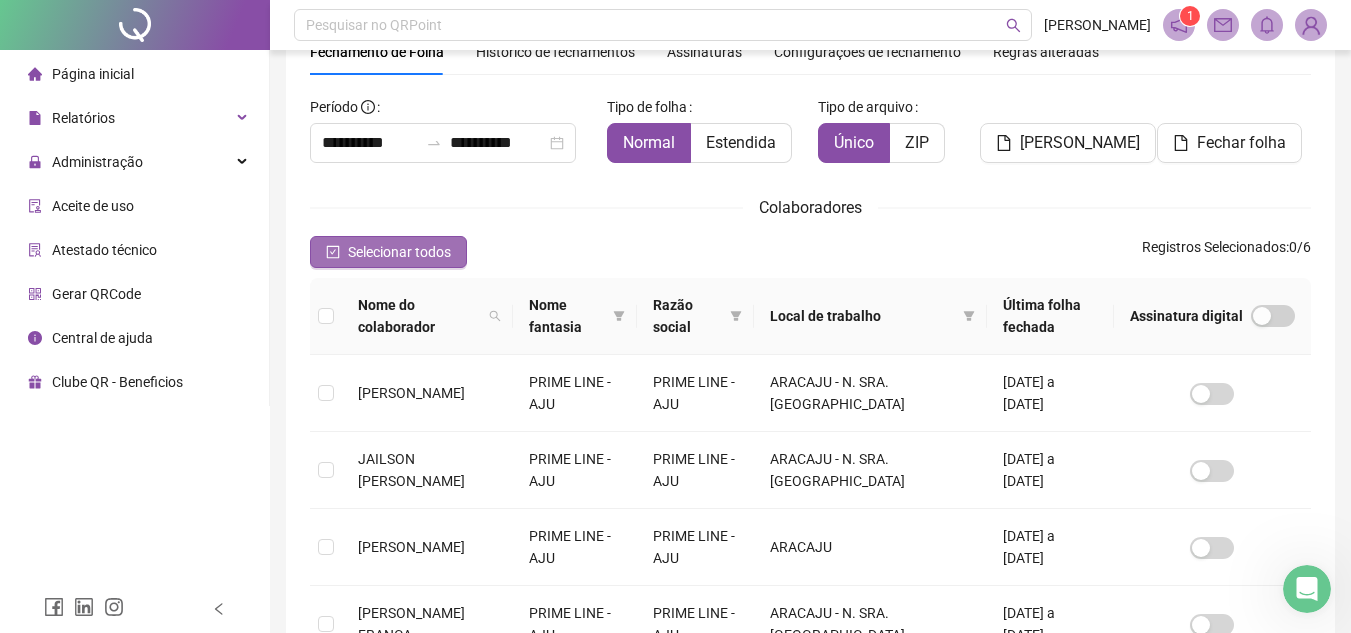 click on "Selecionar todos" at bounding box center (399, 252) 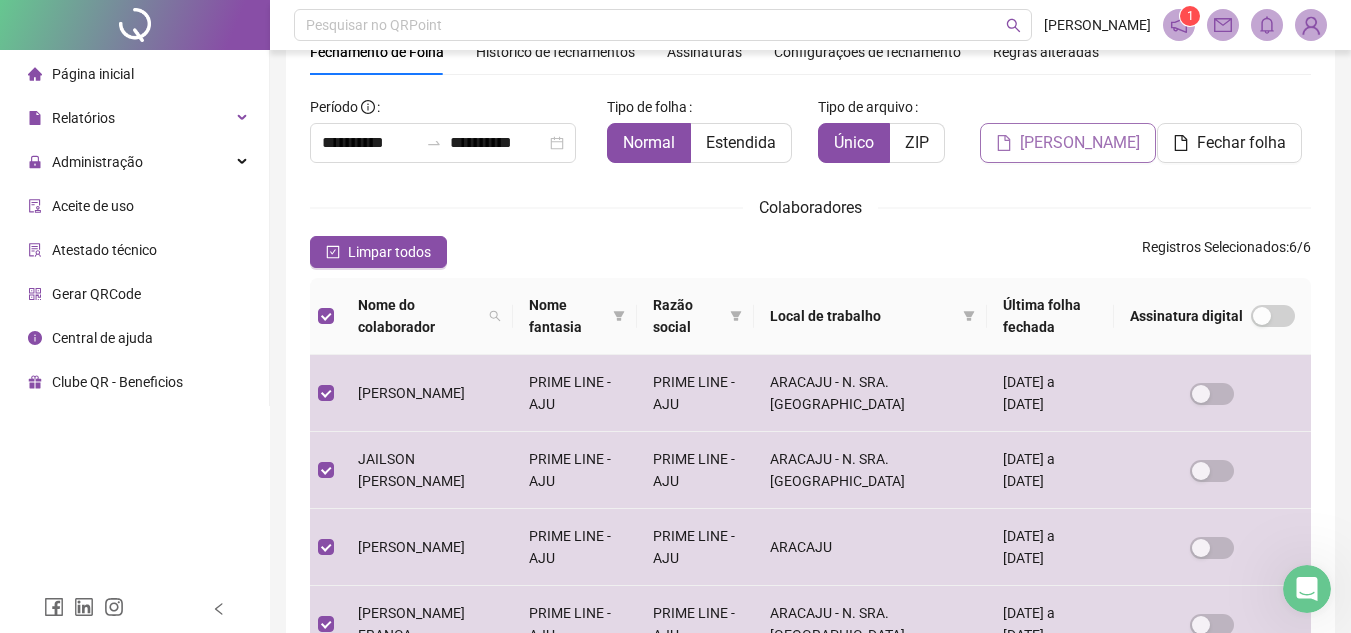 click on "[PERSON_NAME]" at bounding box center (1080, 143) 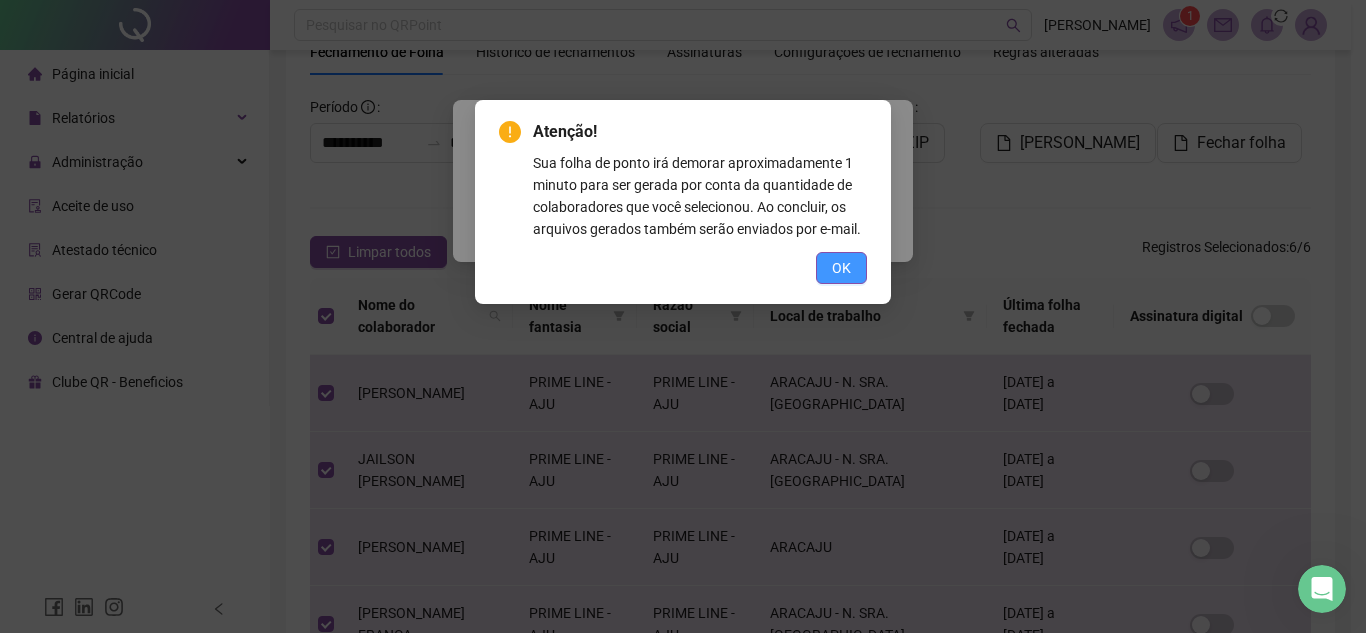 click on "OK" at bounding box center (841, 268) 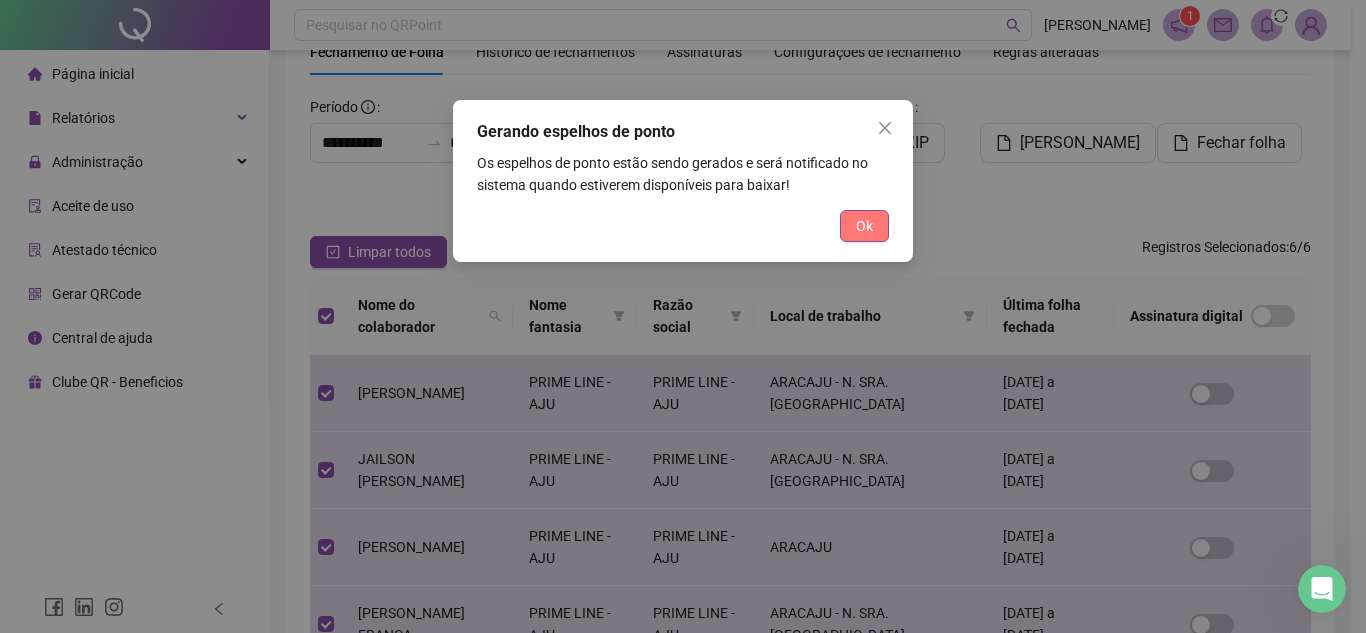 click on "Ok" at bounding box center [864, 226] 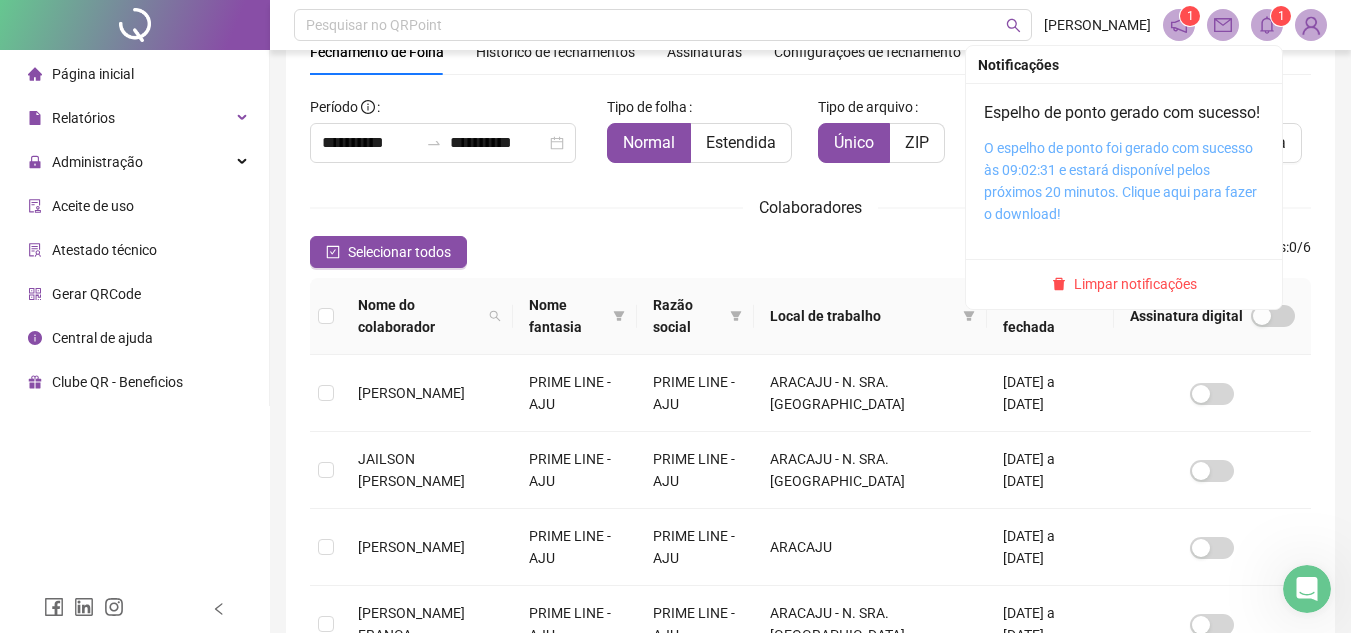 click on "O espelho de ponto foi gerado com sucesso às 09:02:31 e estará disponível pelos próximos 20 minutos.
Clique aqui para fazer o download!" at bounding box center [1120, 181] 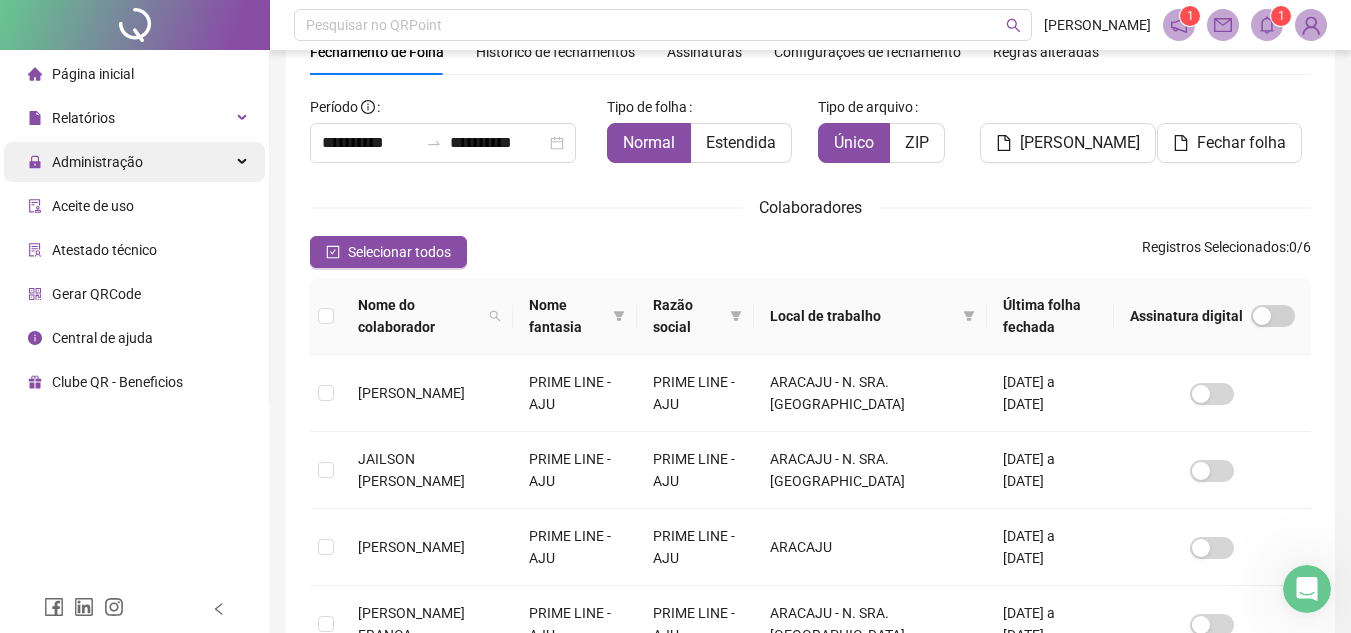 click on "Administração" at bounding box center [134, 162] 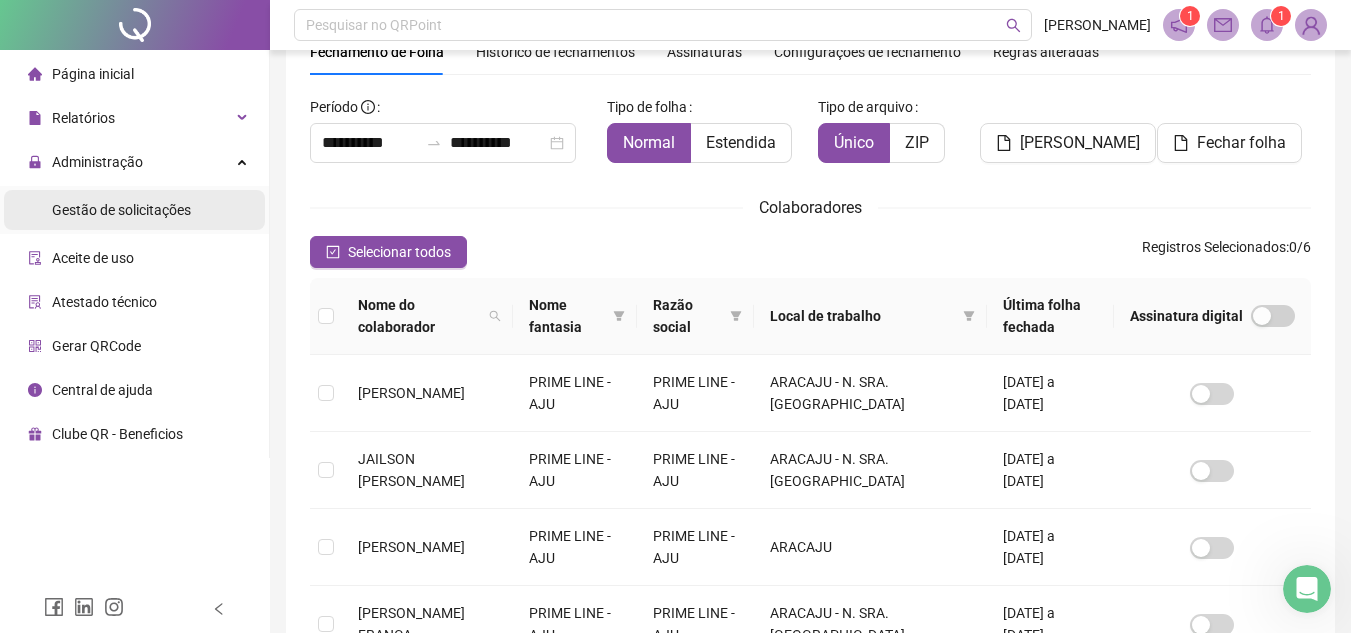 click on "Gestão de solicitações" at bounding box center [121, 210] 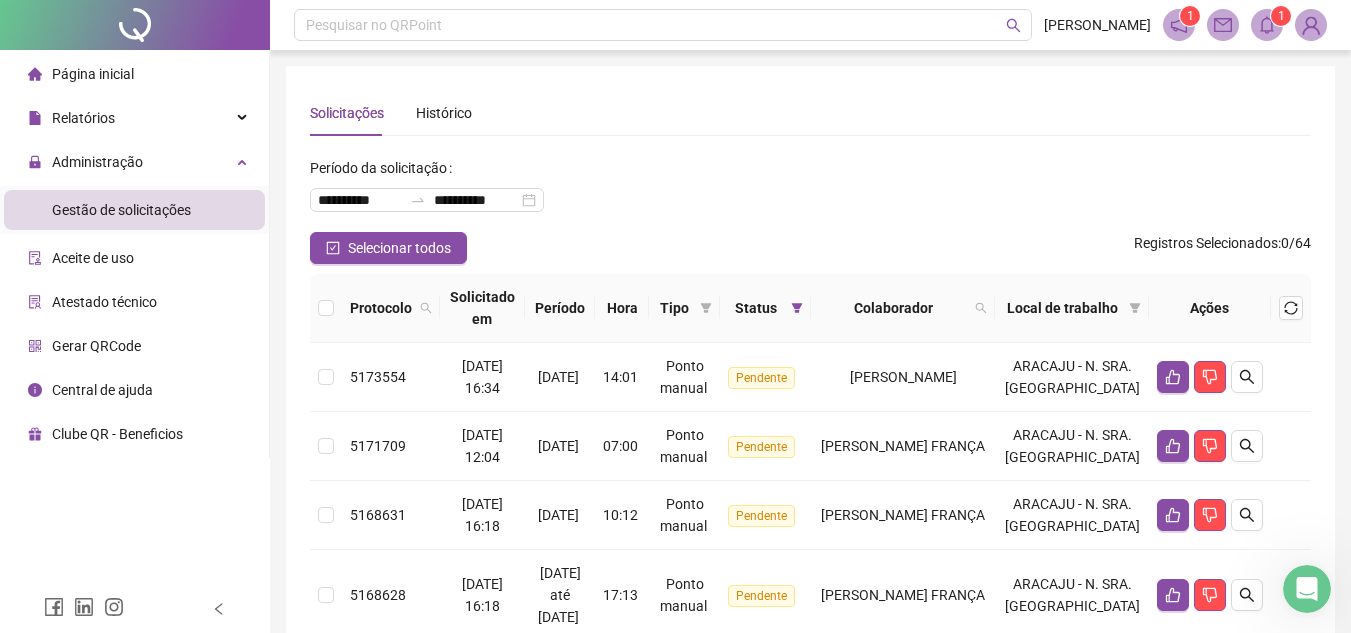 click on "Colaborador" at bounding box center [893, 308] 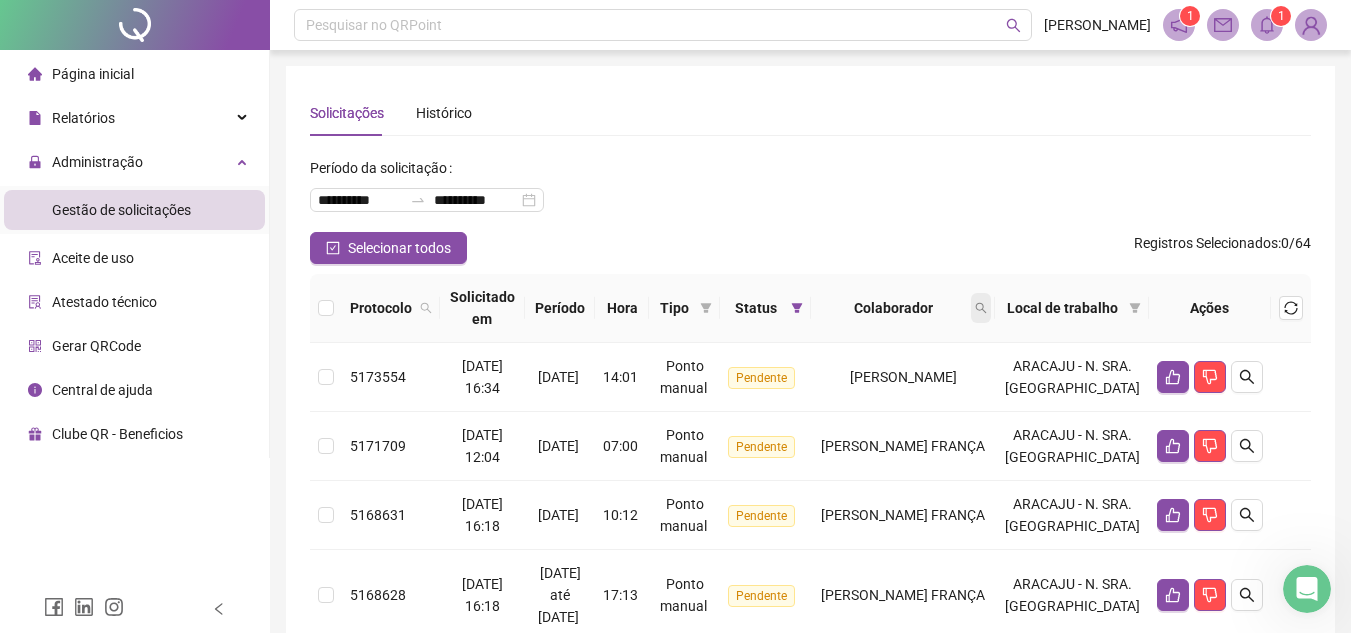 click at bounding box center [981, 308] 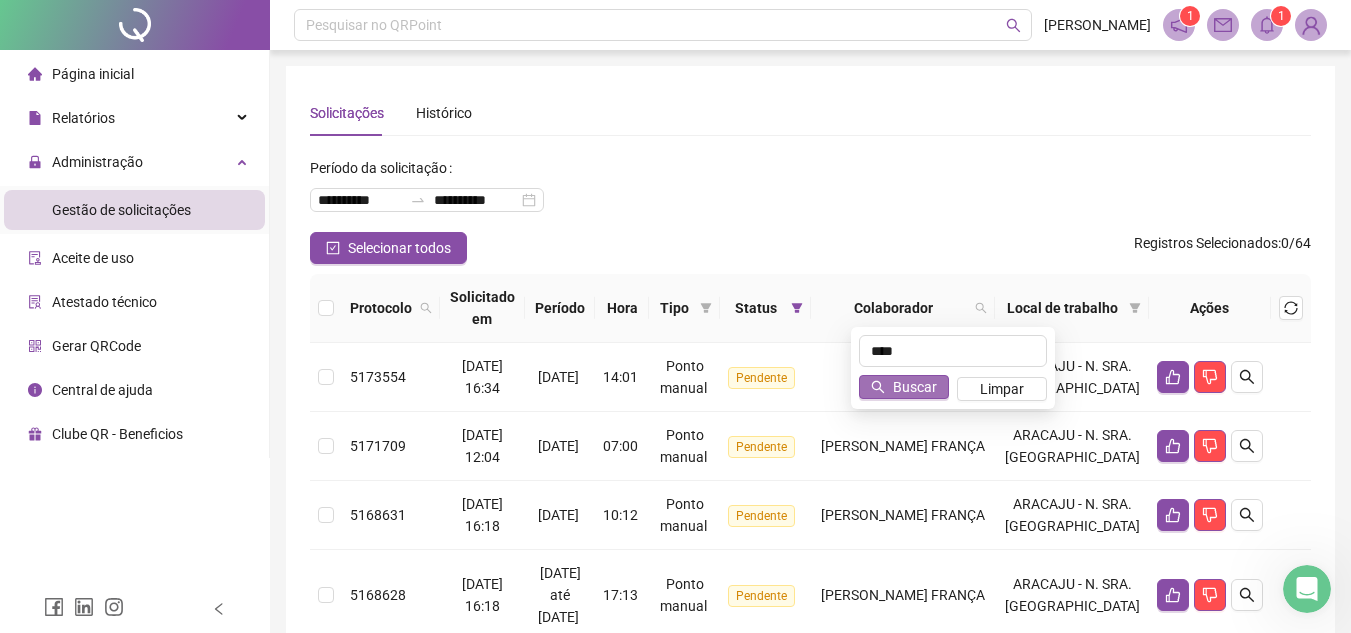 click on "Buscar" at bounding box center [915, 387] 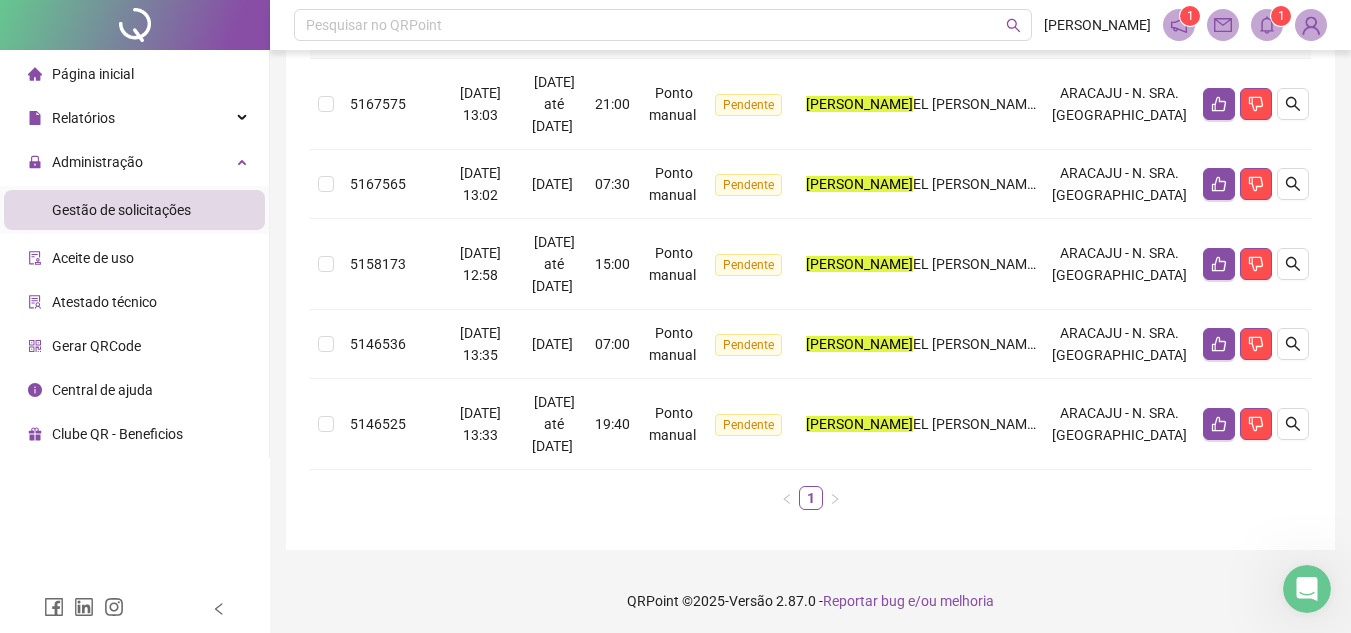 scroll, scrollTop: 331, scrollLeft: 0, axis: vertical 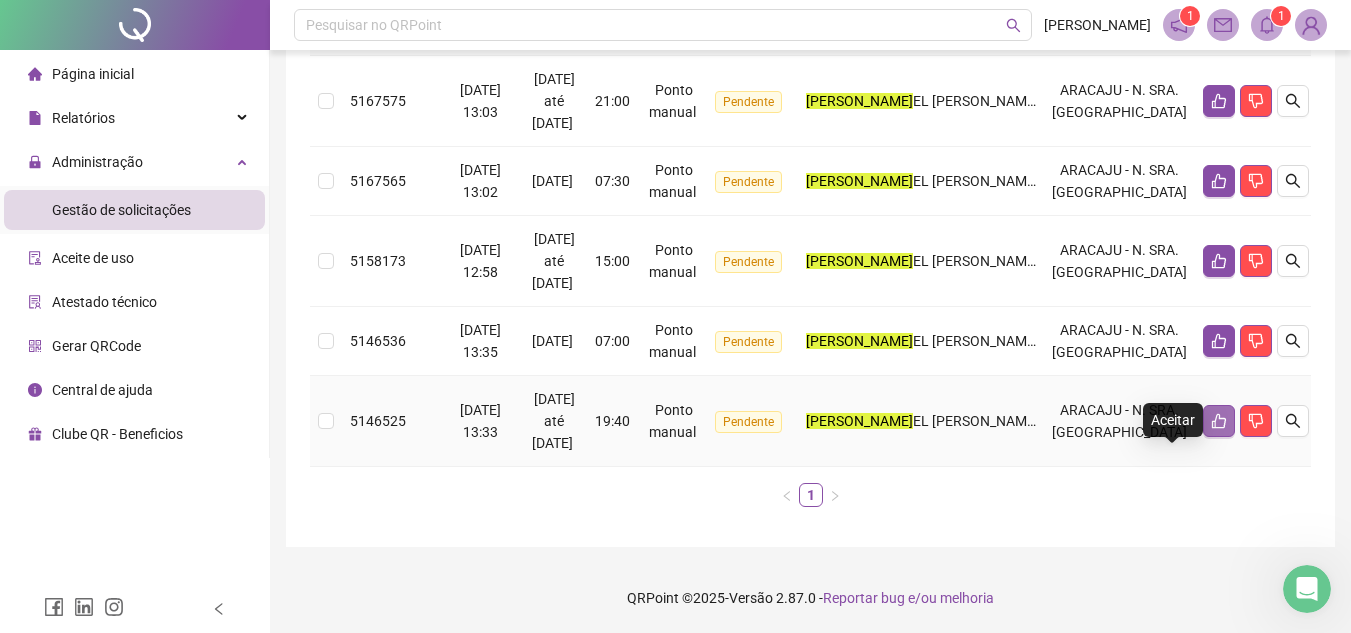 click 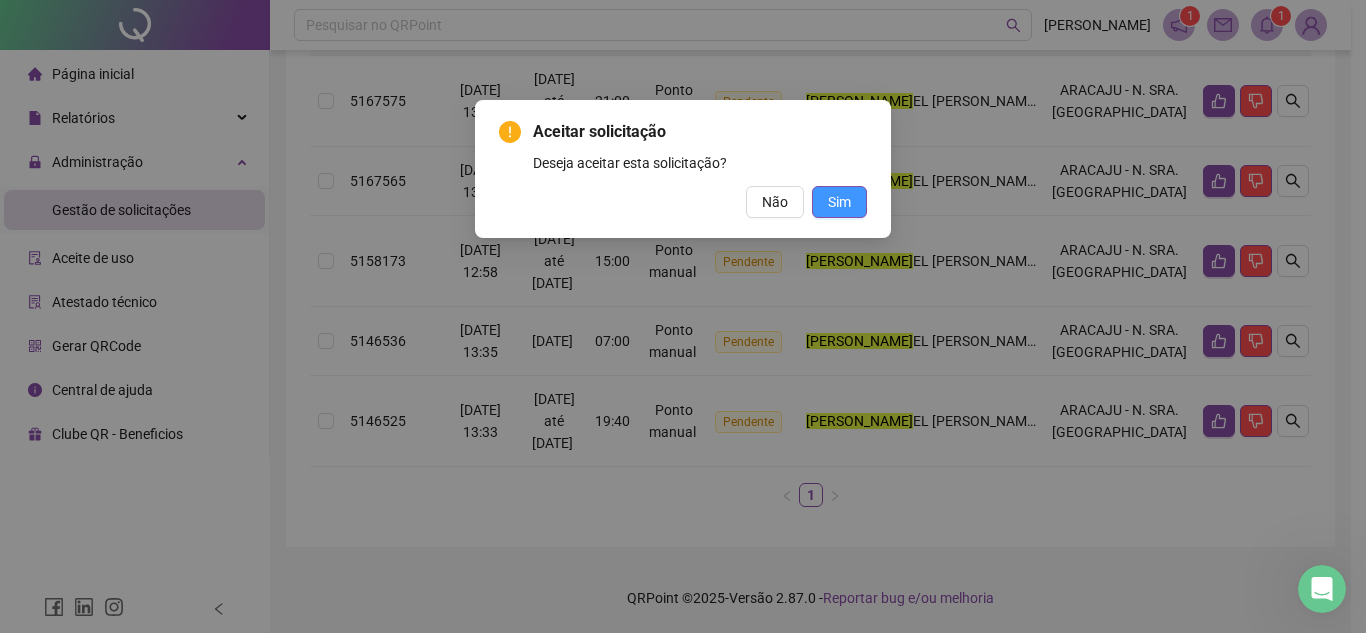 click on "Sim" at bounding box center (839, 202) 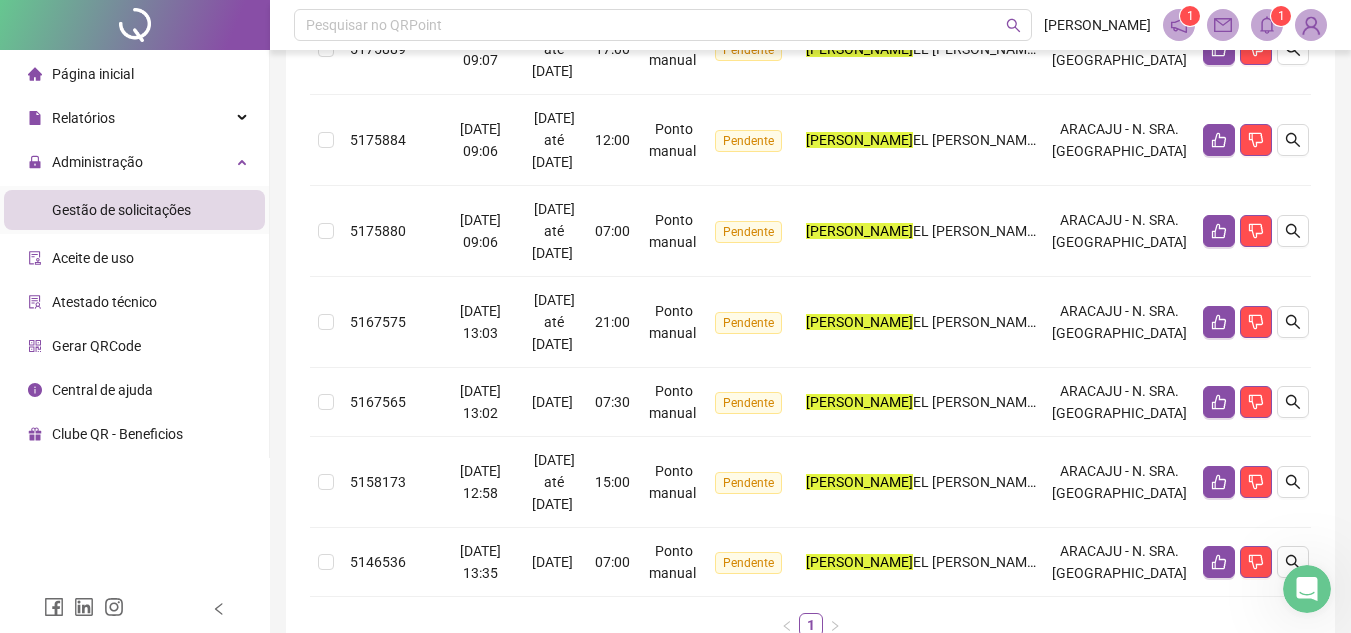 scroll, scrollTop: 604, scrollLeft: 0, axis: vertical 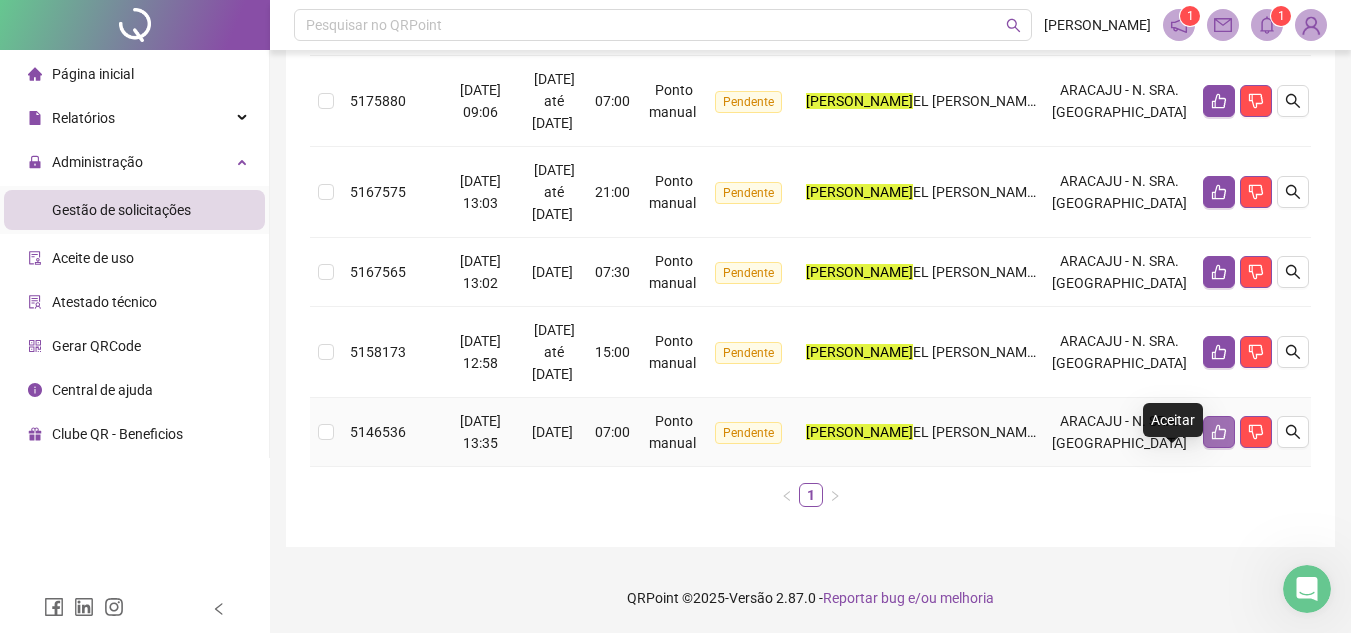 click at bounding box center [1219, 432] 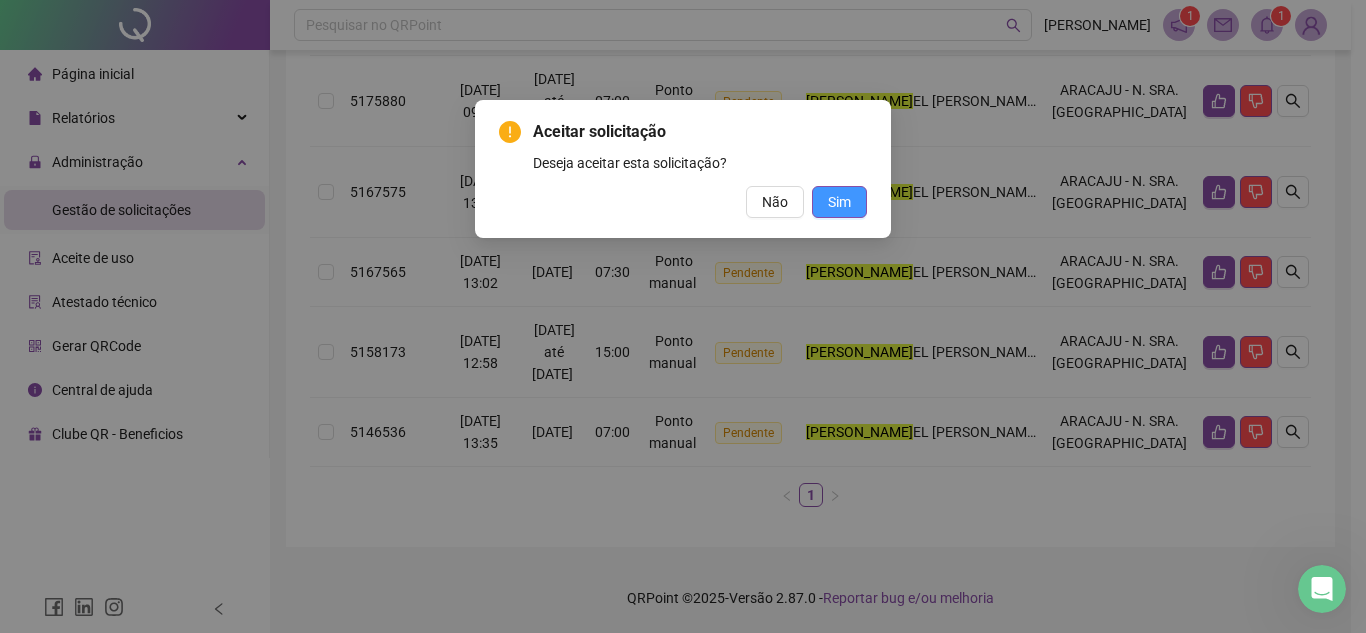 click on "Sim" at bounding box center [839, 202] 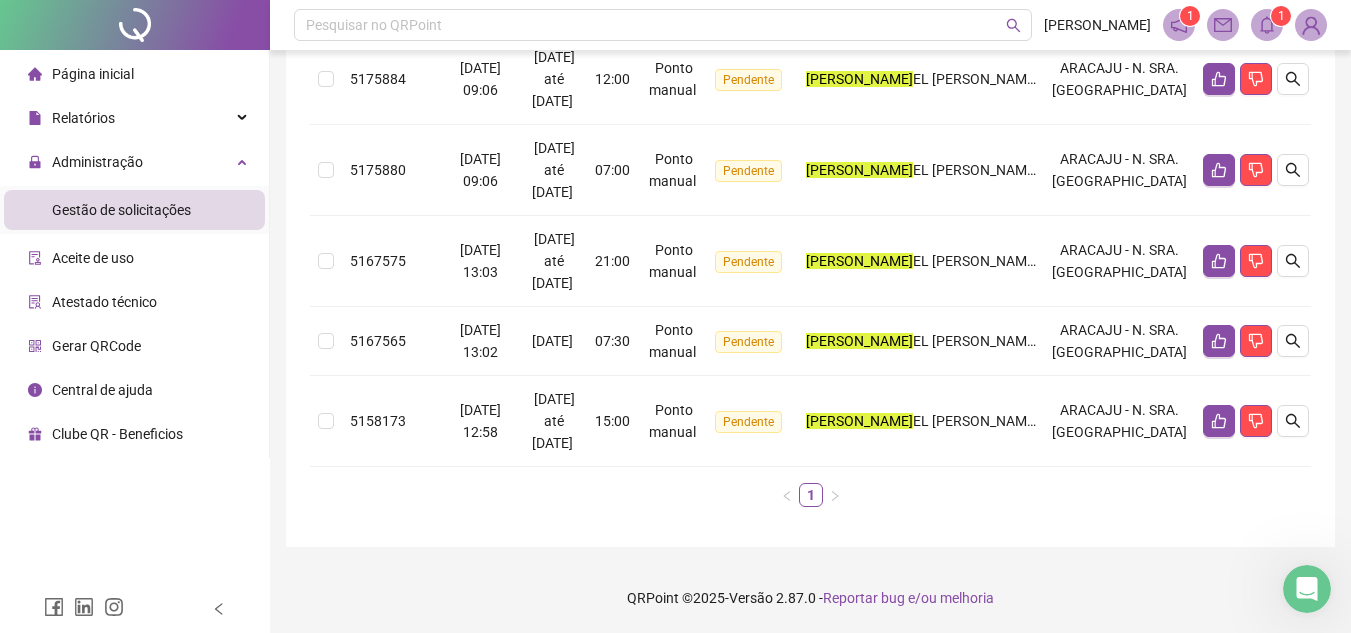 scroll, scrollTop: 513, scrollLeft: 0, axis: vertical 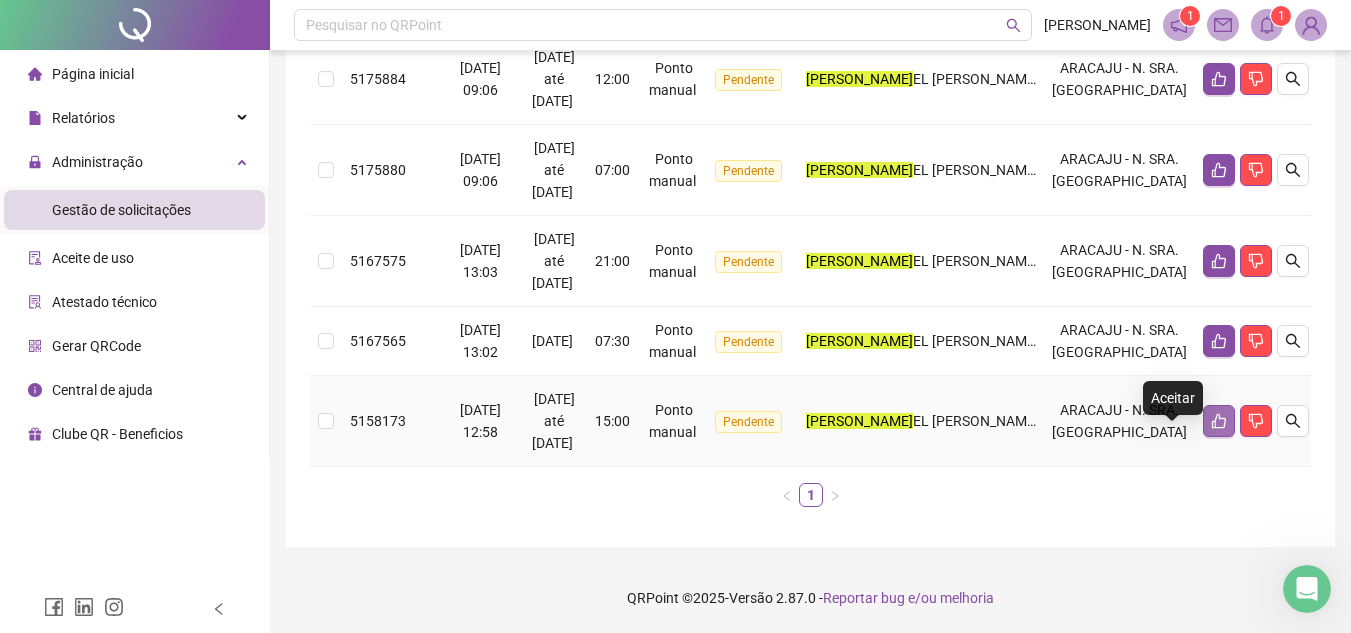 click 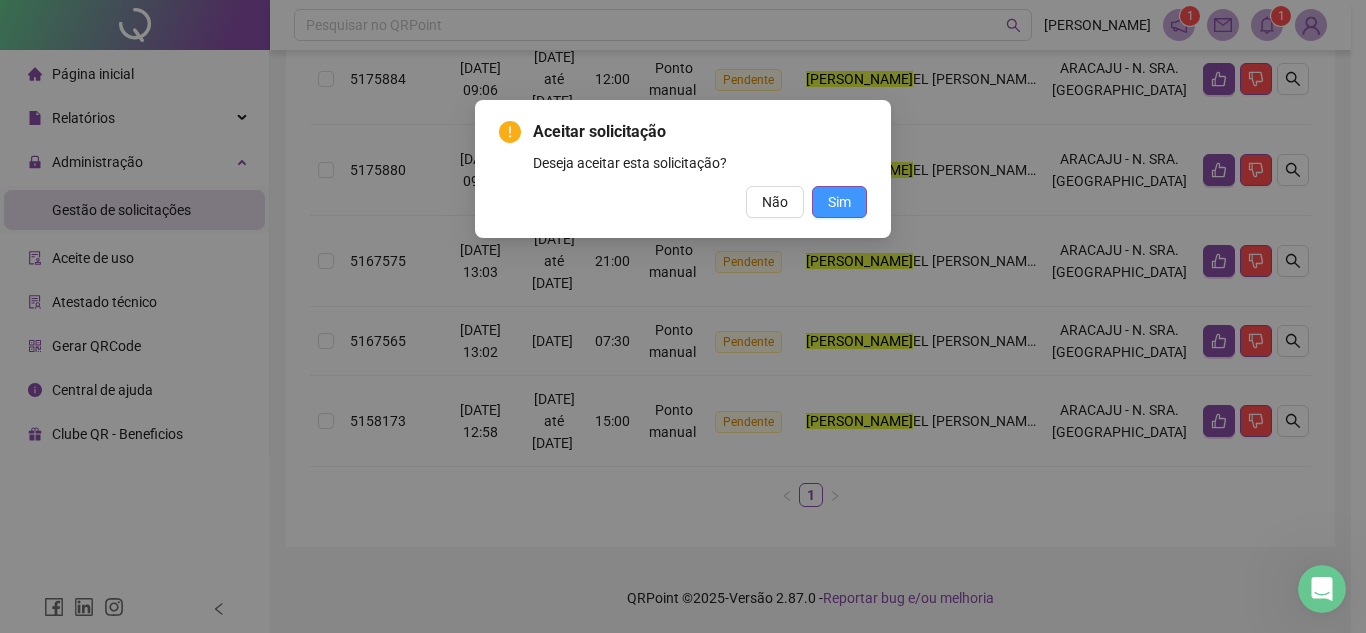 click on "Sim" at bounding box center (839, 202) 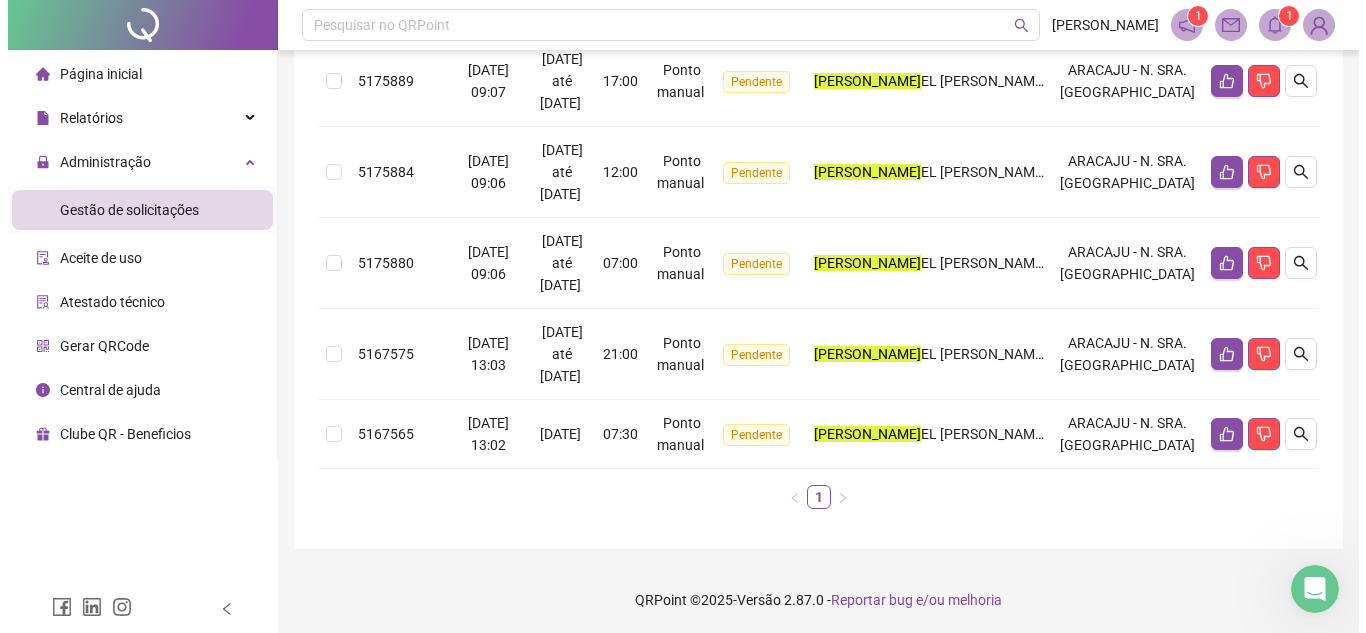 scroll, scrollTop: 695, scrollLeft: 0, axis: vertical 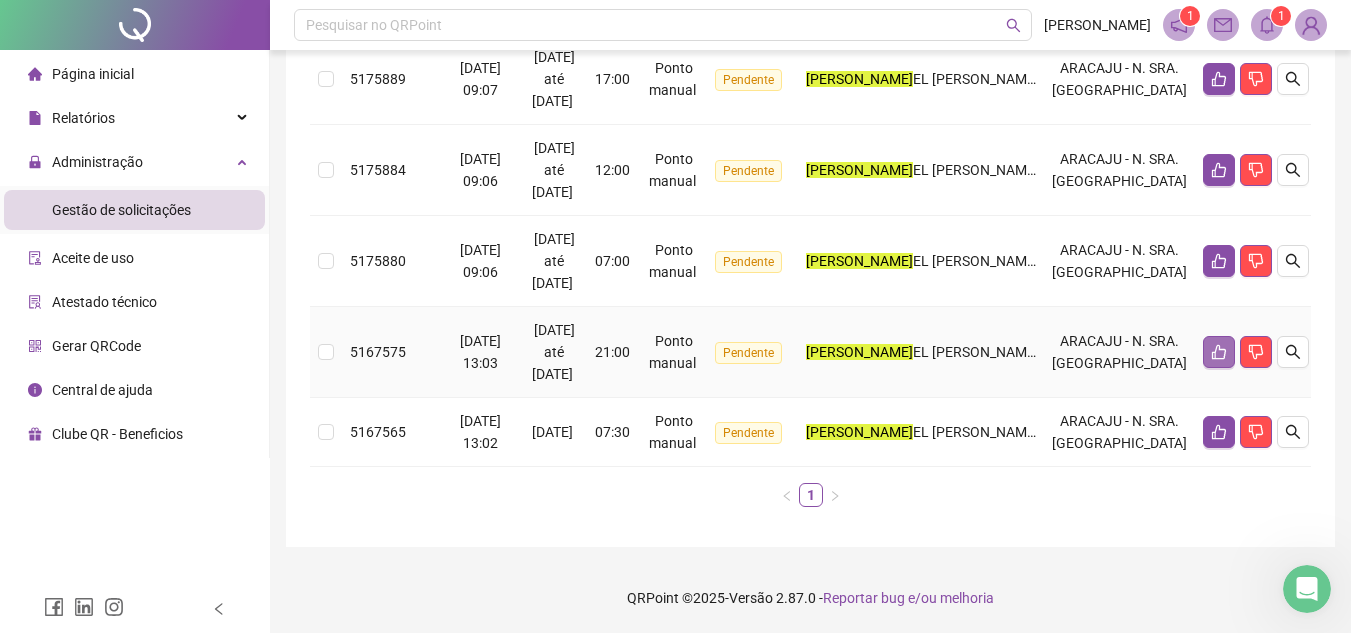click at bounding box center (1219, 352) 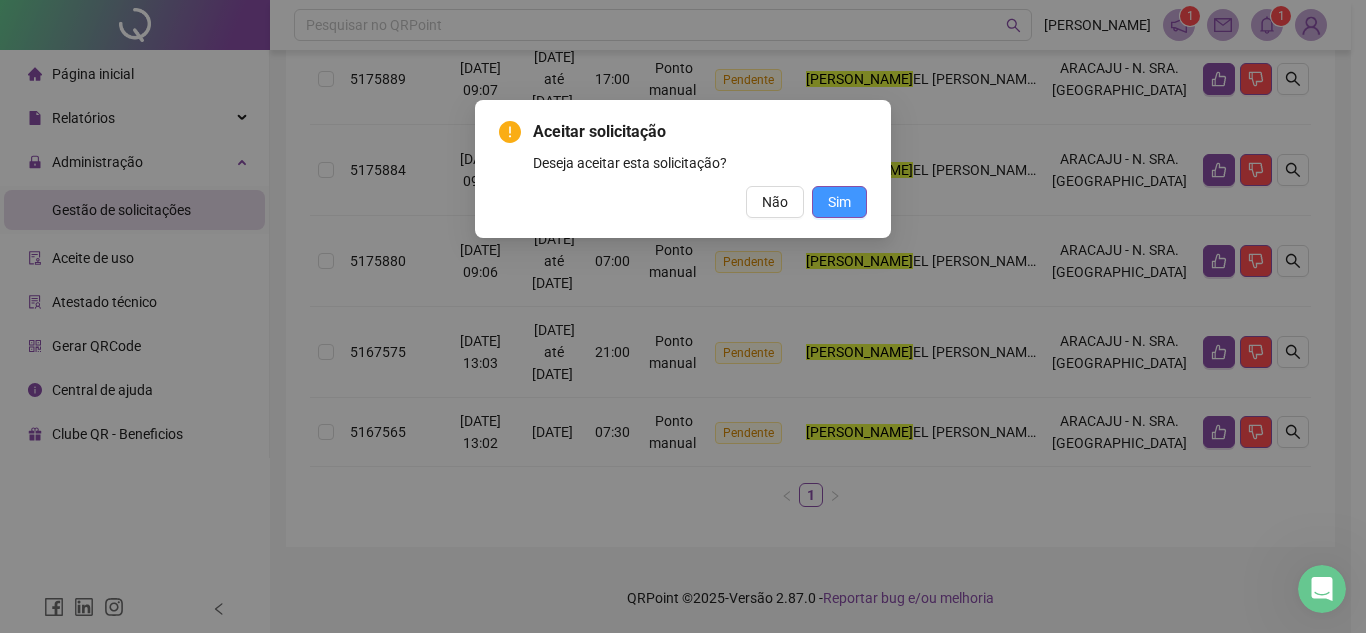 click on "Sim" at bounding box center (839, 202) 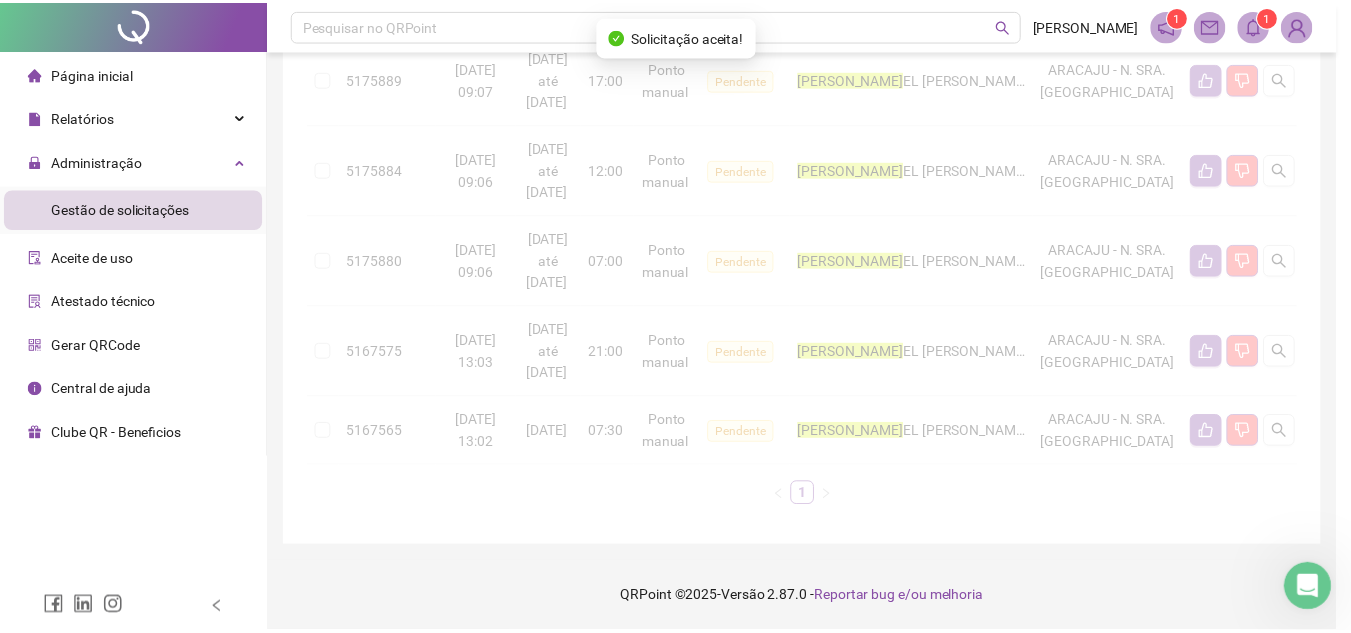 scroll, scrollTop: 604, scrollLeft: 0, axis: vertical 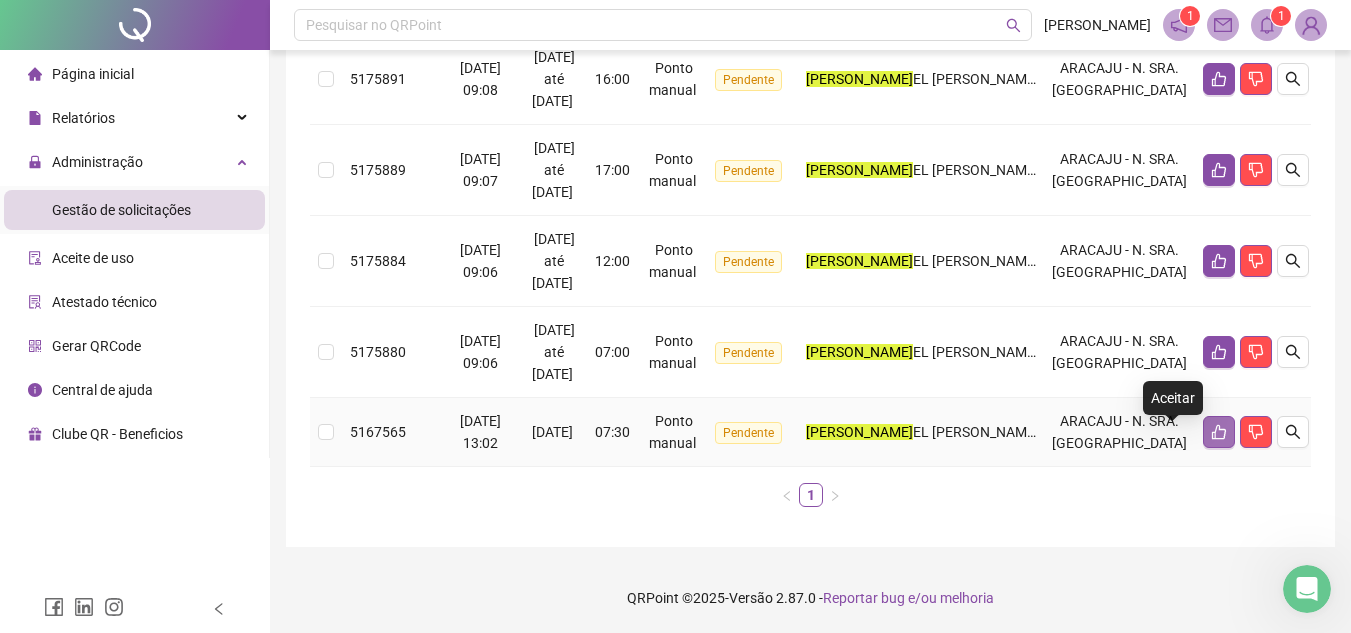 click at bounding box center [1219, 432] 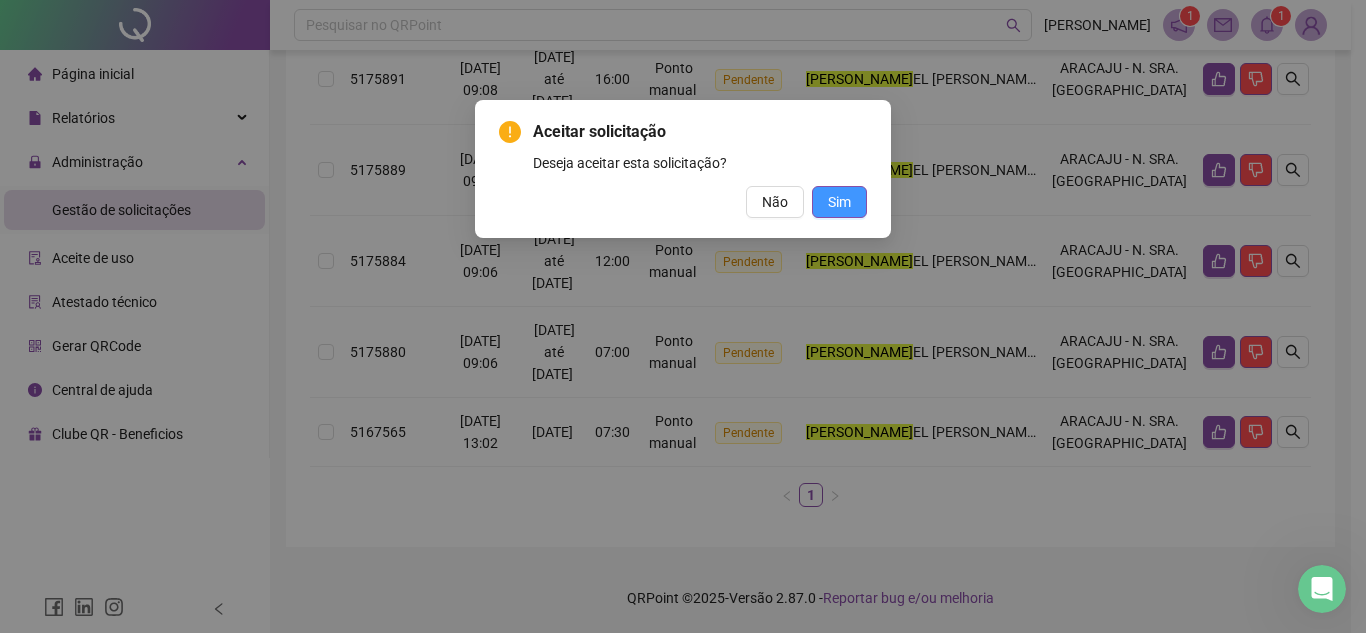 click on "Sim" at bounding box center [839, 202] 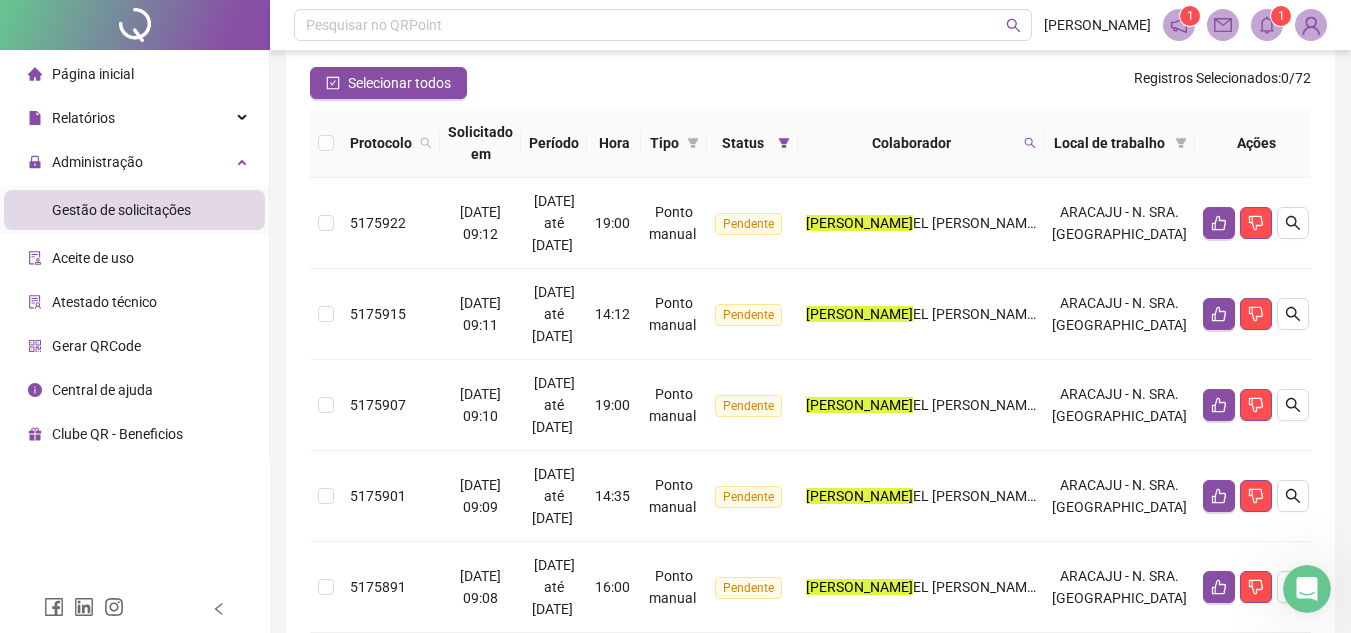 scroll, scrollTop: 124, scrollLeft: 0, axis: vertical 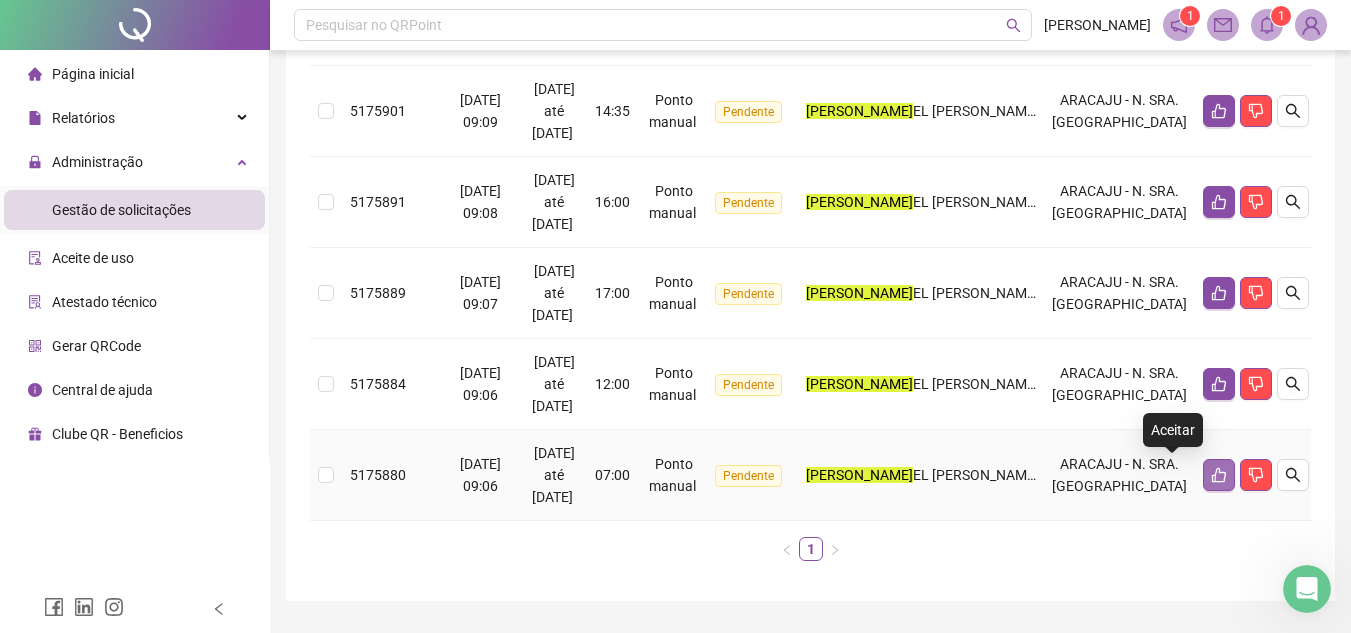 click 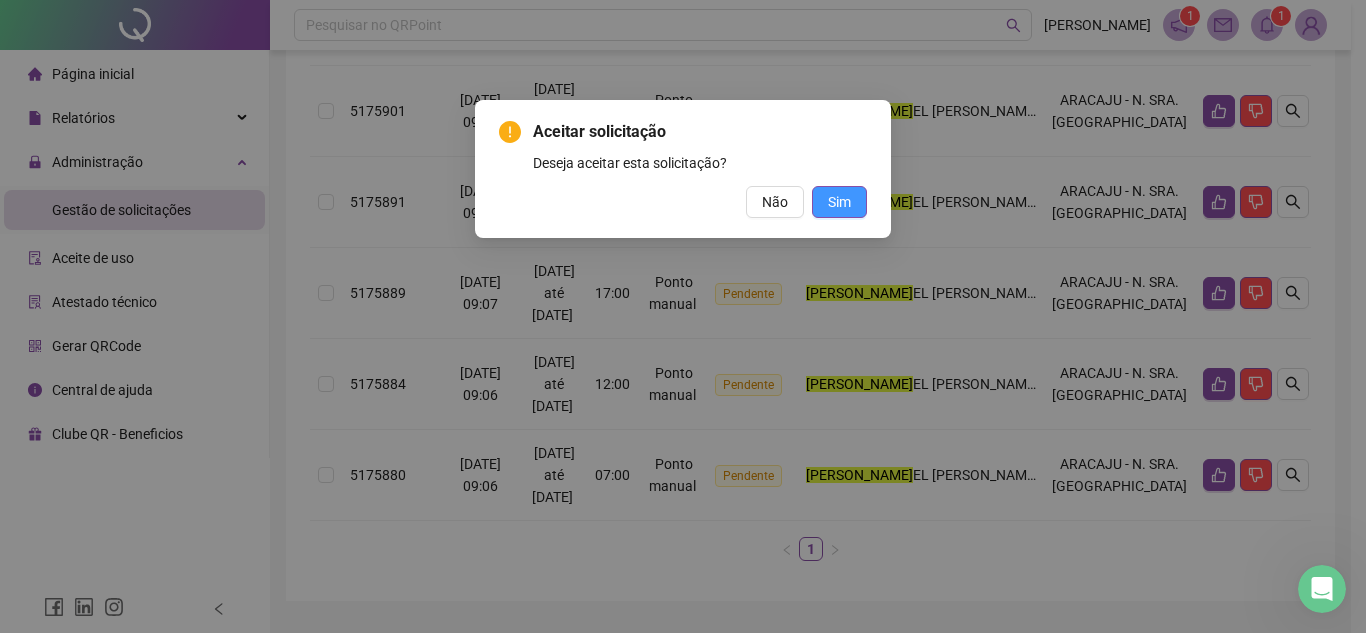 click on "Sim" at bounding box center (839, 202) 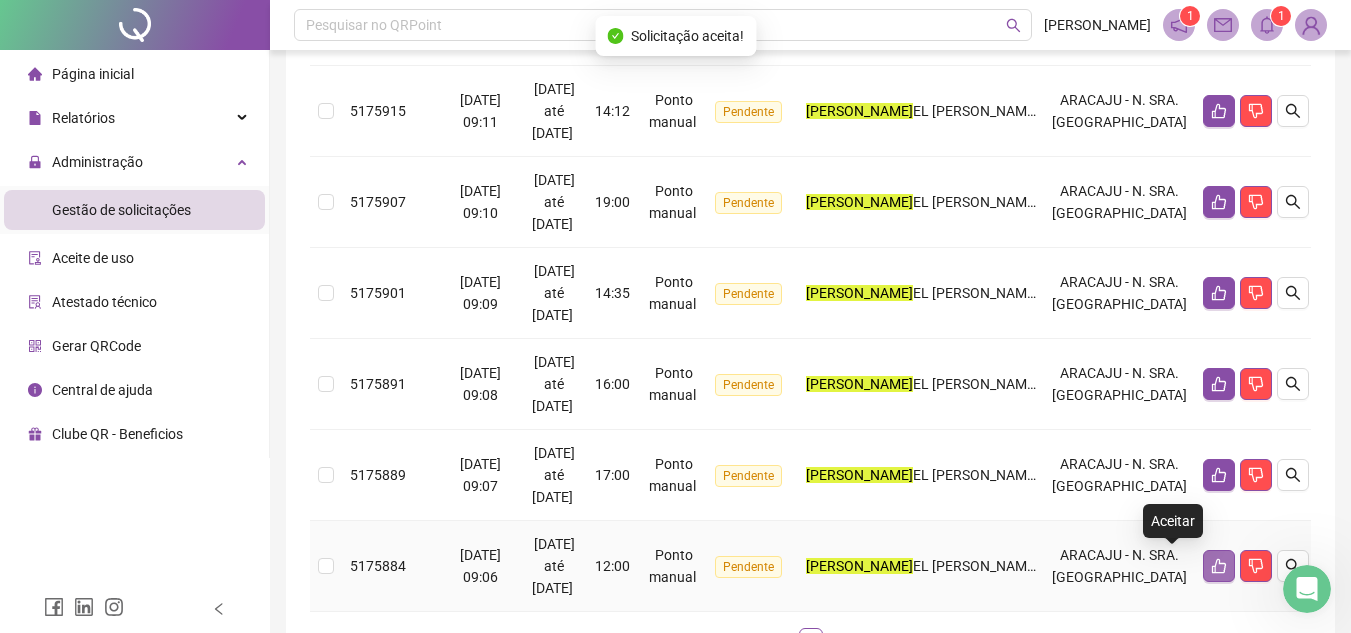 click 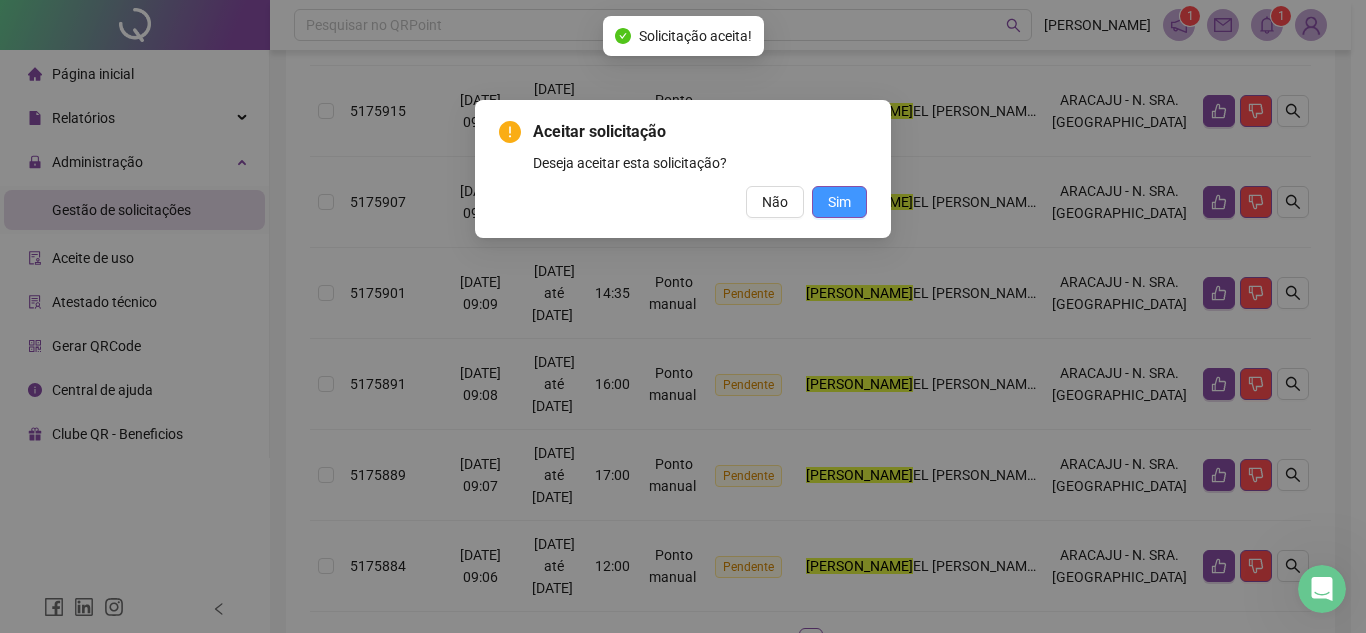 click on "Sim" at bounding box center [839, 202] 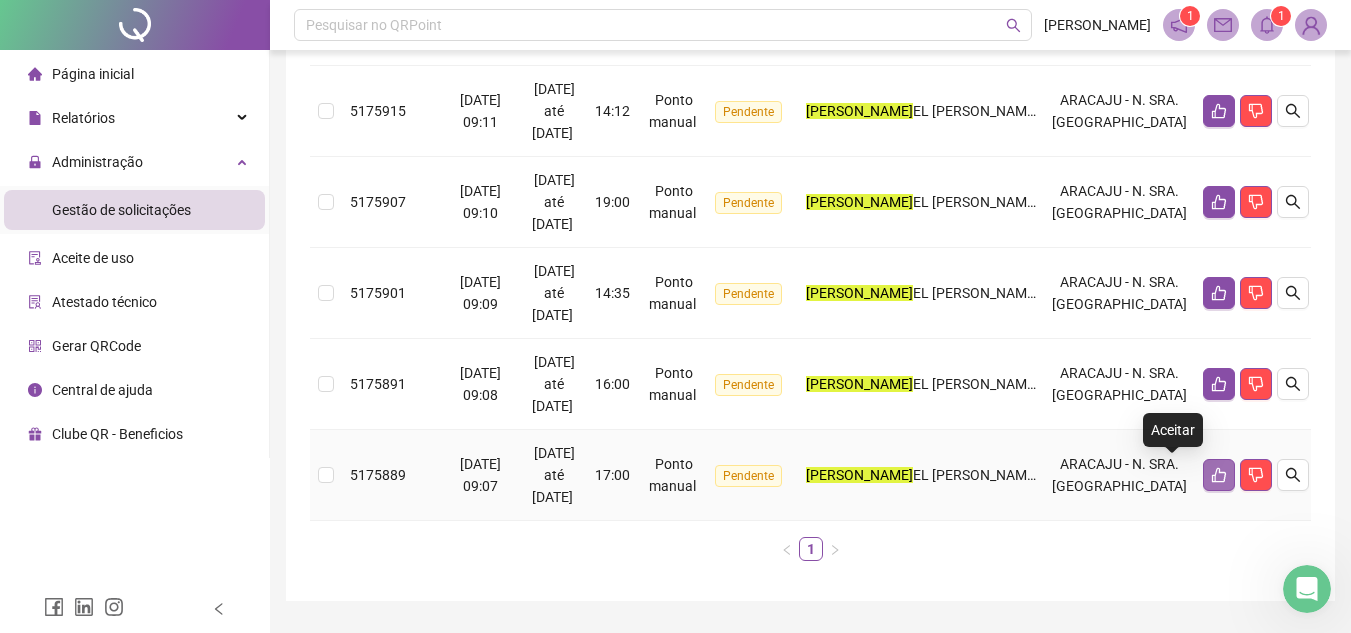 click 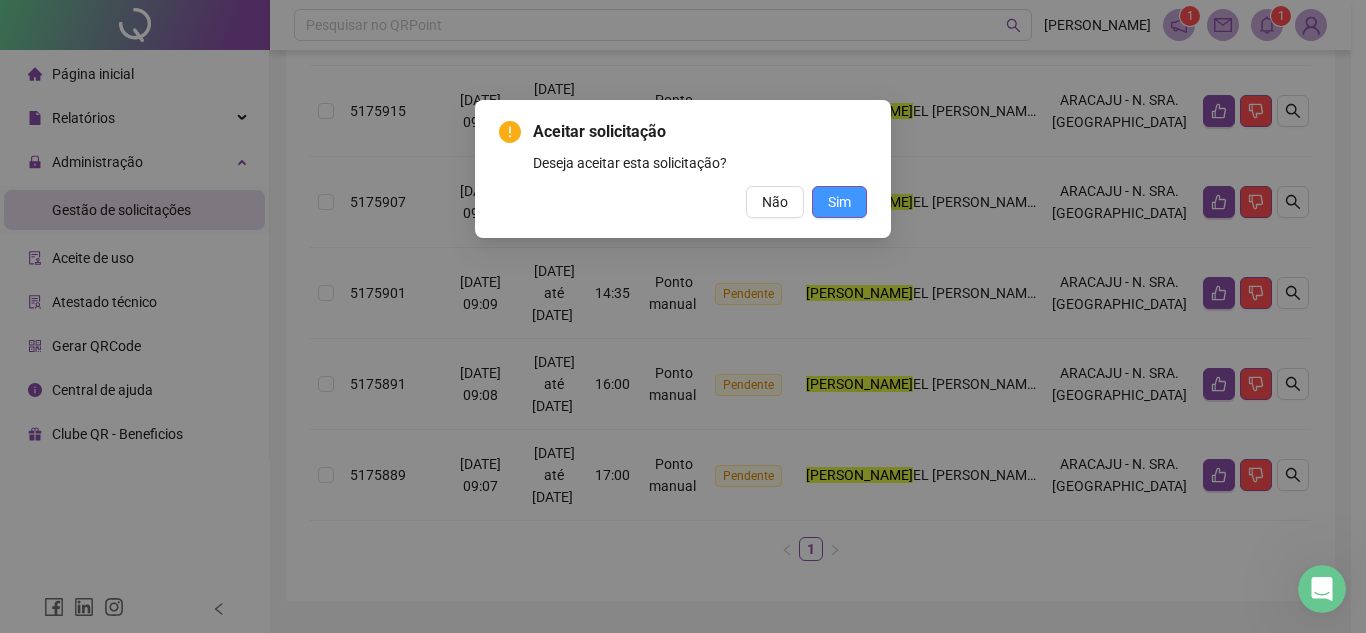 click on "Sim" at bounding box center (839, 202) 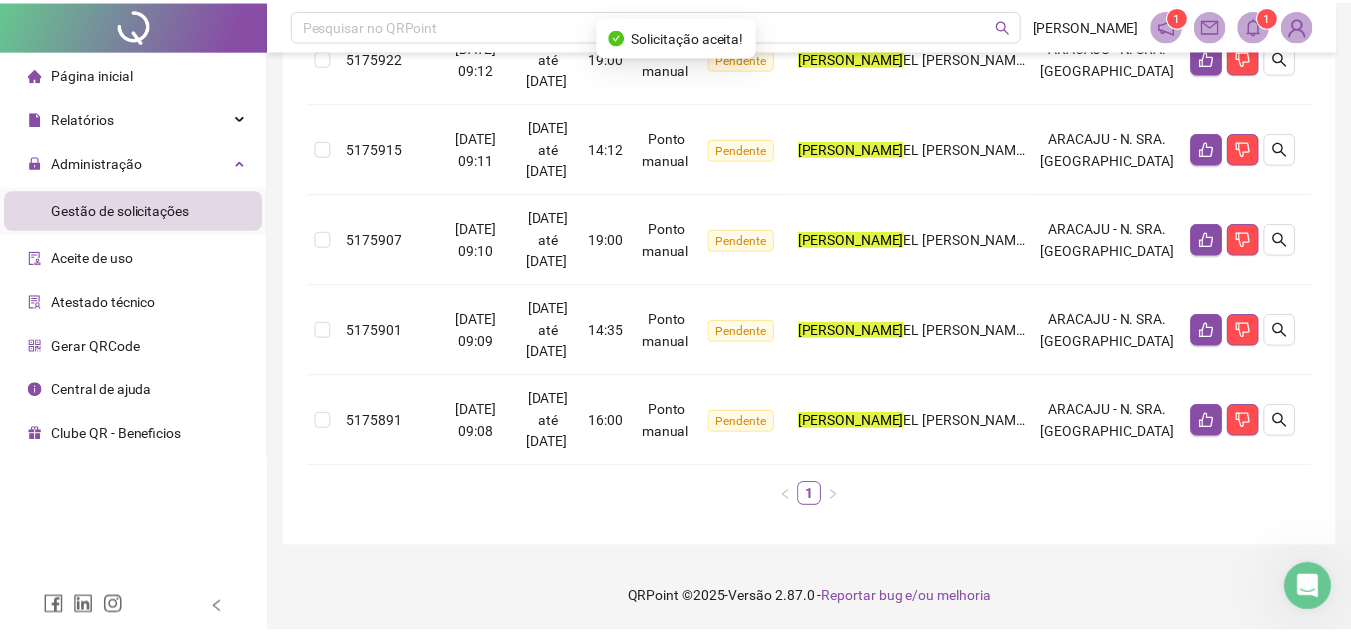 scroll, scrollTop: 513, scrollLeft: 0, axis: vertical 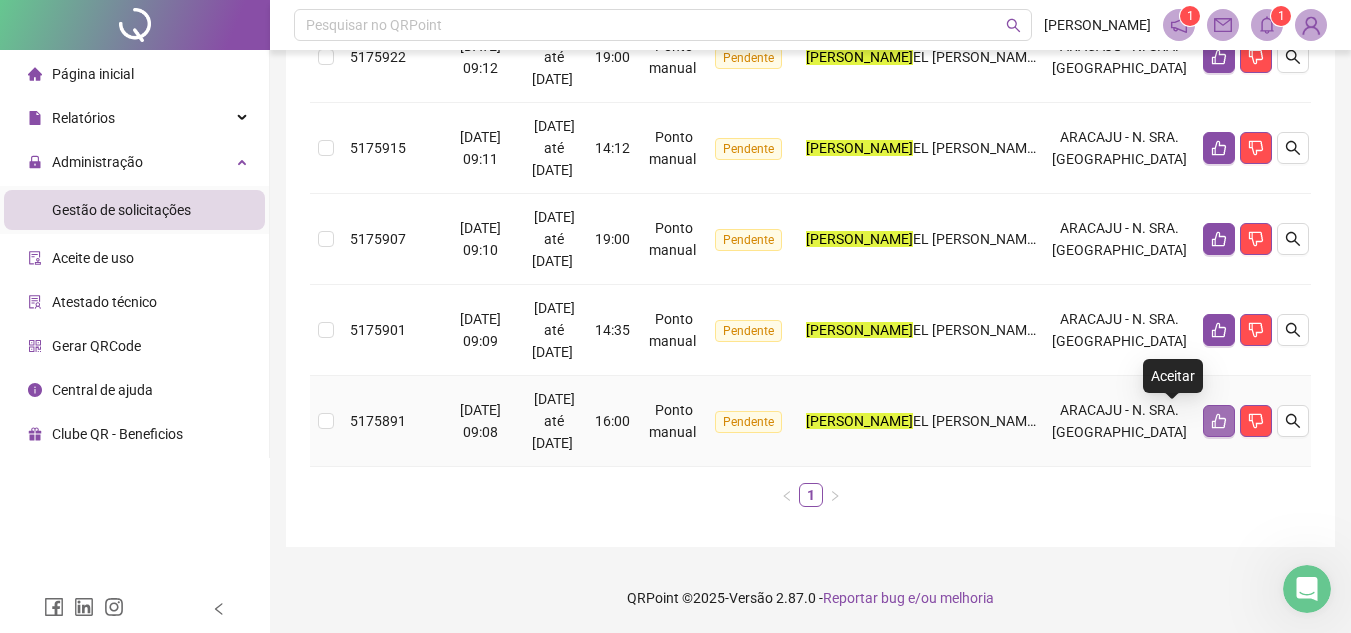 click 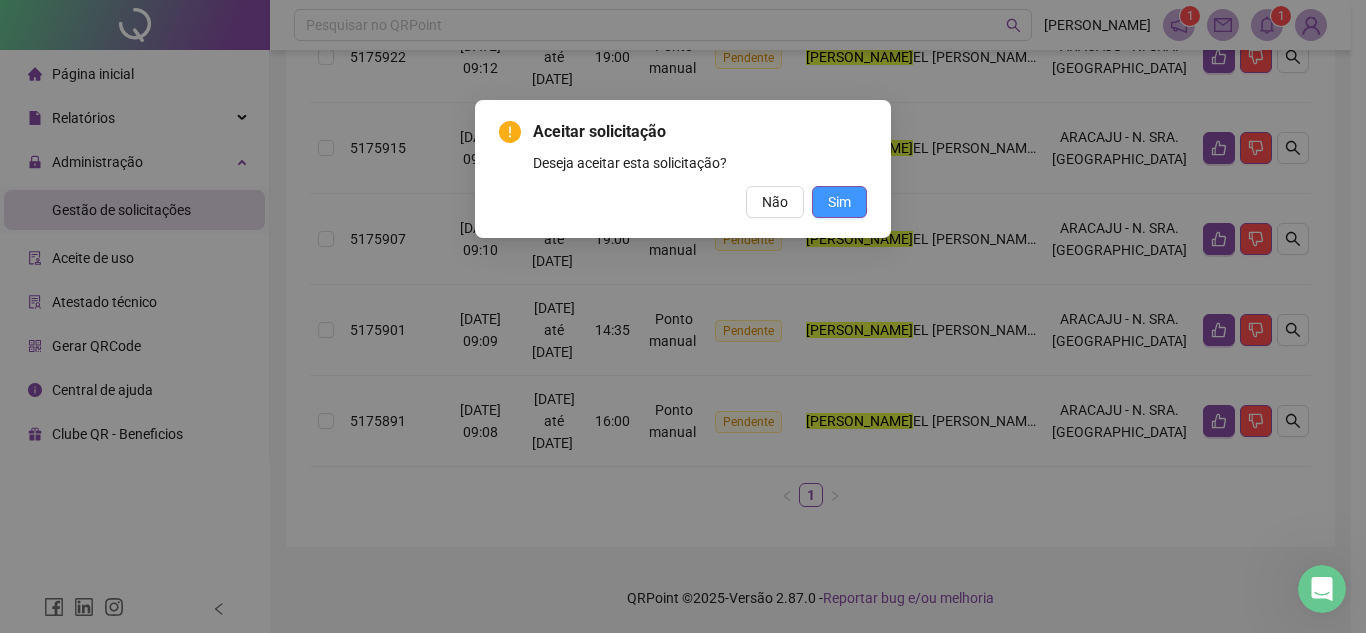 click on "Sim" at bounding box center [839, 202] 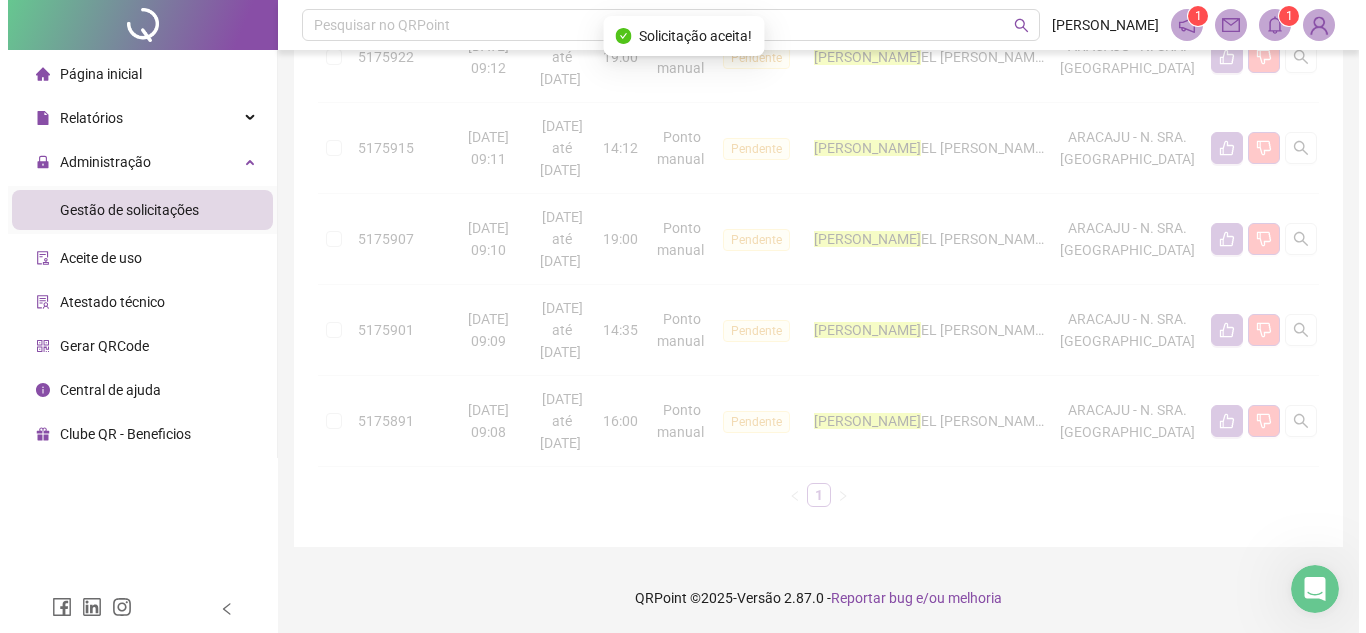 scroll, scrollTop: 422, scrollLeft: 0, axis: vertical 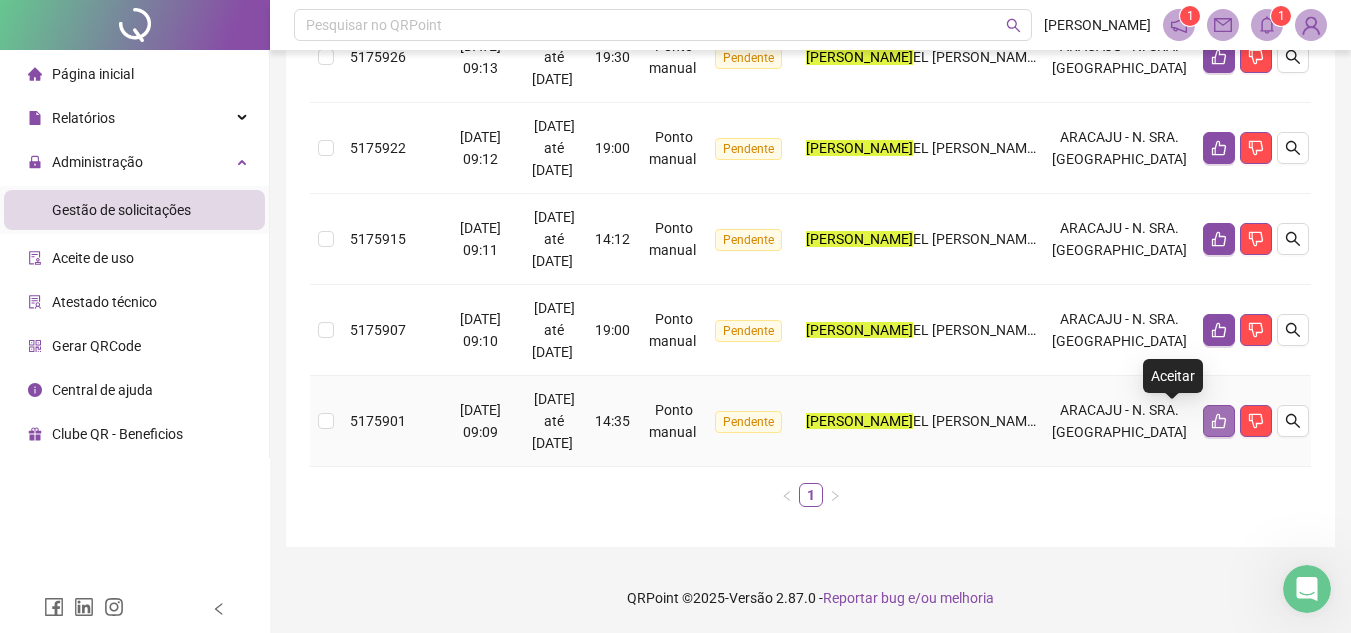 click at bounding box center [1219, 421] 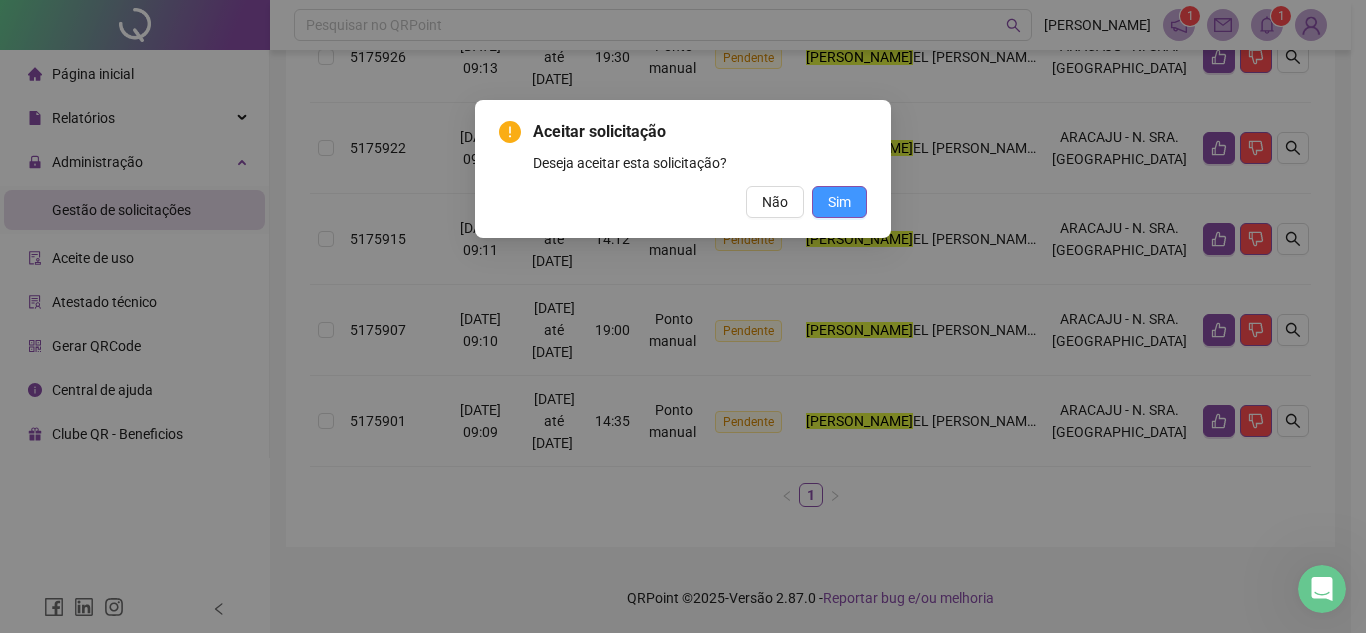 click on "Sim" at bounding box center (839, 202) 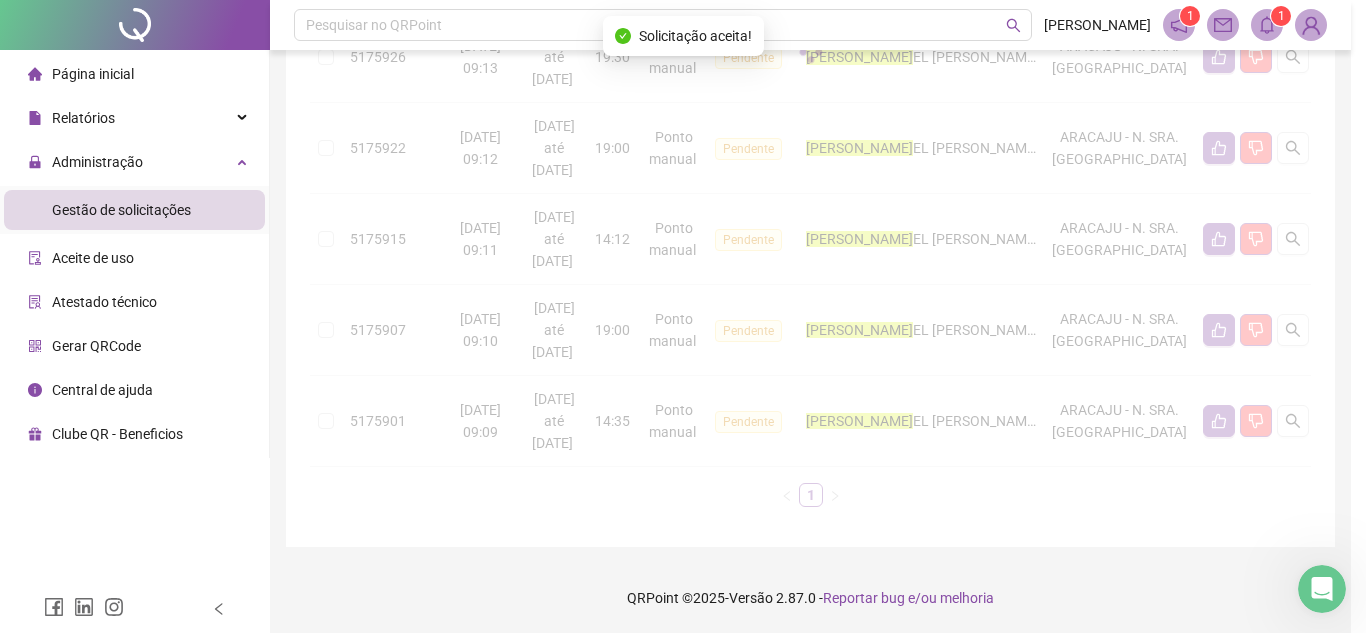 scroll, scrollTop: 331, scrollLeft: 0, axis: vertical 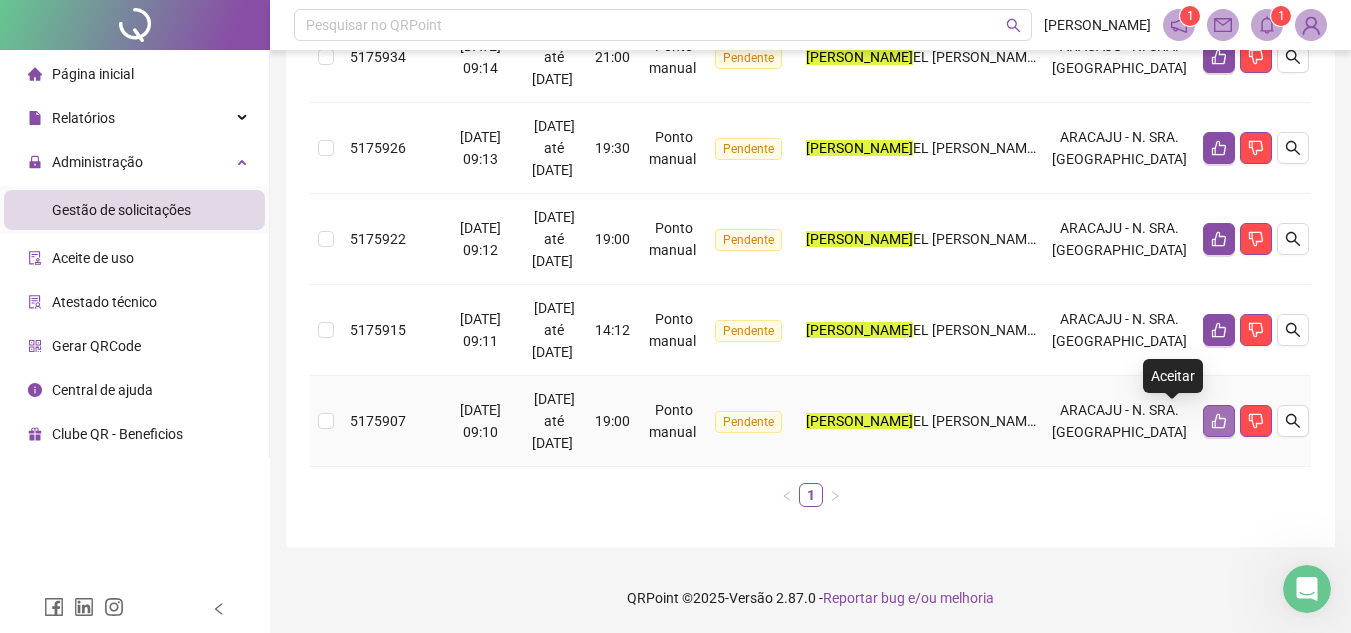 click 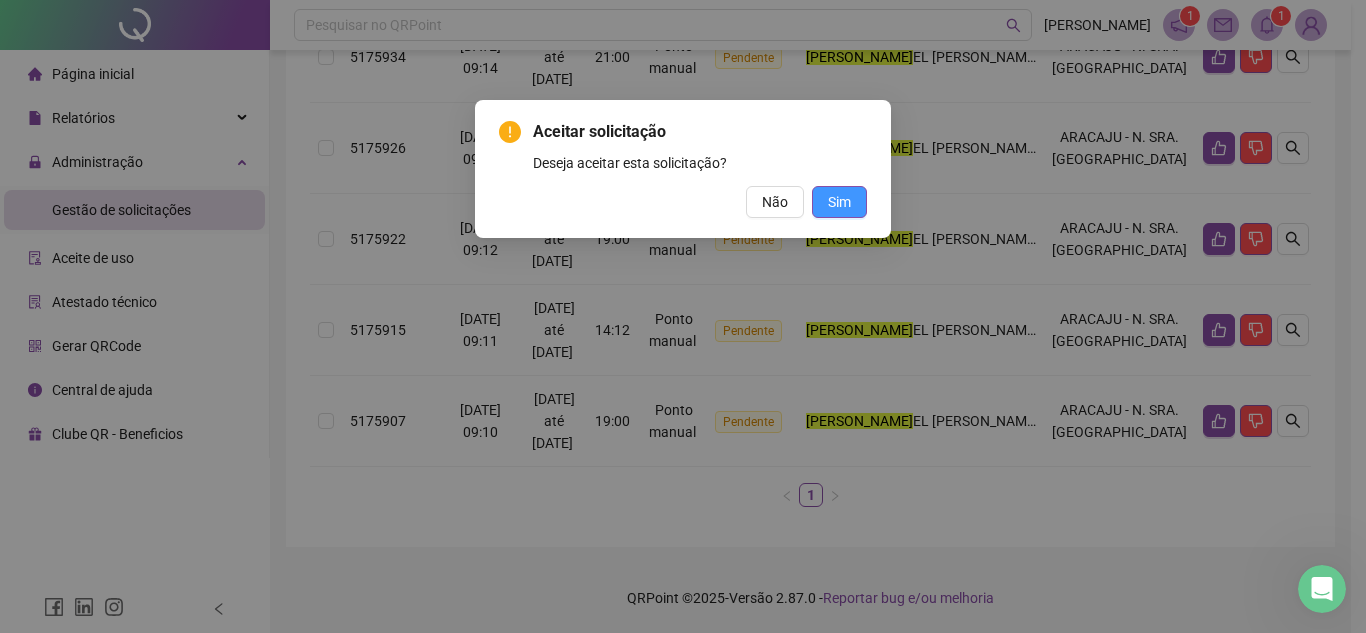 click on "Sim" at bounding box center [839, 202] 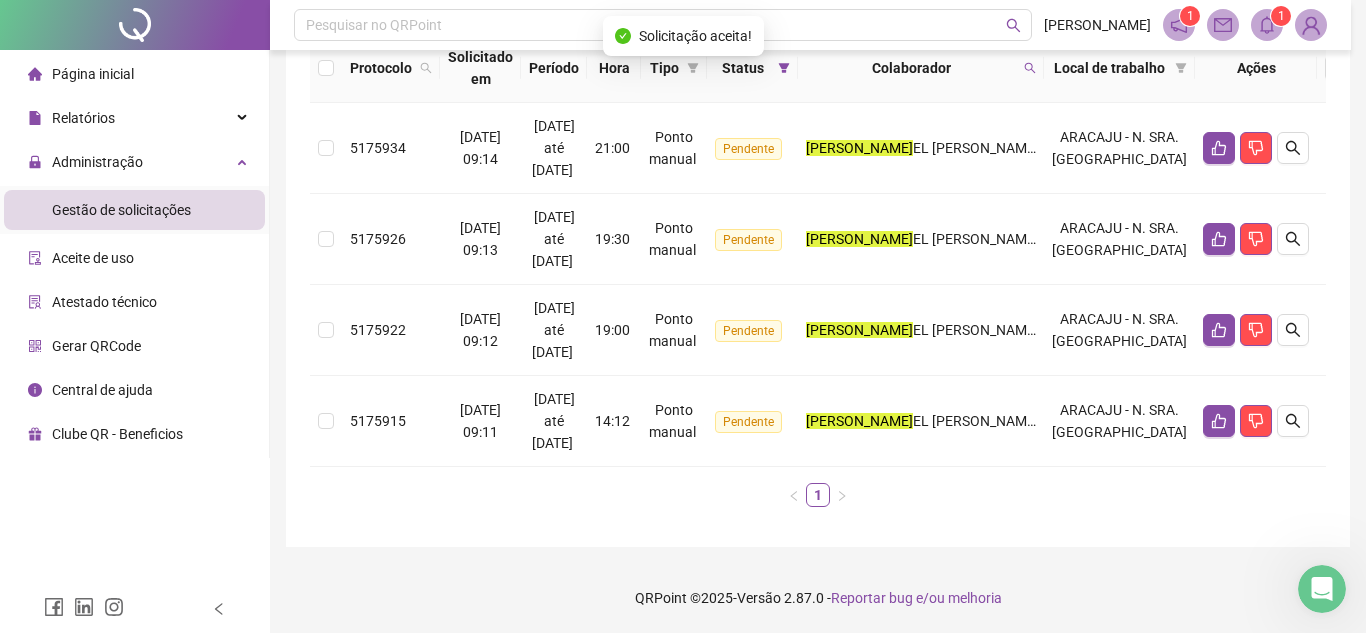 scroll, scrollTop: 240, scrollLeft: 0, axis: vertical 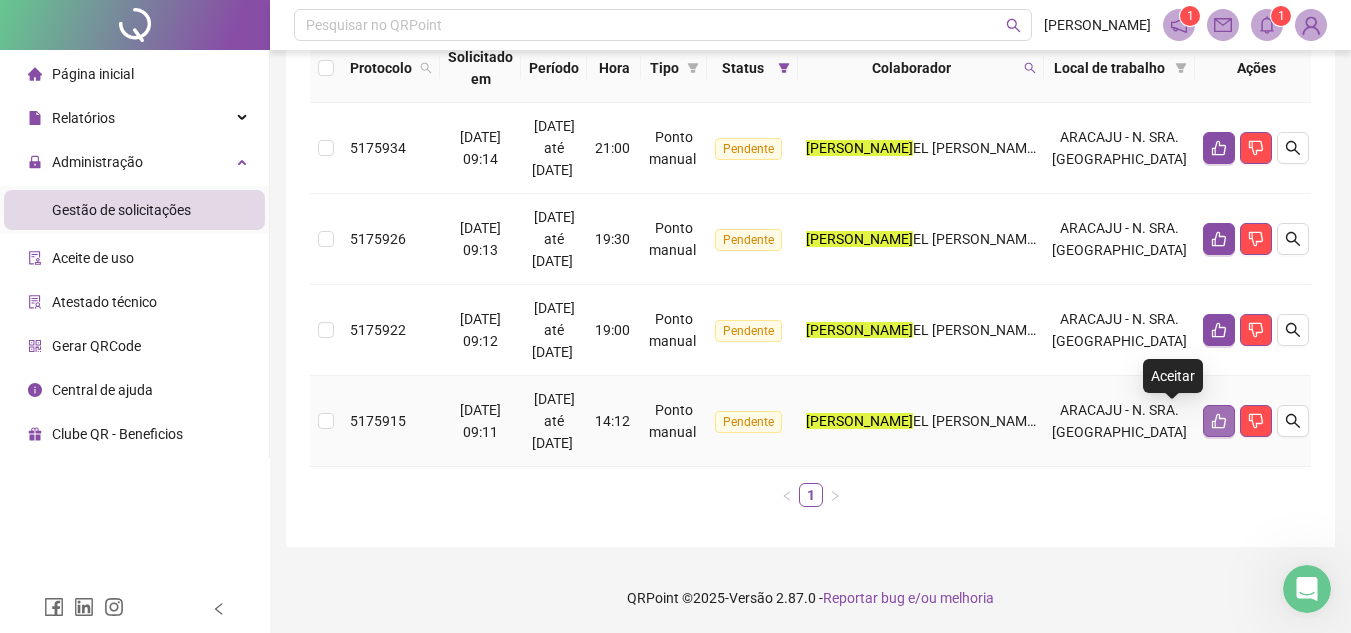 click at bounding box center (1219, 421) 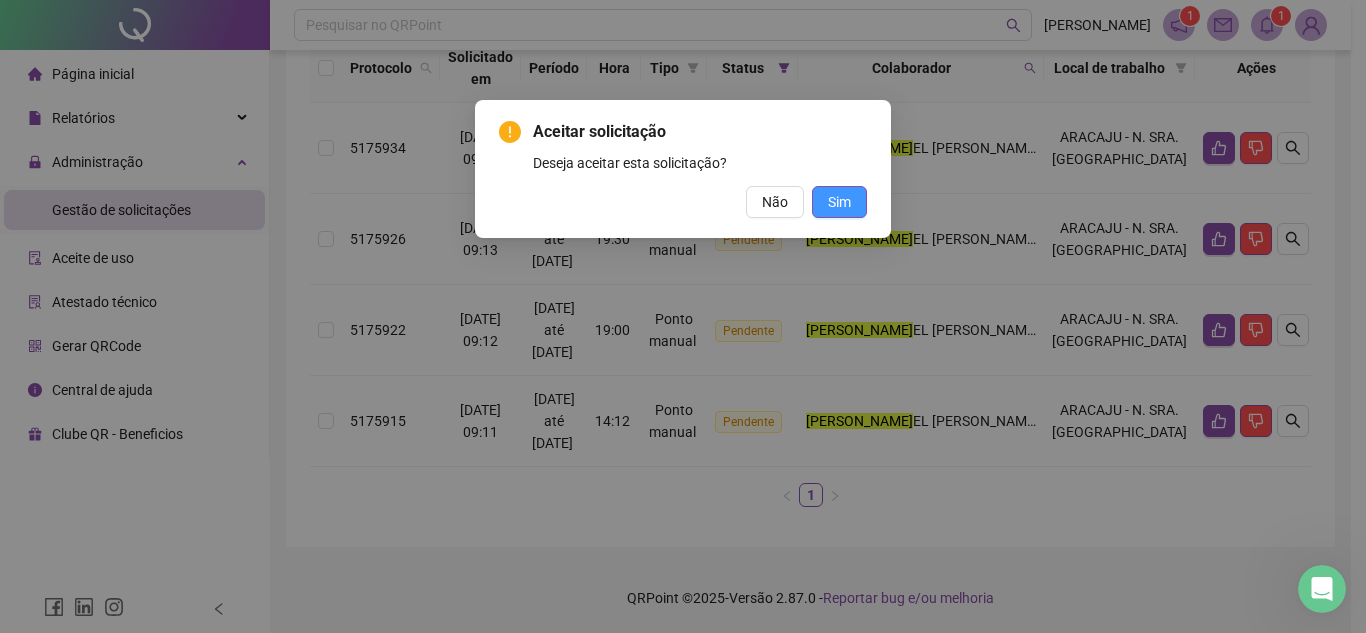 click on "Sim" at bounding box center (839, 202) 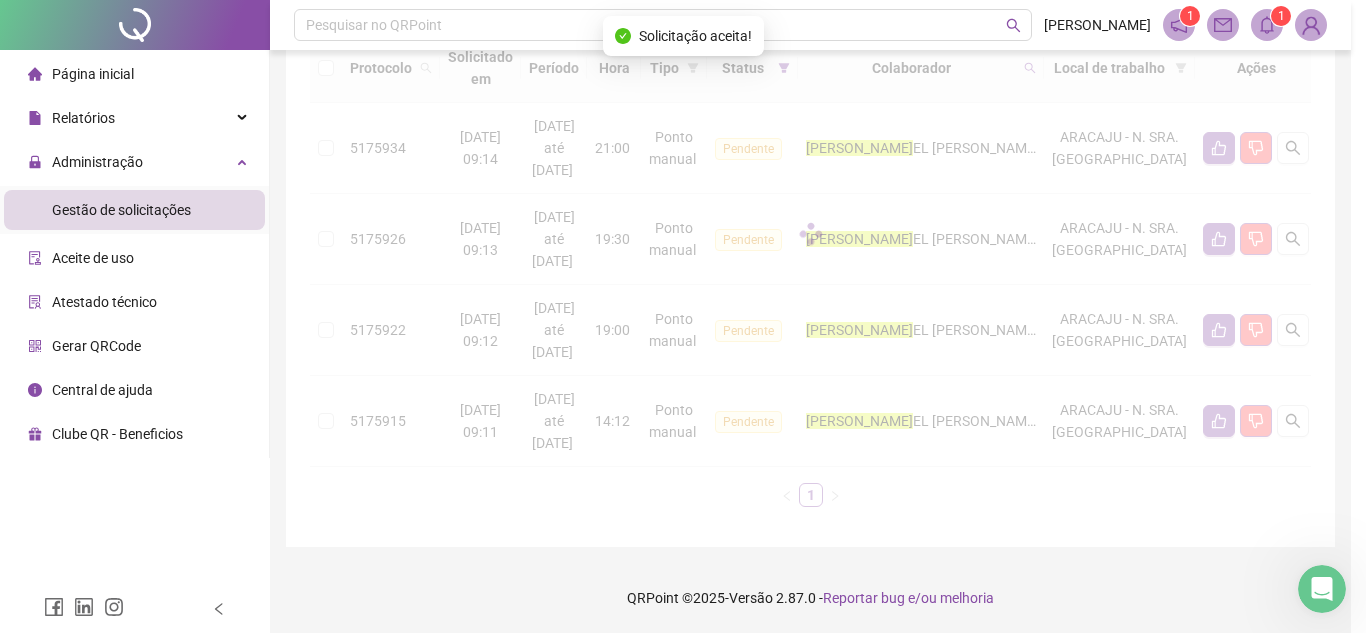 scroll, scrollTop: 149, scrollLeft: 0, axis: vertical 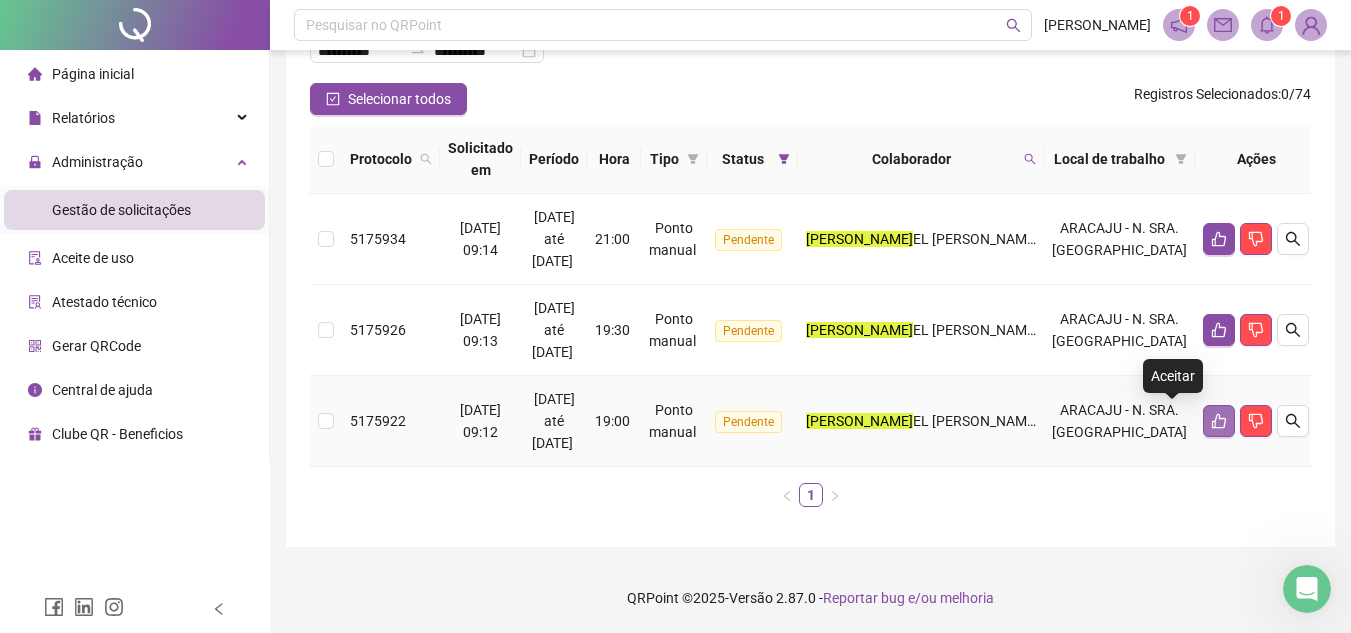 click 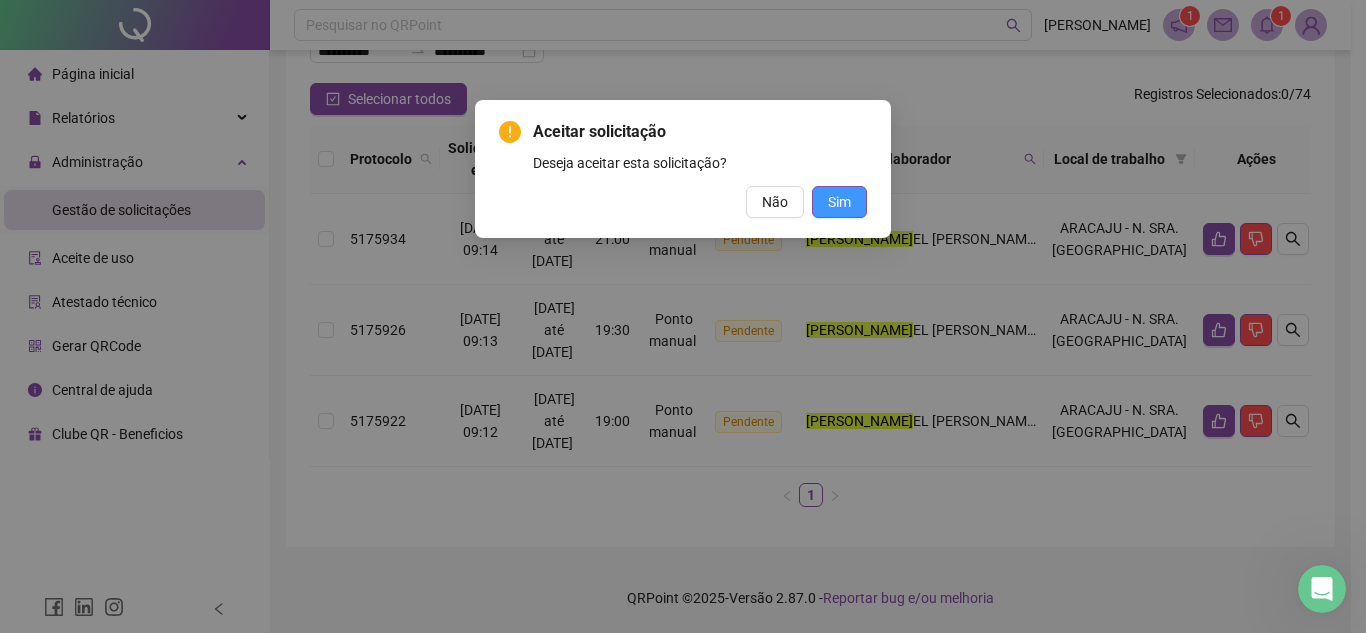 click on "Sim" at bounding box center [839, 202] 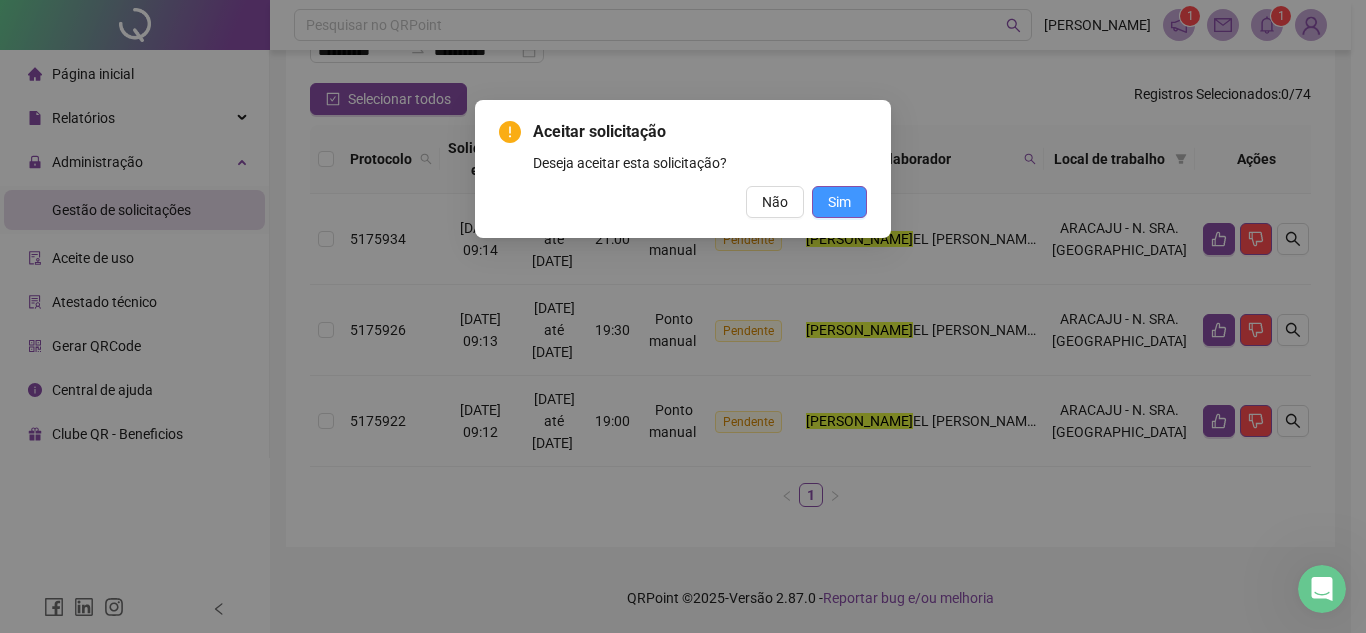 click on "Sim" at bounding box center (839, 202) 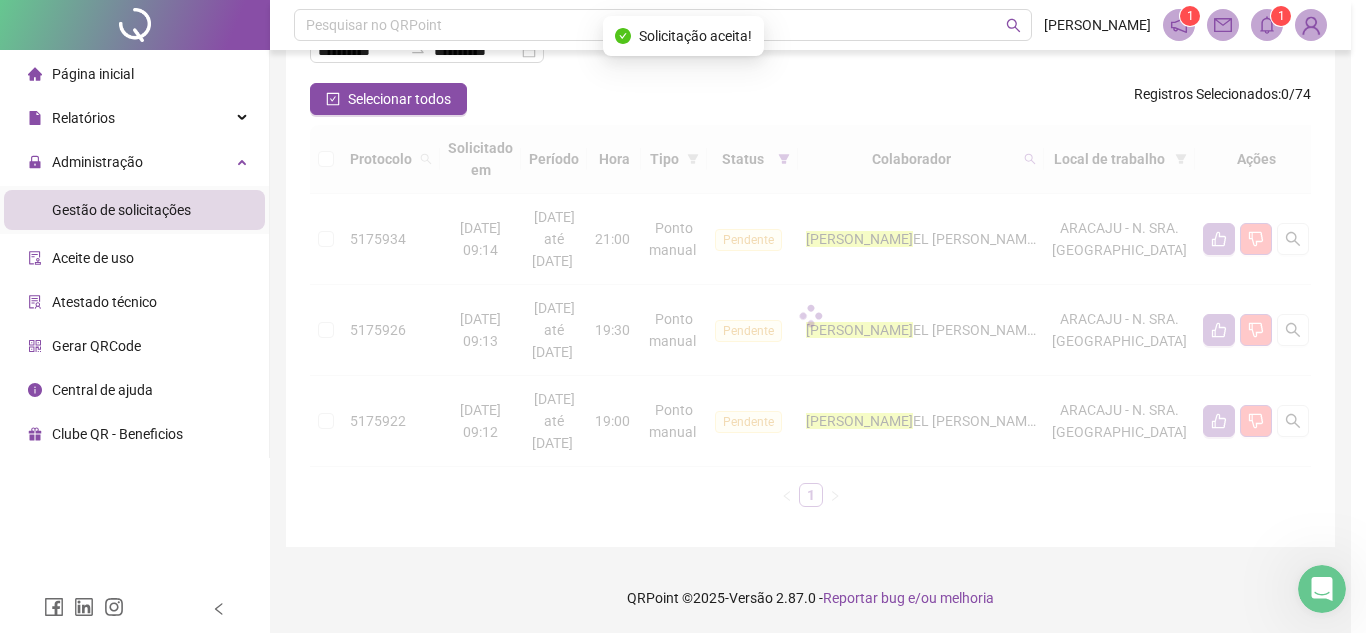 scroll, scrollTop: 58, scrollLeft: 0, axis: vertical 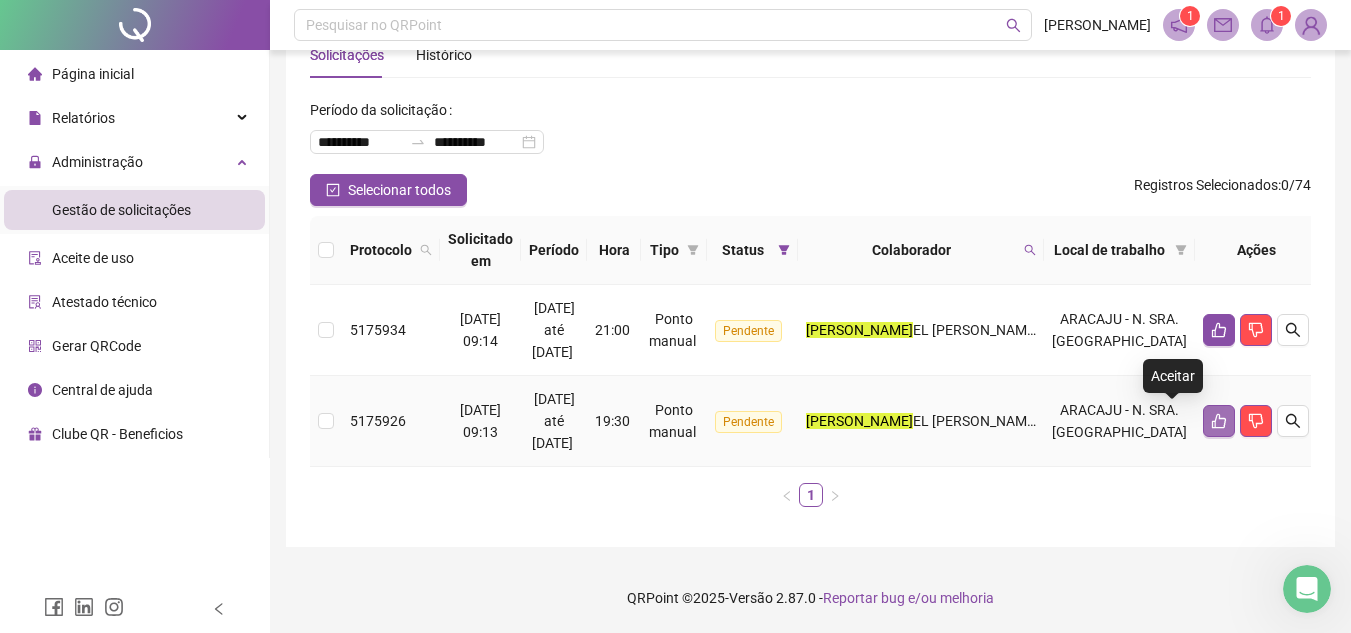 click 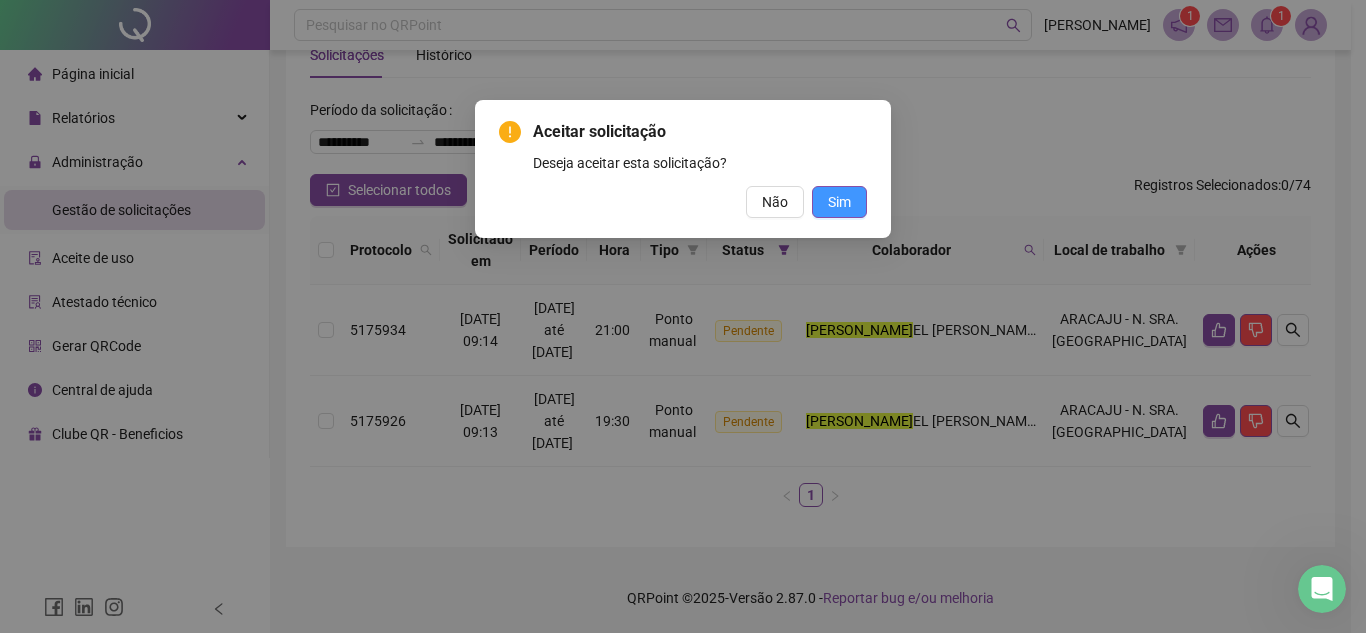 click on "Sim" at bounding box center [839, 202] 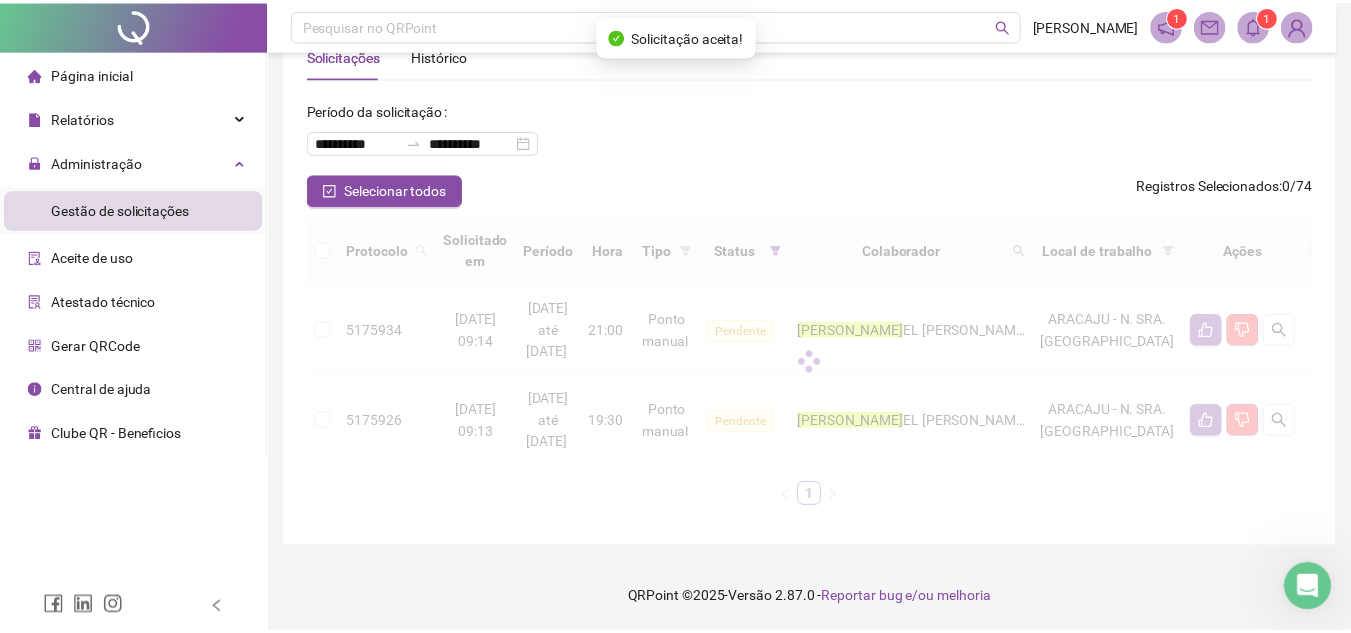 scroll, scrollTop: 0, scrollLeft: 0, axis: both 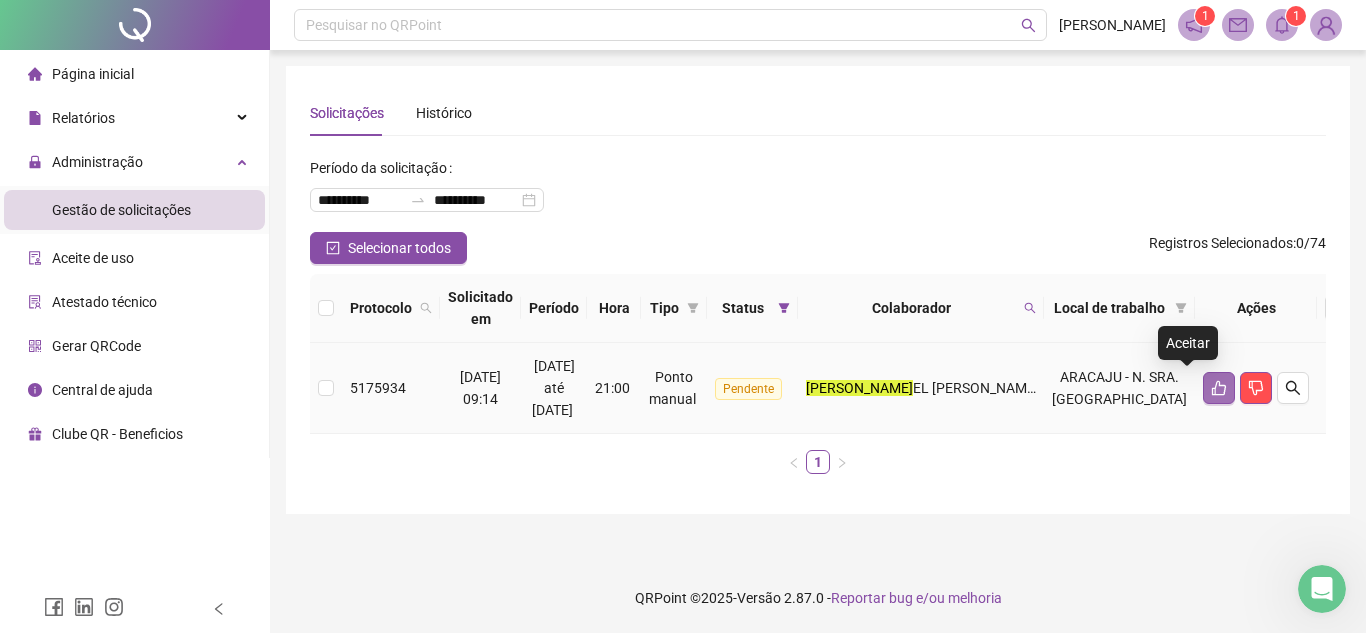 click 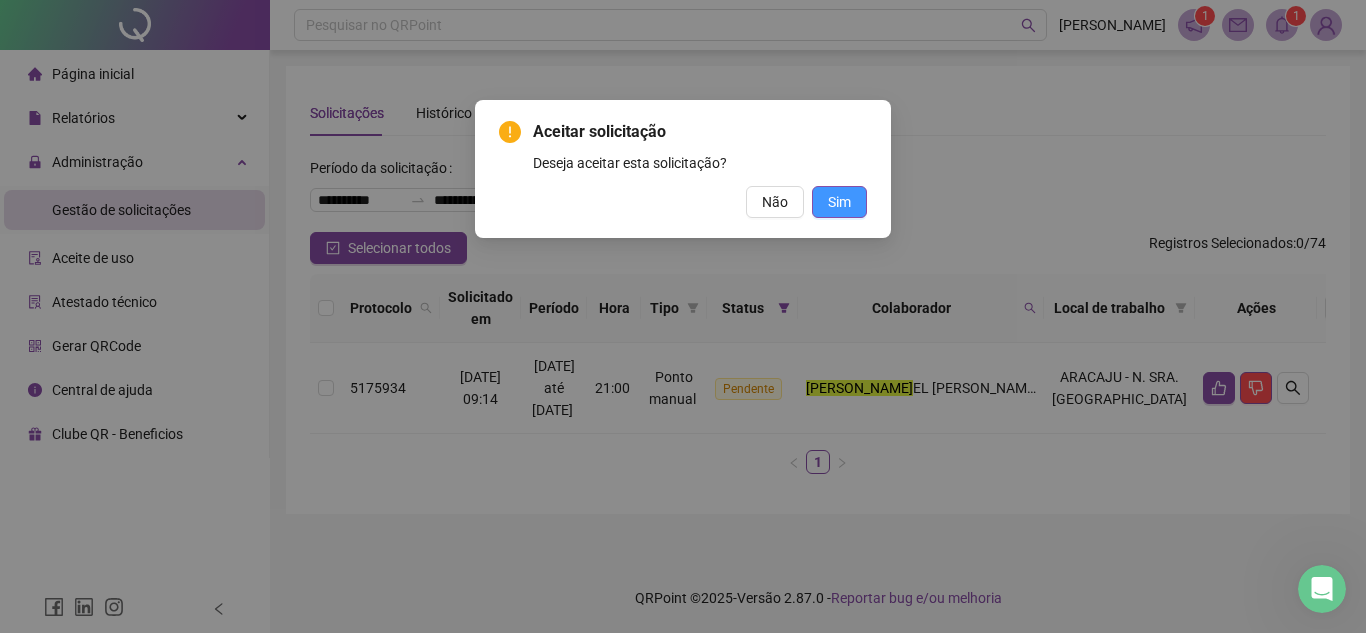 click on "Sim" at bounding box center (839, 202) 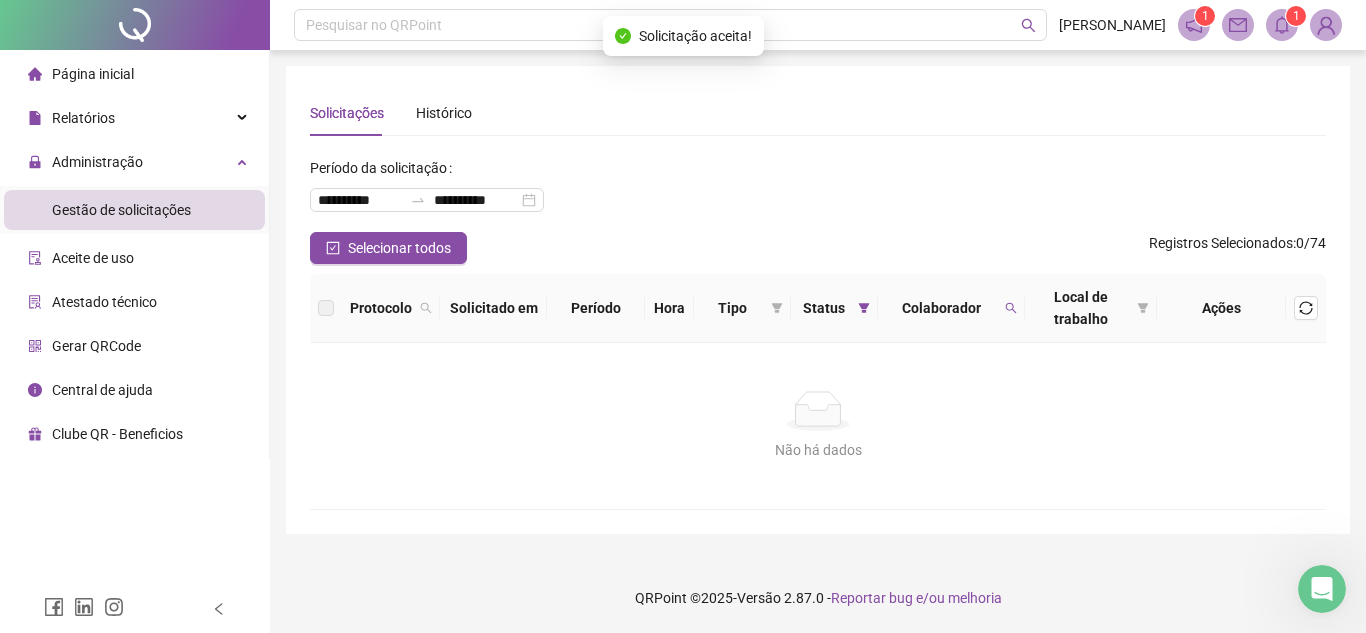 click on "Colaborador" at bounding box center (942, 308) 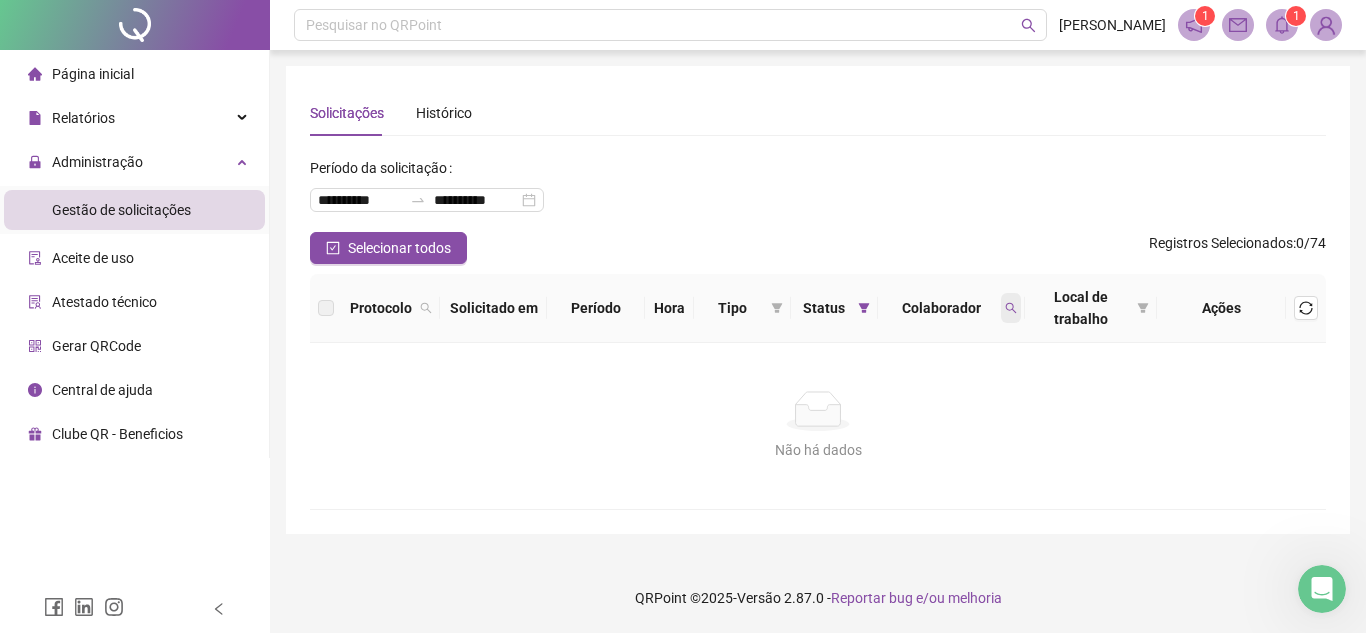 click at bounding box center (1011, 308) 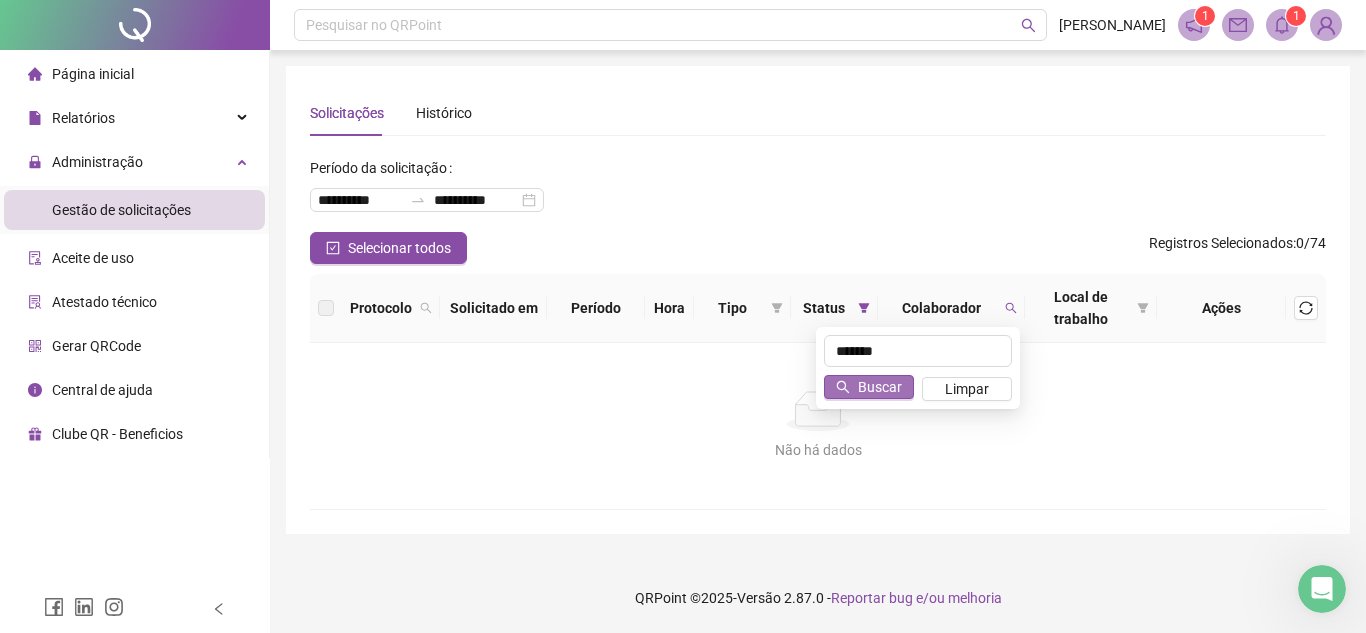 click on "Buscar" at bounding box center [880, 387] 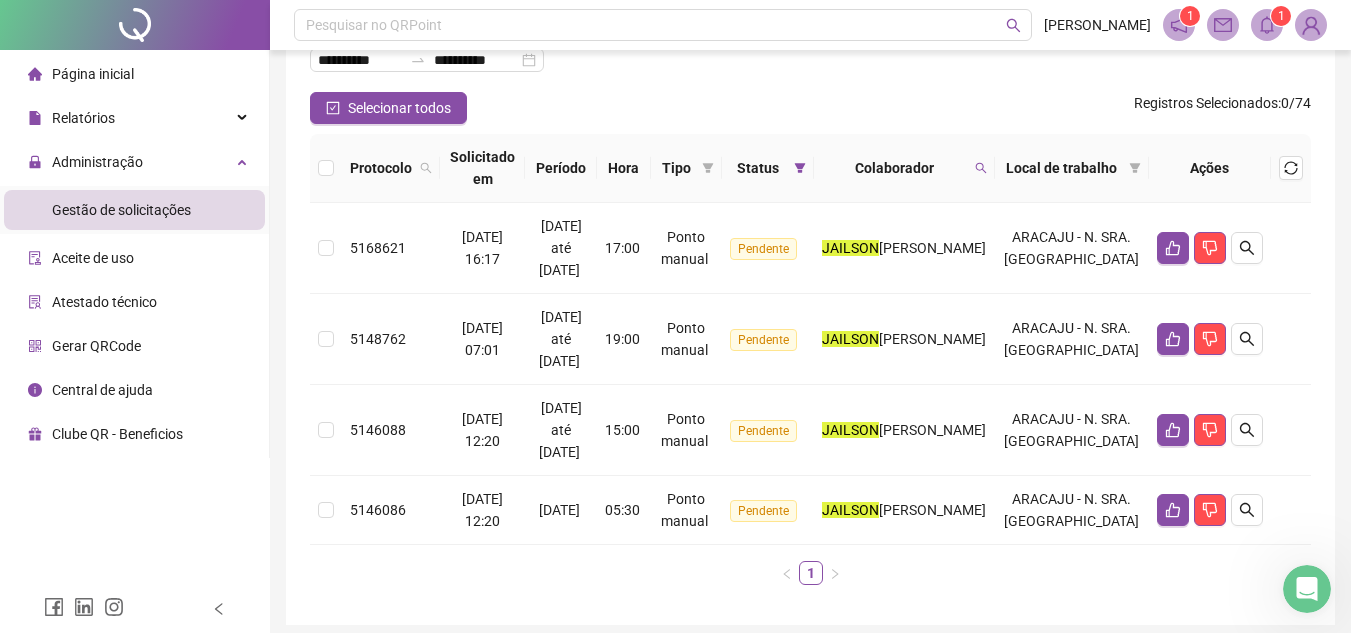 scroll, scrollTop: 143, scrollLeft: 0, axis: vertical 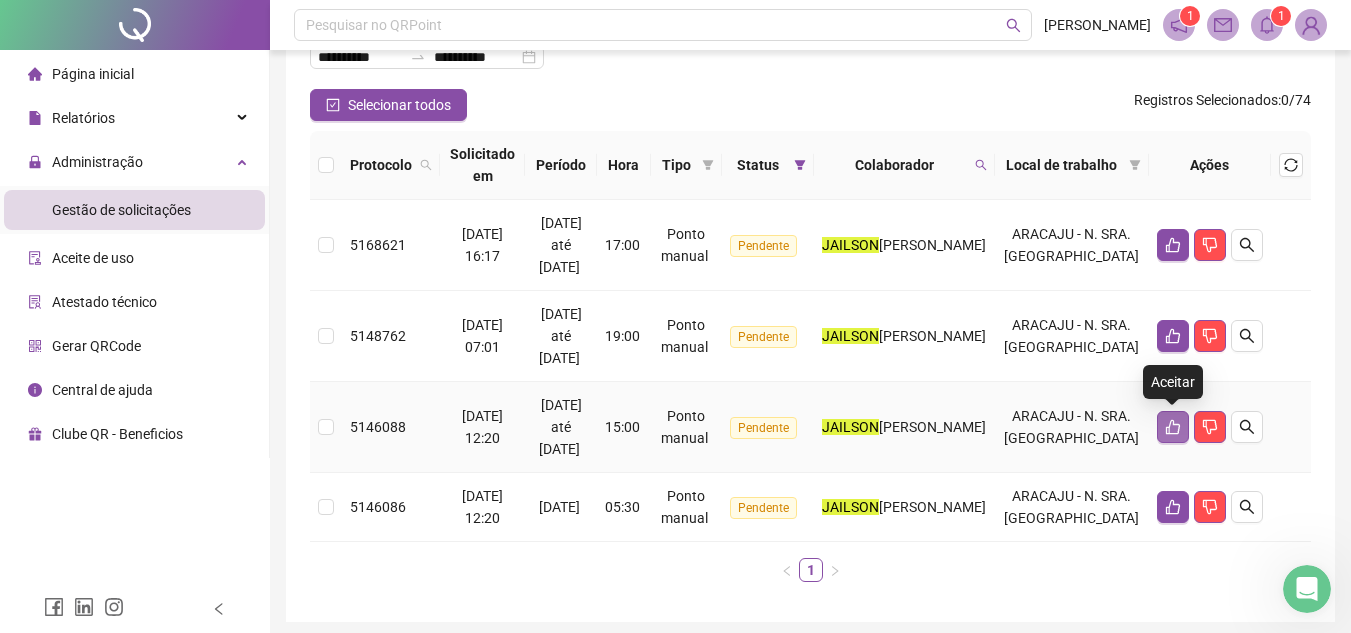 click at bounding box center (1173, 427) 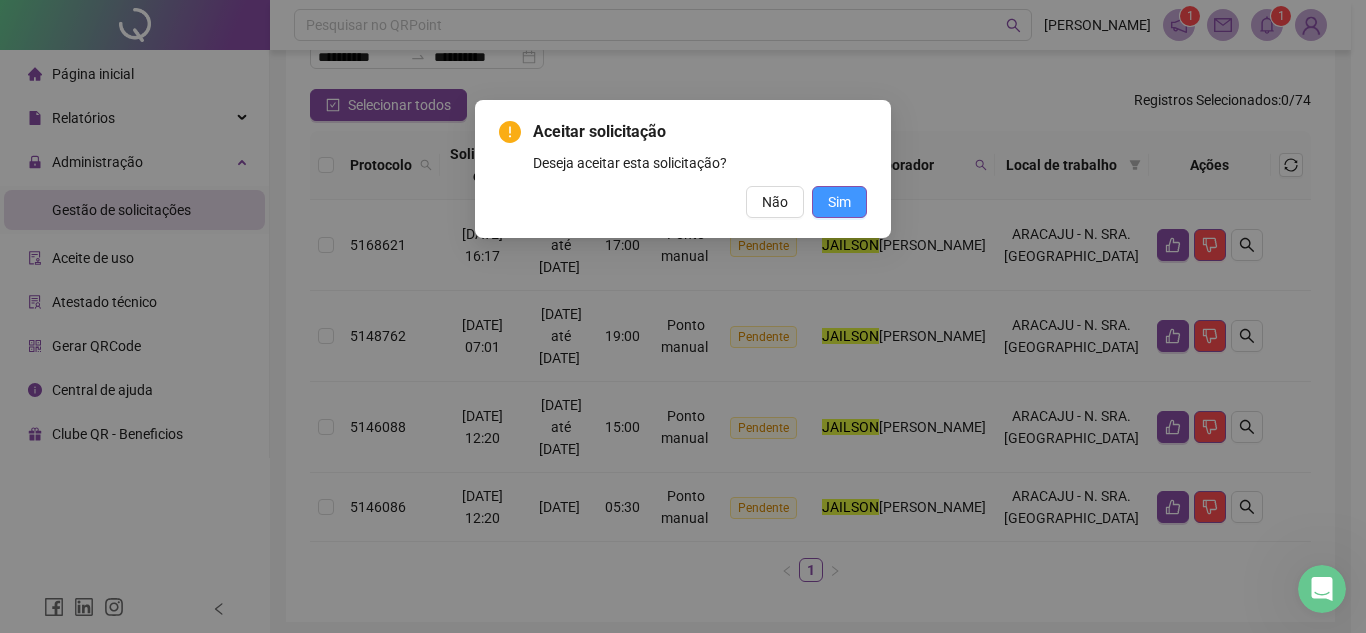 click on "Sim" at bounding box center (839, 202) 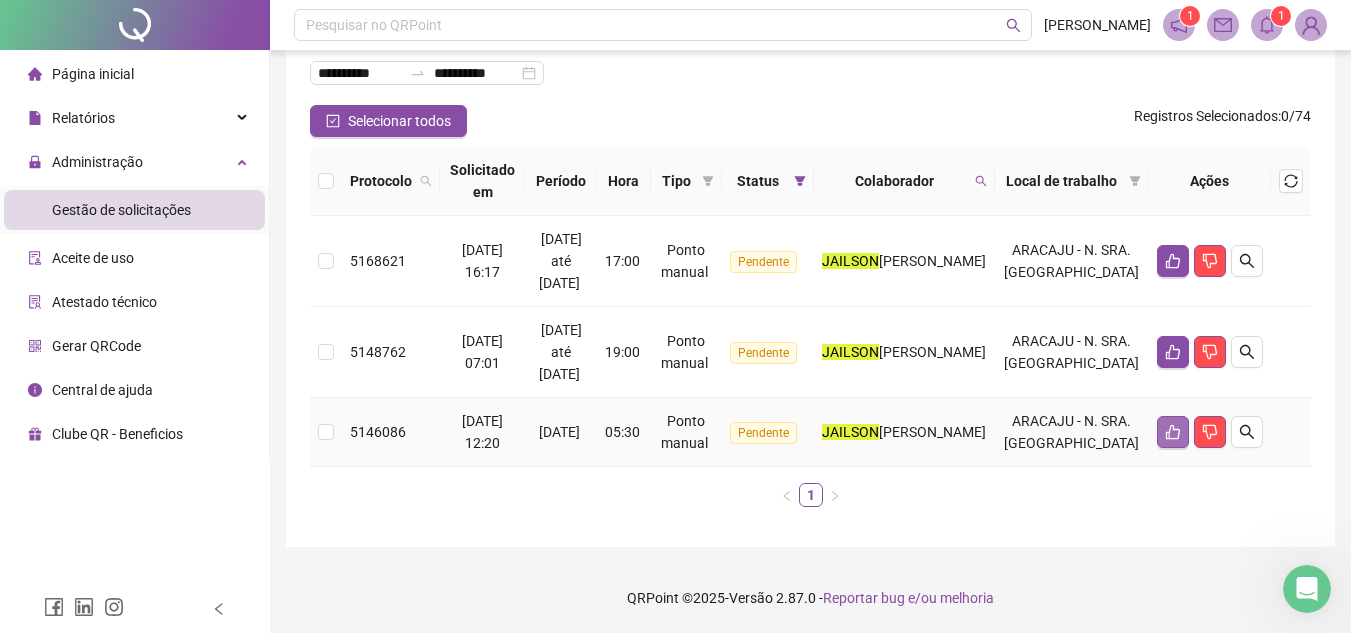 click 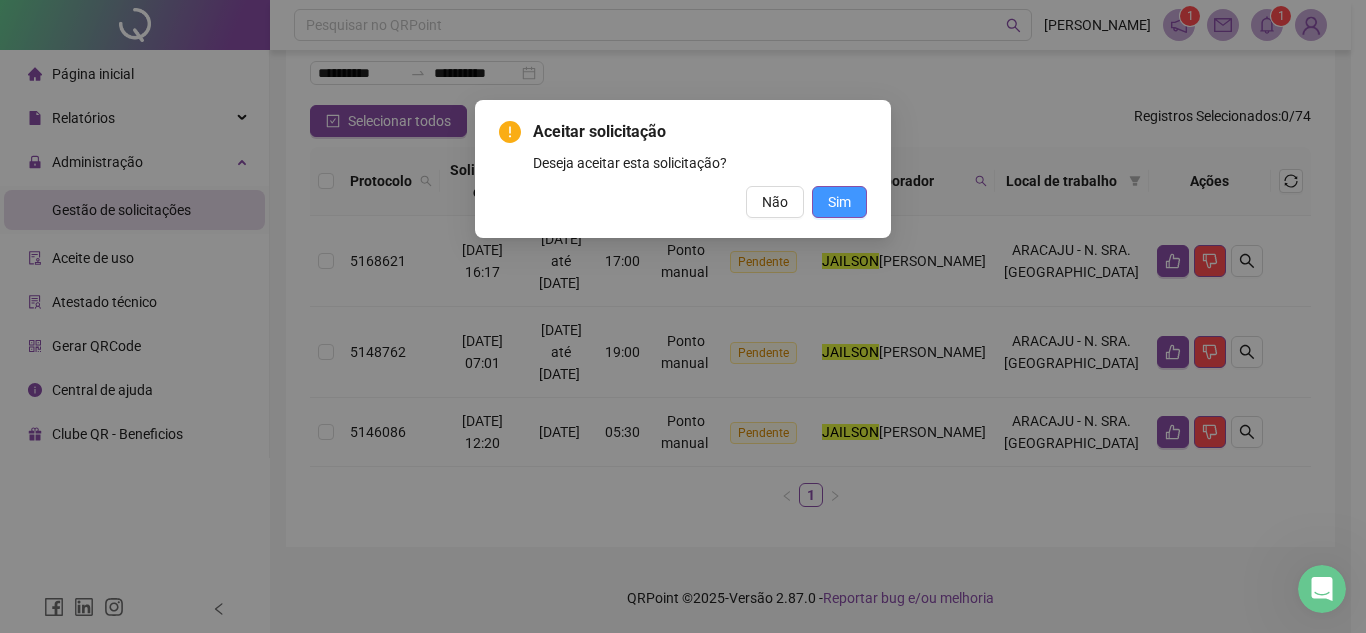 click on "Sim" at bounding box center (839, 202) 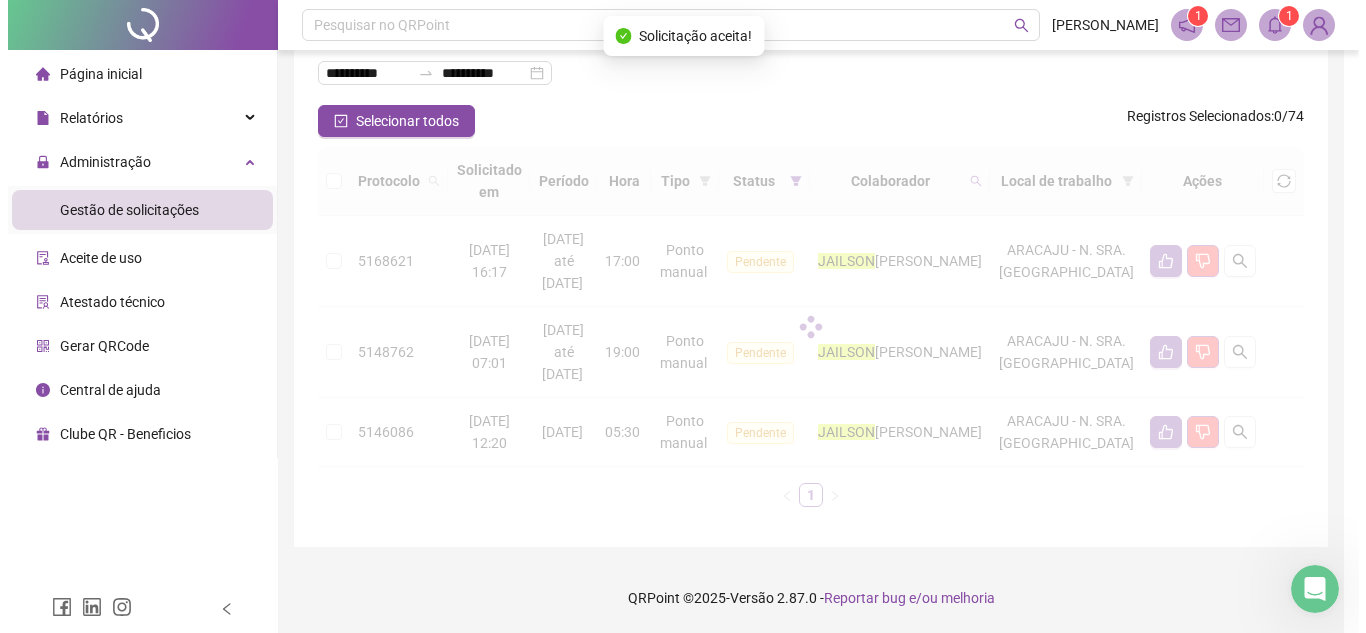 scroll, scrollTop: 58, scrollLeft: 0, axis: vertical 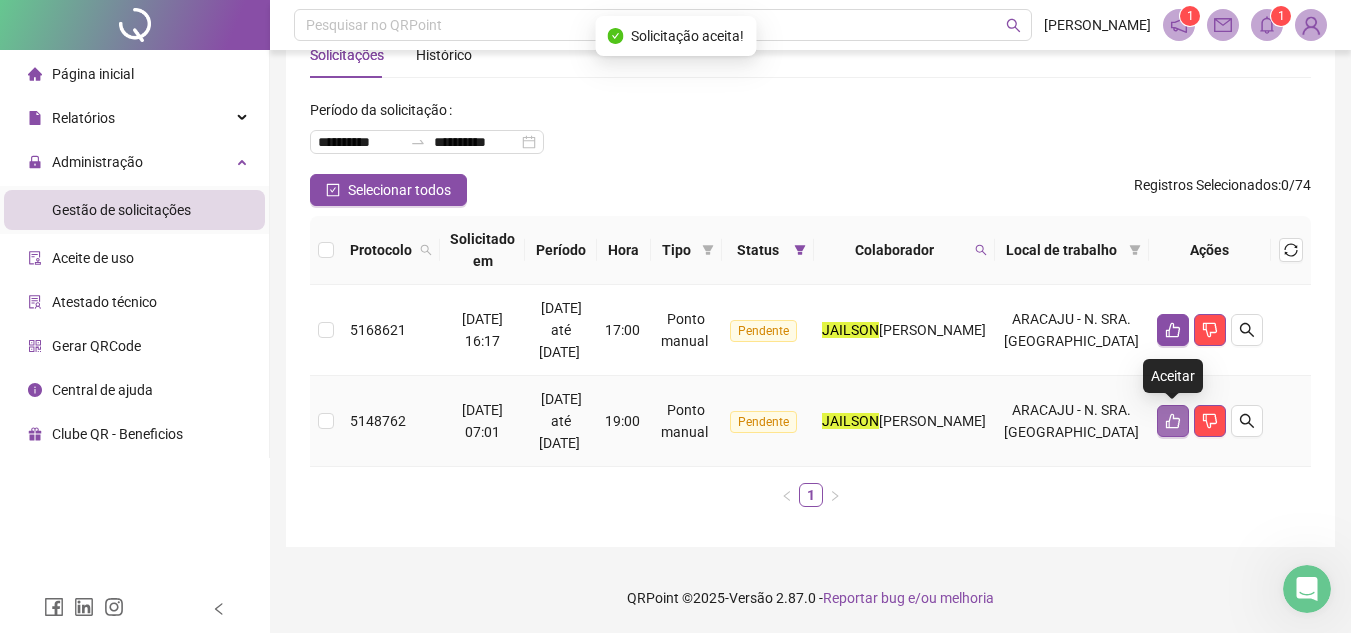 click at bounding box center [1173, 421] 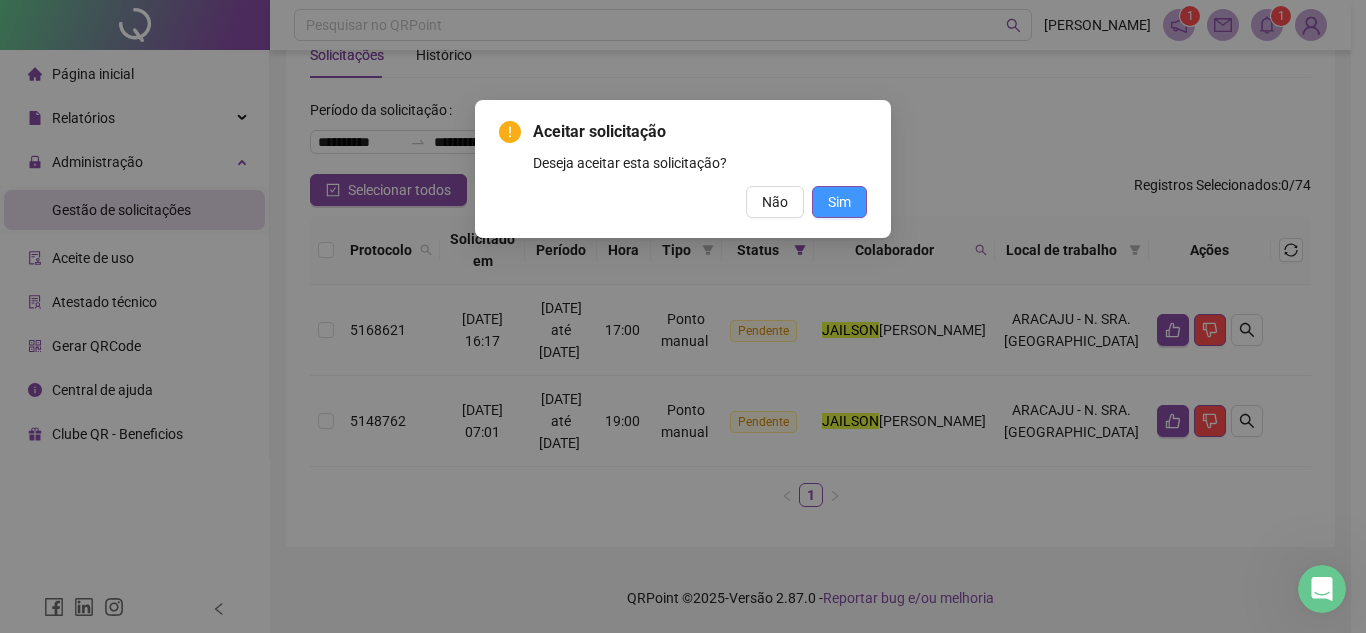 click on "Sim" at bounding box center [839, 202] 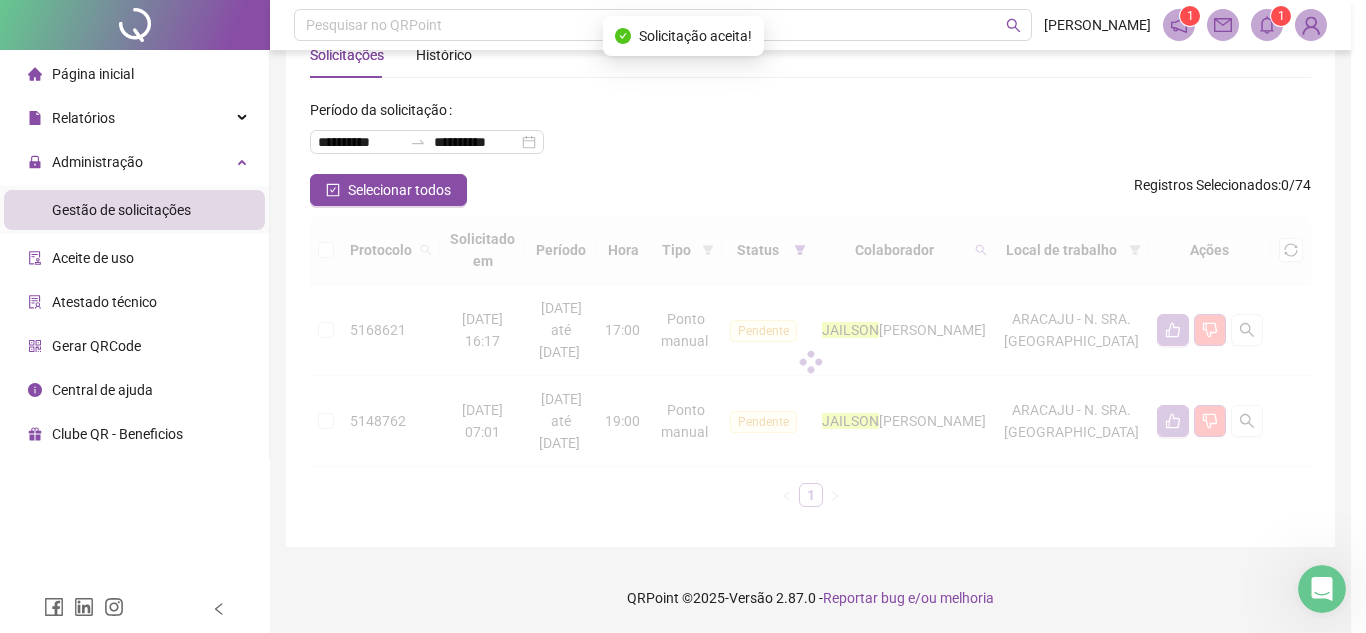 scroll, scrollTop: 0, scrollLeft: 0, axis: both 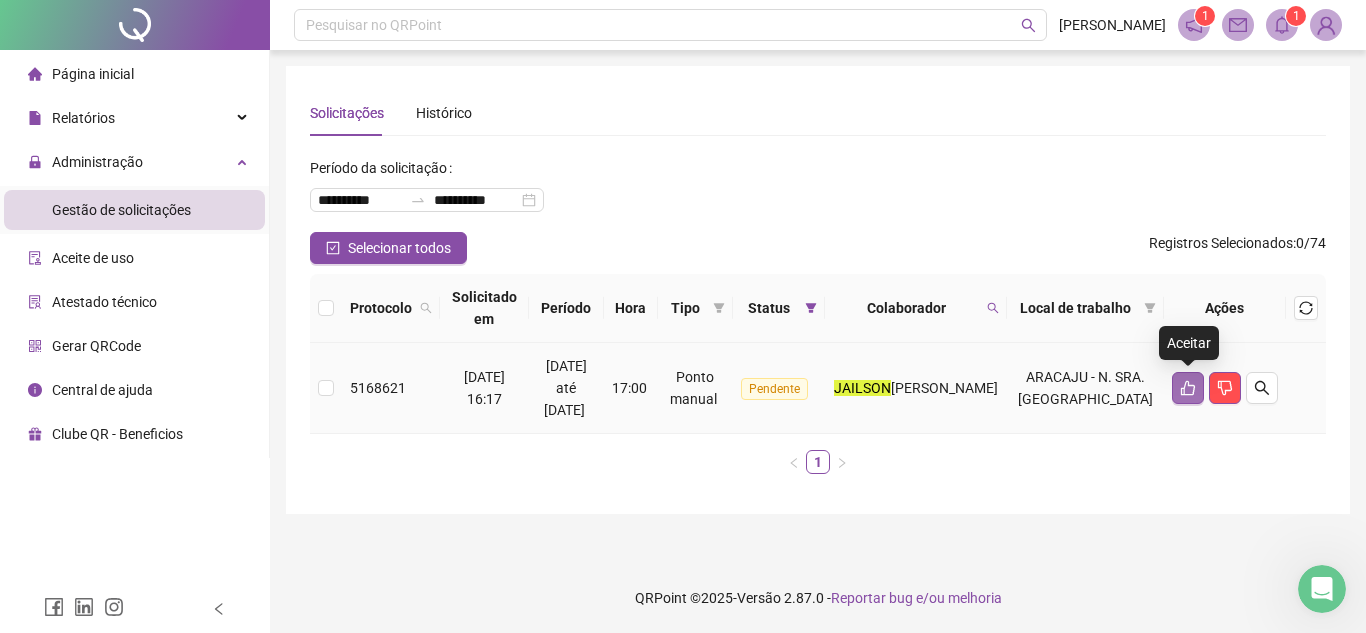 click at bounding box center [1188, 388] 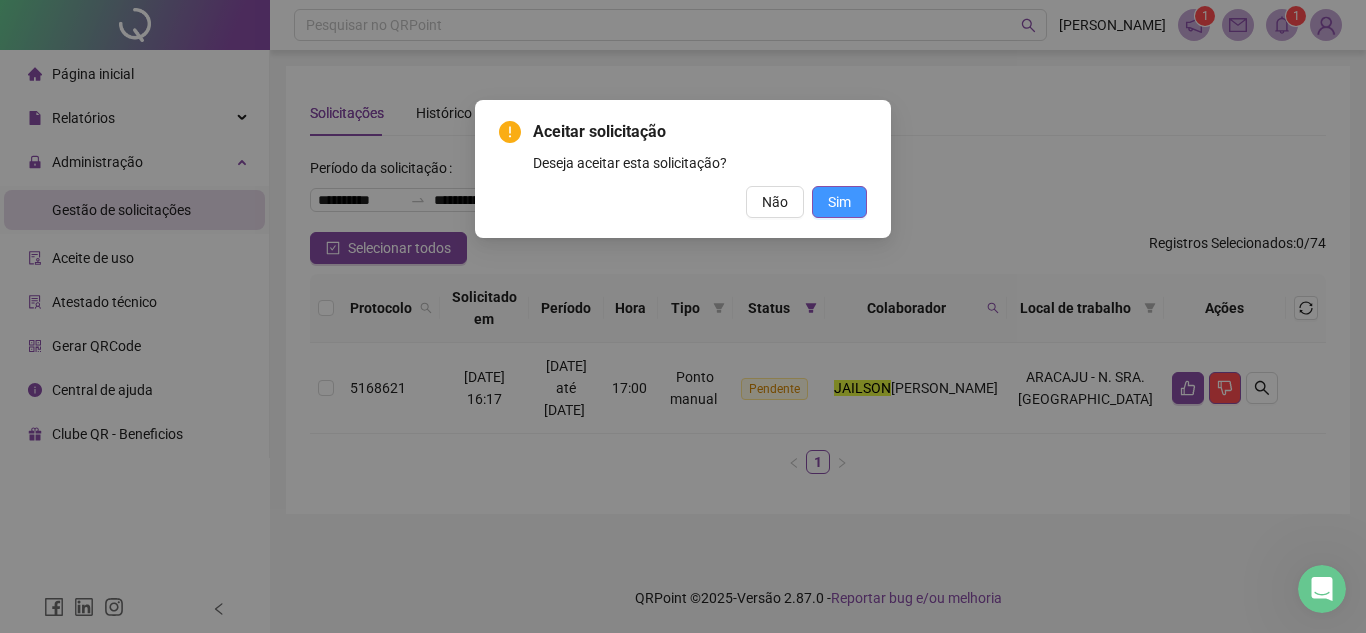 click on "Sim" at bounding box center [839, 202] 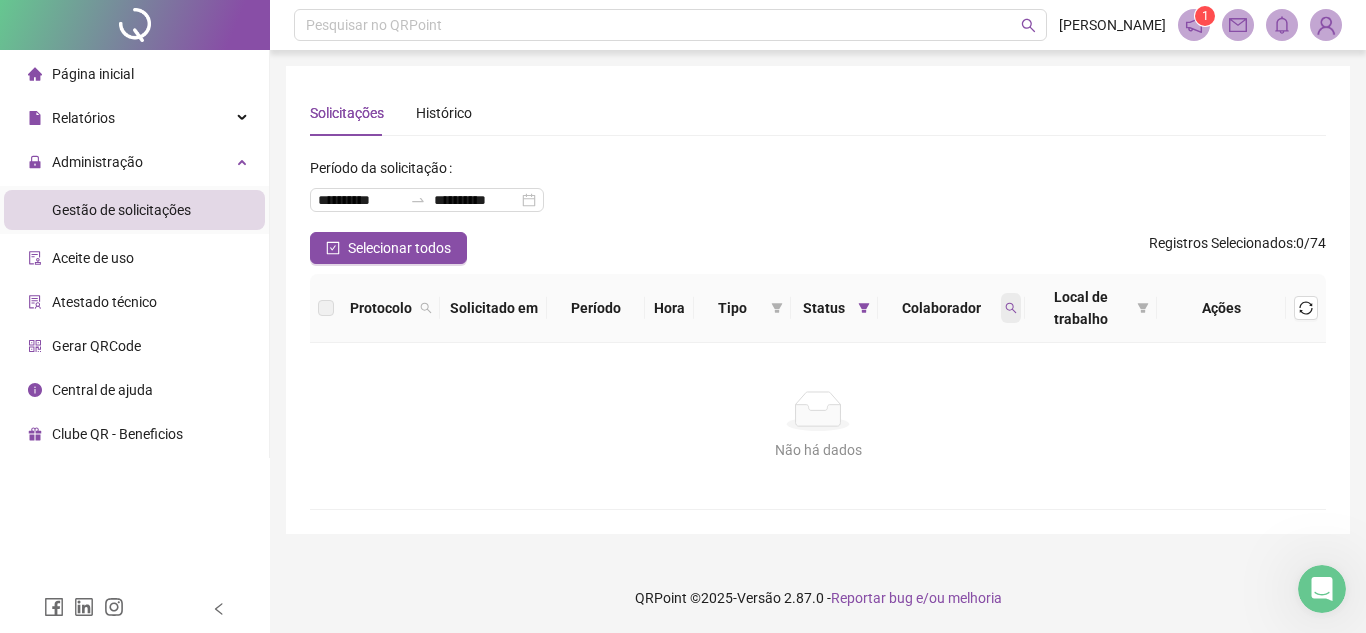 click 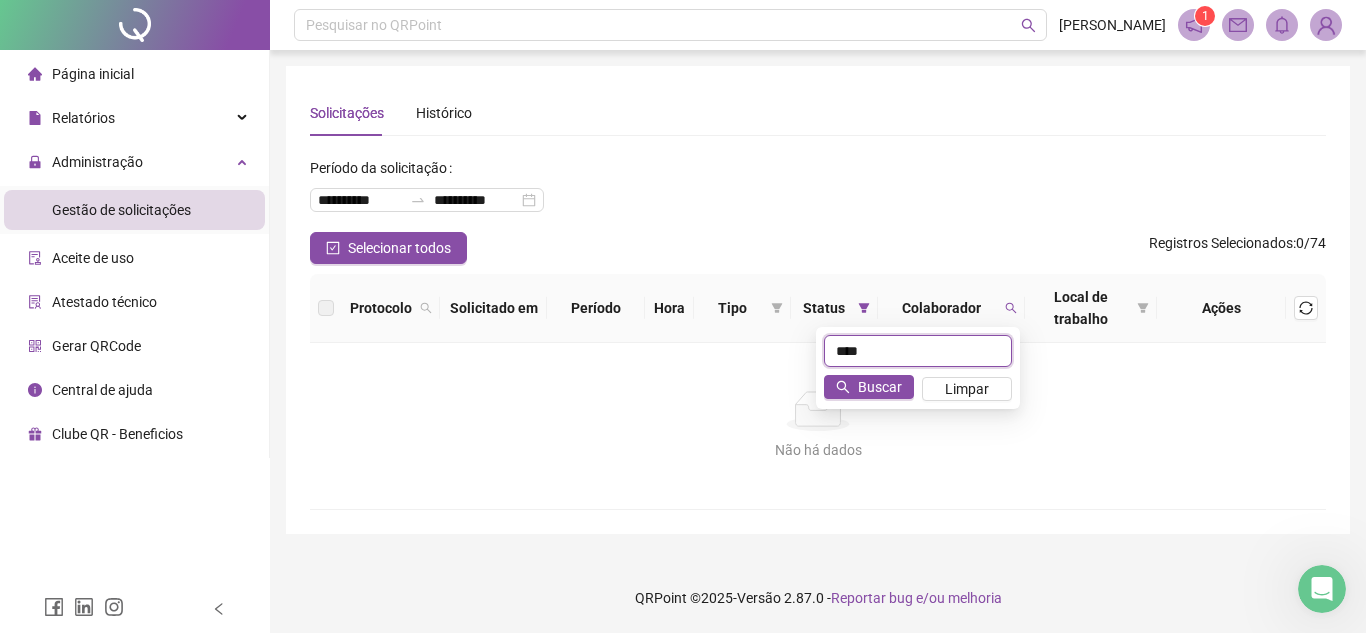 type on "****" 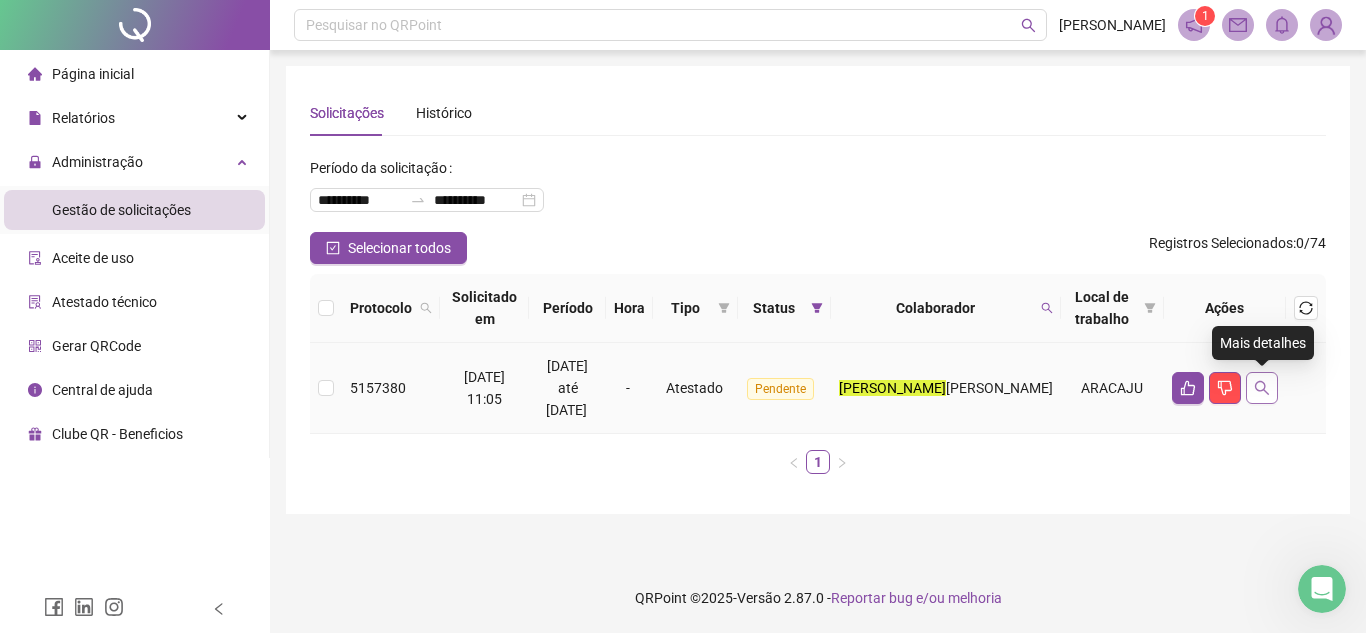 click 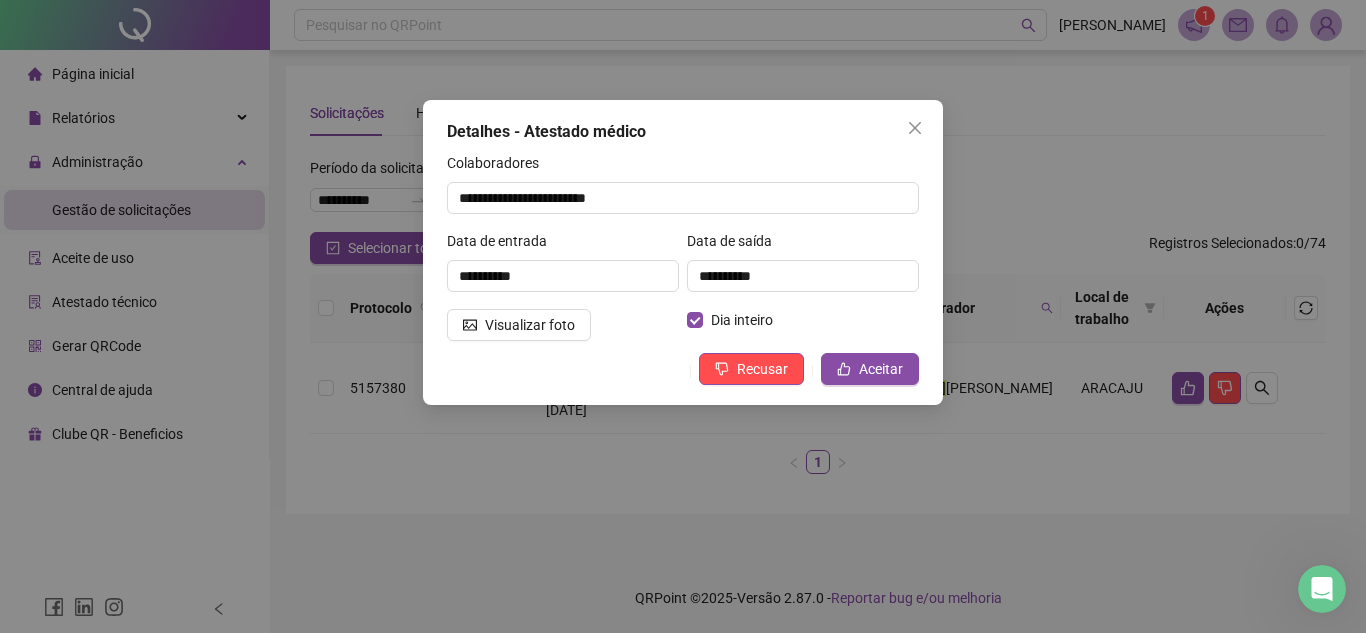 click on "**********" at bounding box center (563, 269) 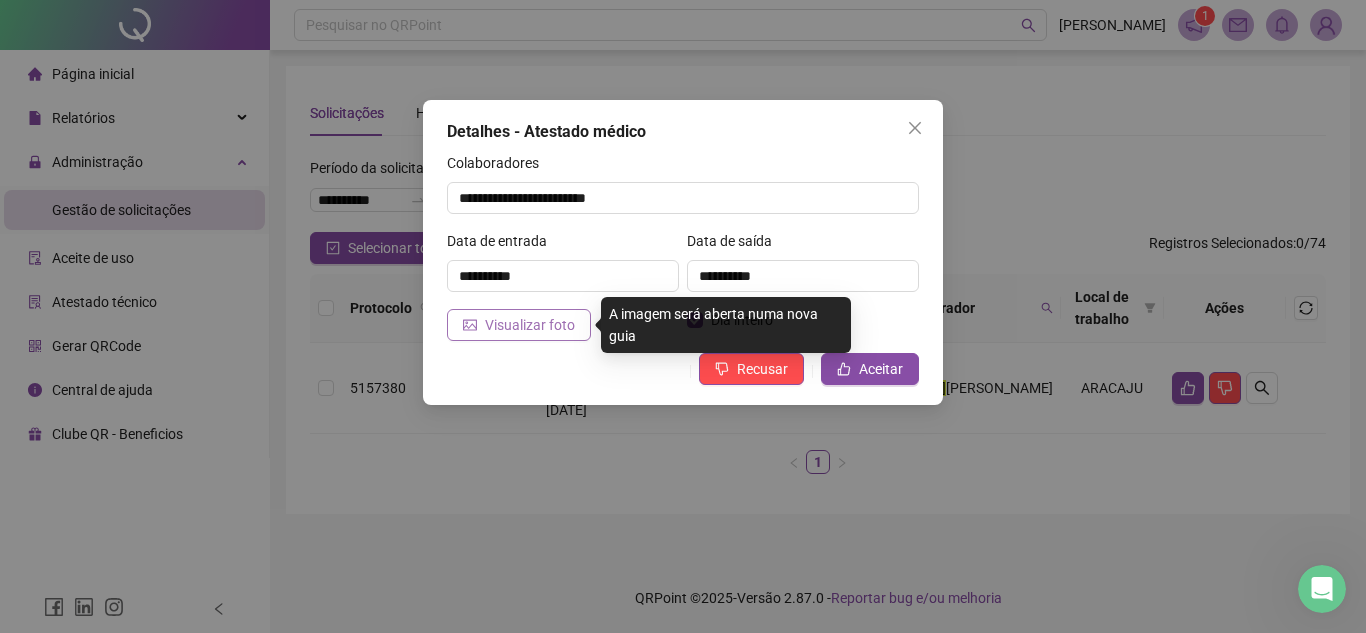 click on "Visualizar foto" at bounding box center (530, 325) 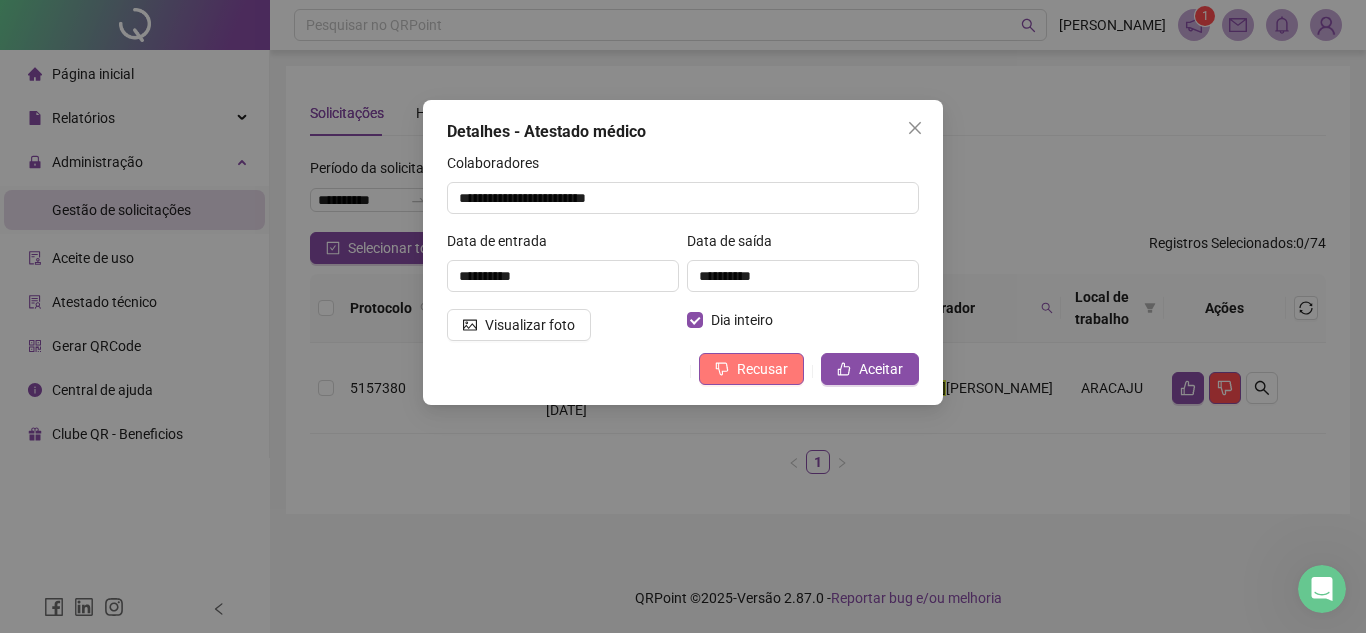 click on "Recusar" at bounding box center (762, 369) 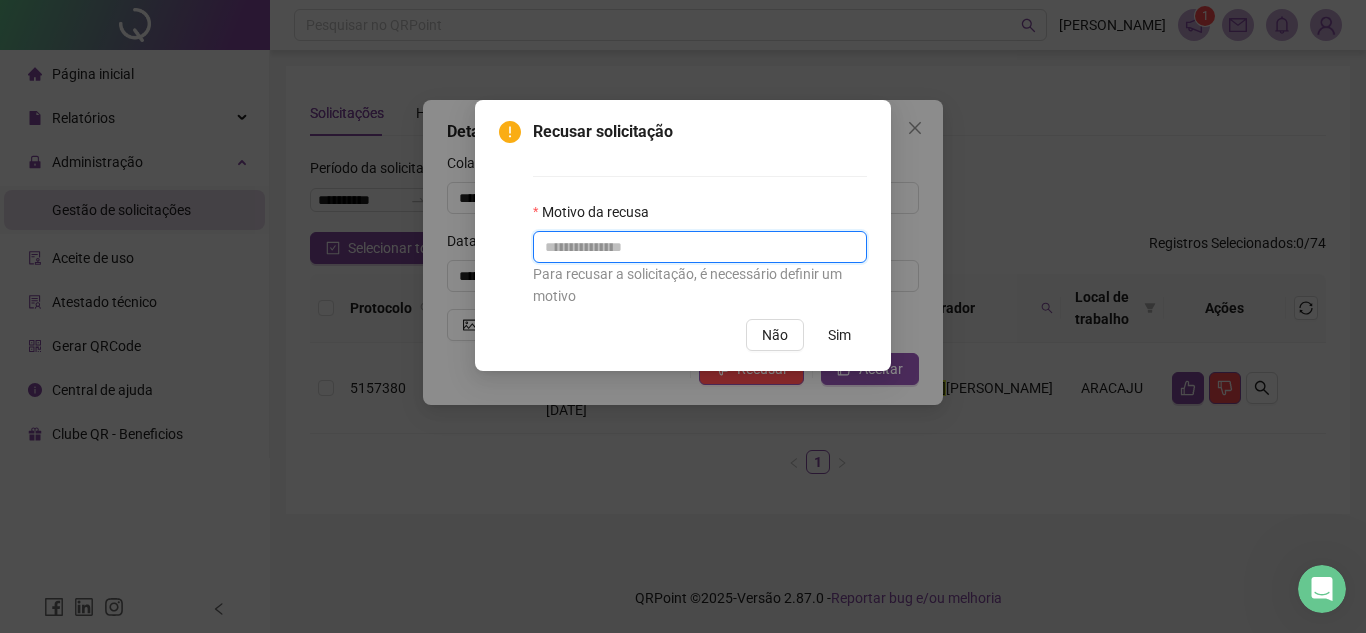 click at bounding box center (700, 247) 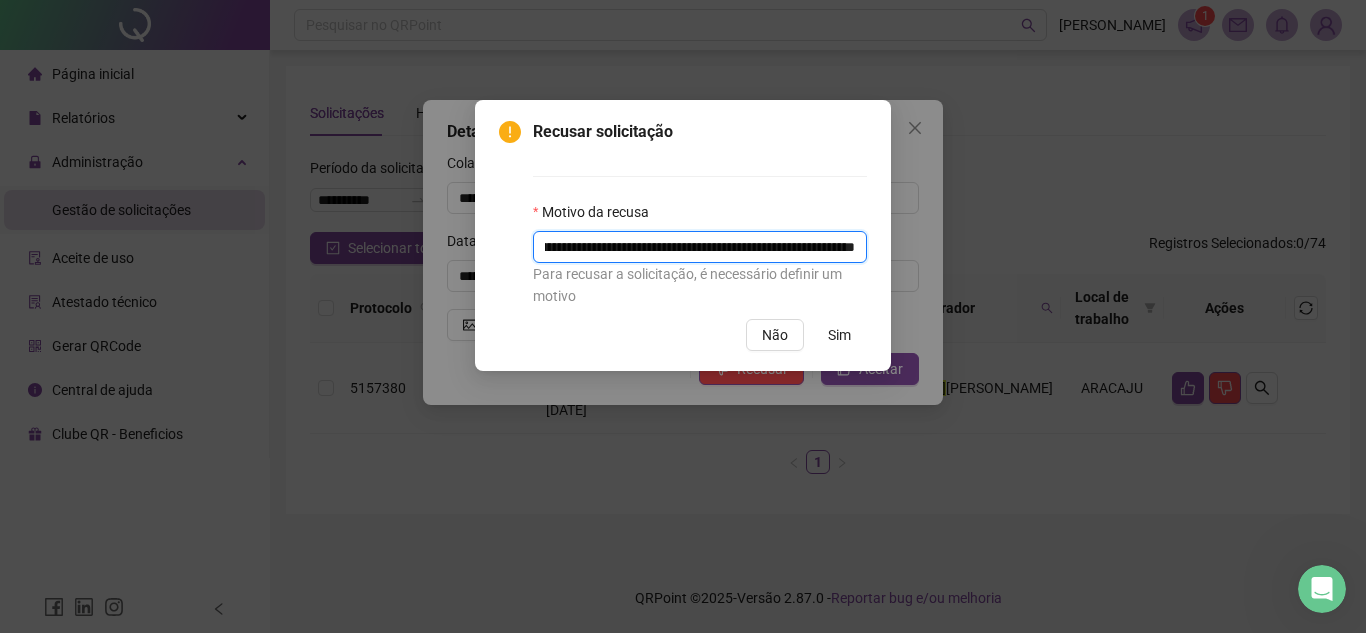 scroll, scrollTop: 0, scrollLeft: 135, axis: horizontal 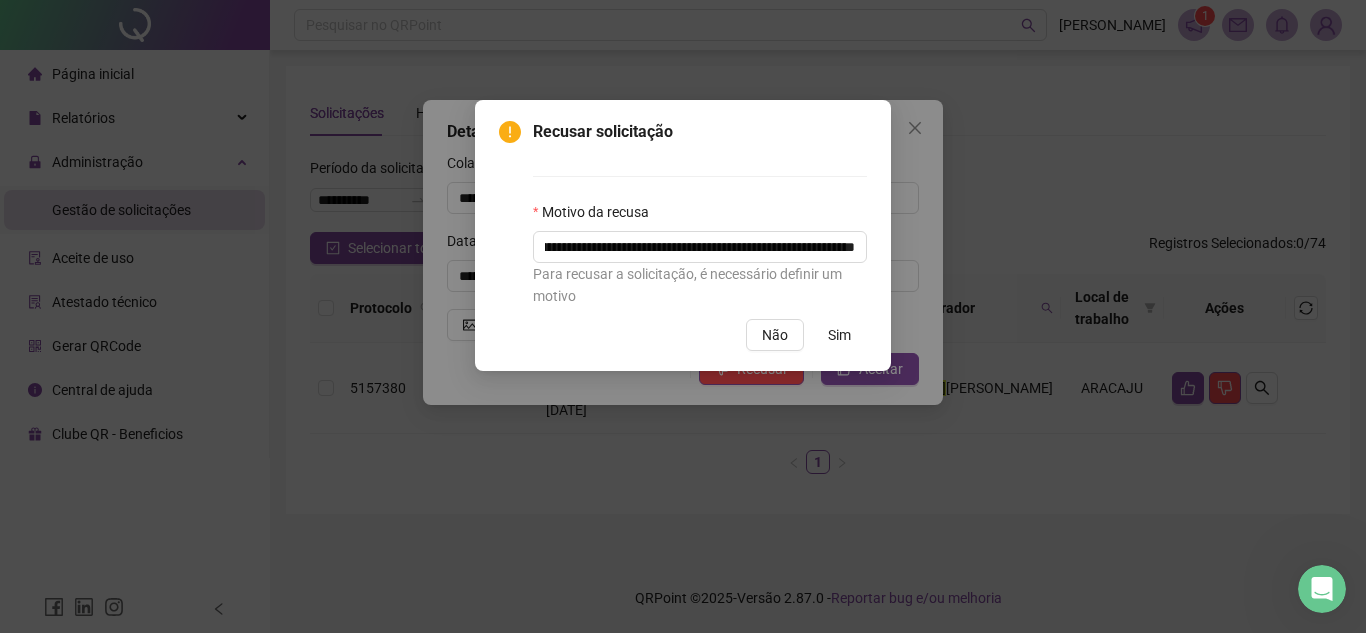 click on "Sim" at bounding box center (839, 335) 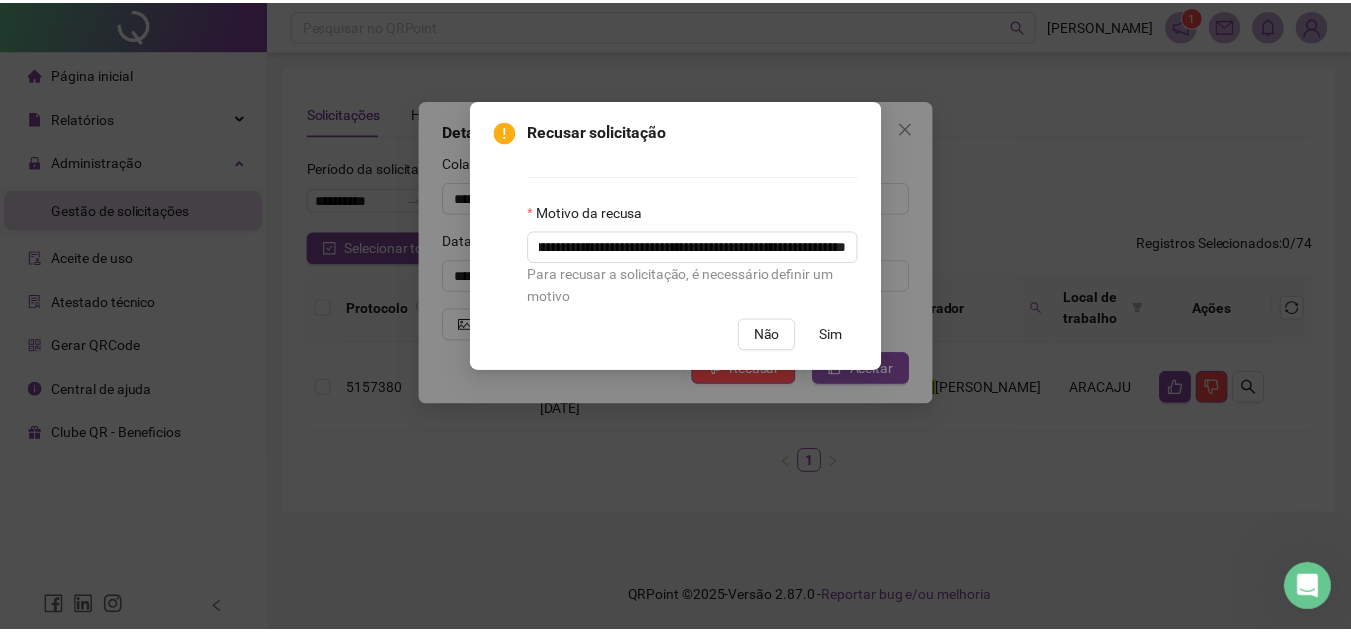 scroll, scrollTop: 0, scrollLeft: 0, axis: both 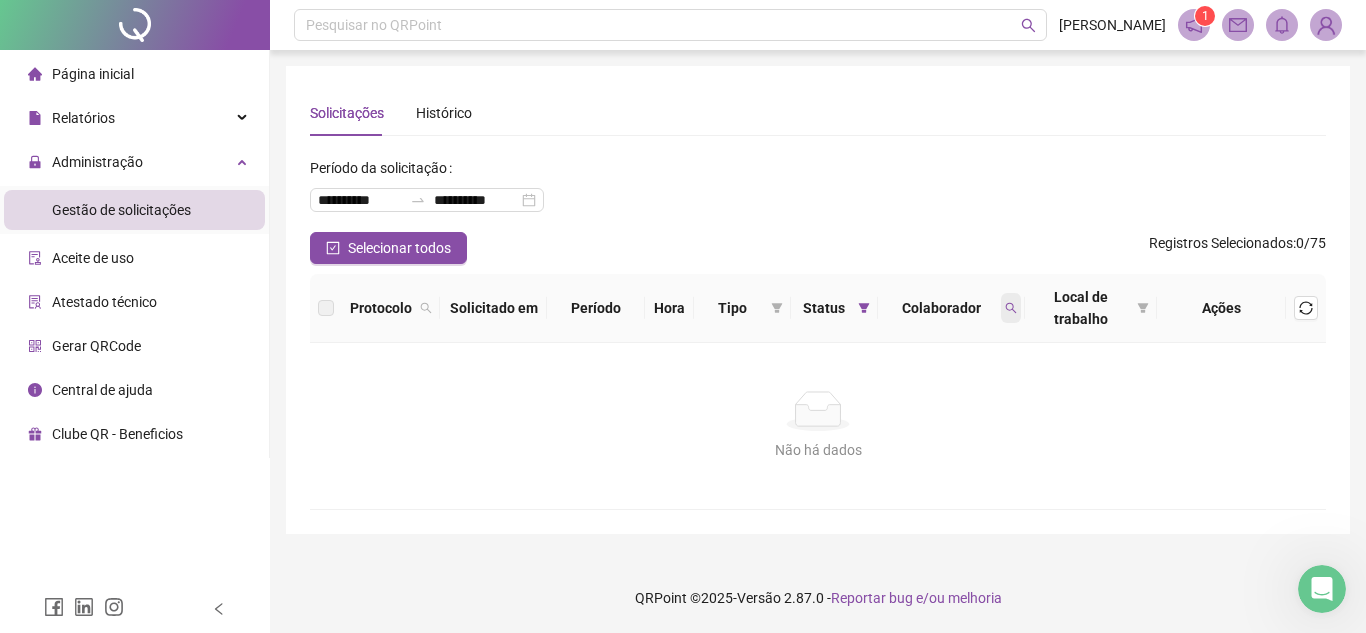 click at bounding box center (1011, 308) 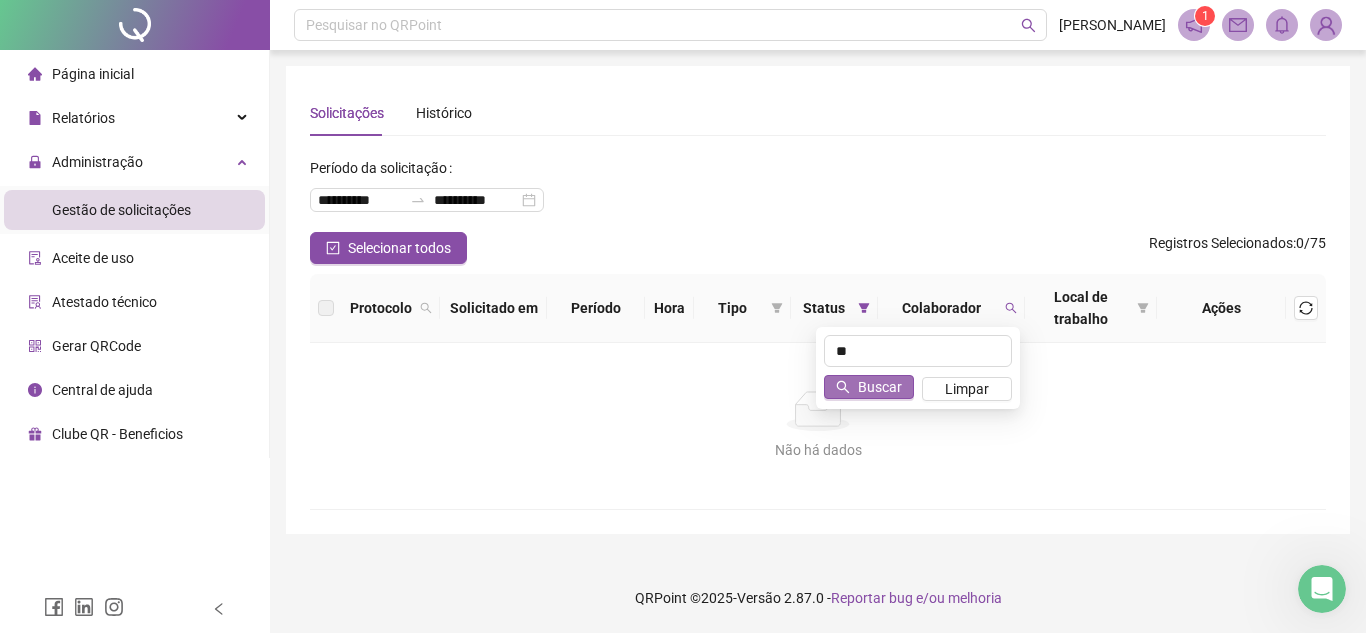 click on "Buscar" at bounding box center [880, 387] 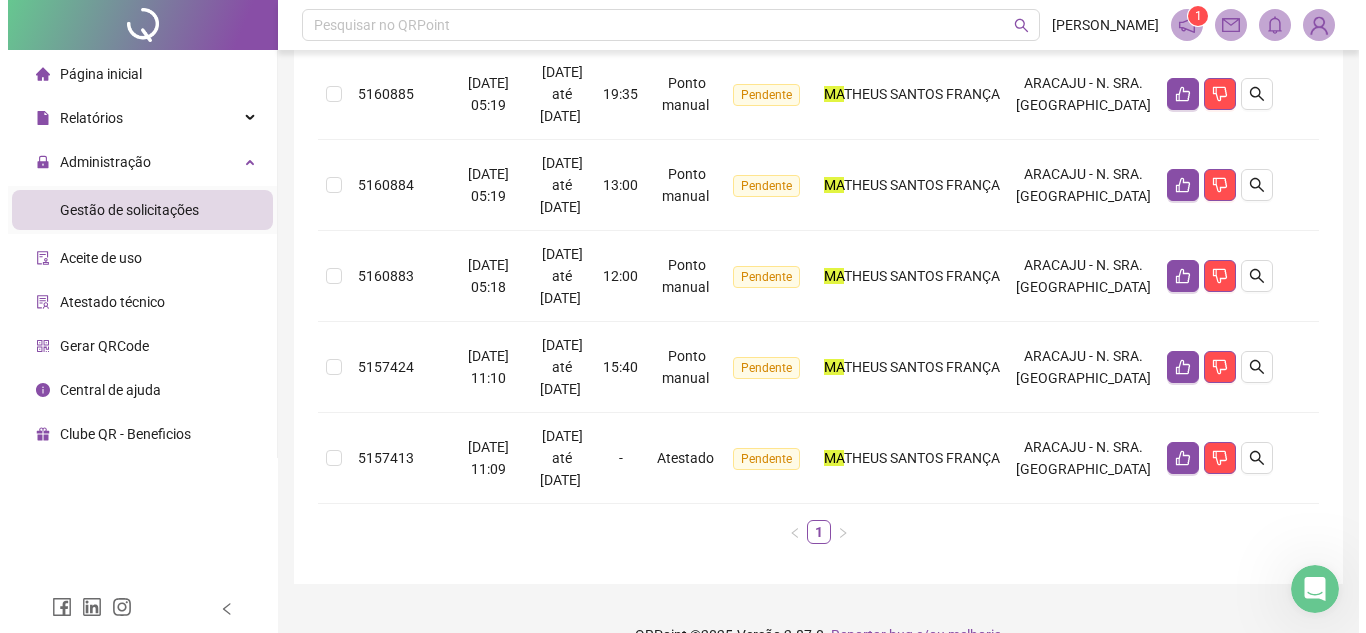 scroll, scrollTop: 604, scrollLeft: 0, axis: vertical 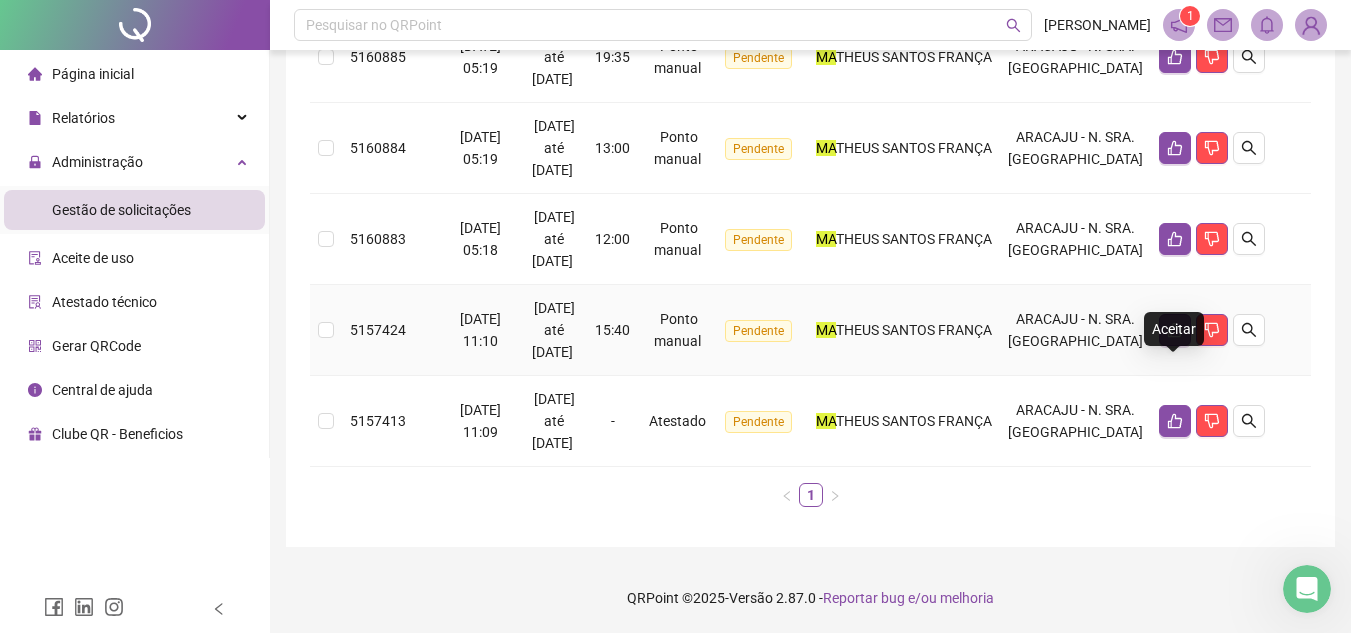 click 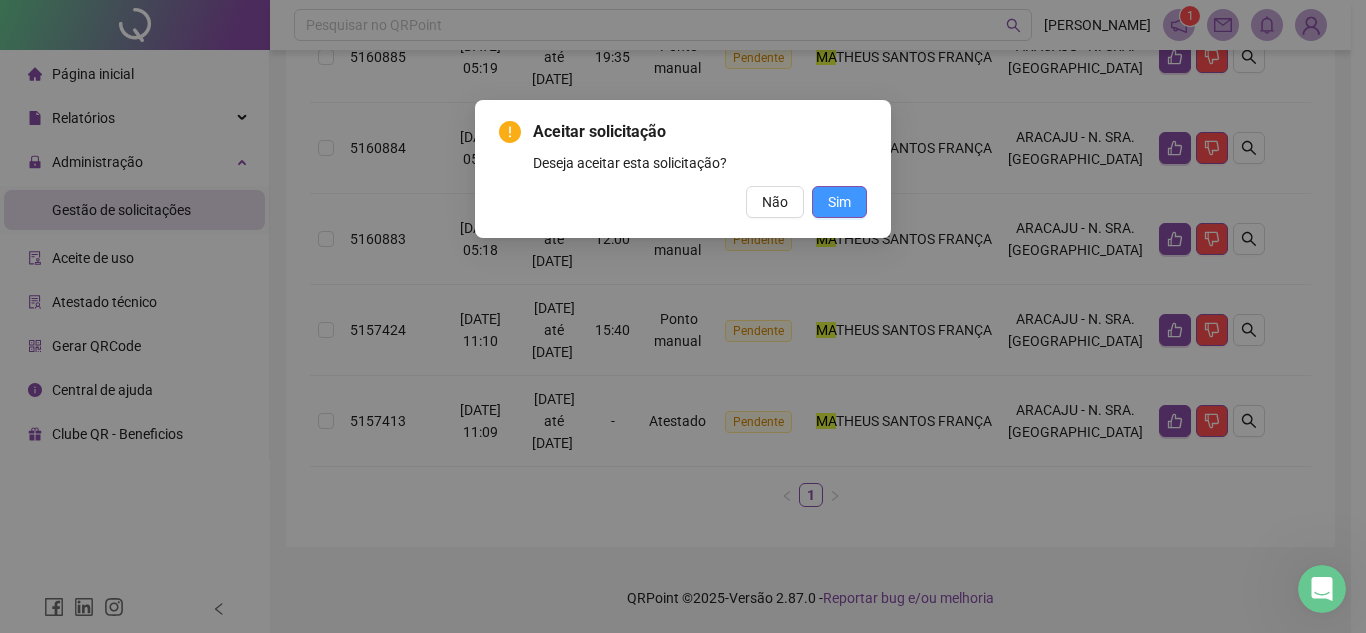 click on "Sim" at bounding box center (839, 202) 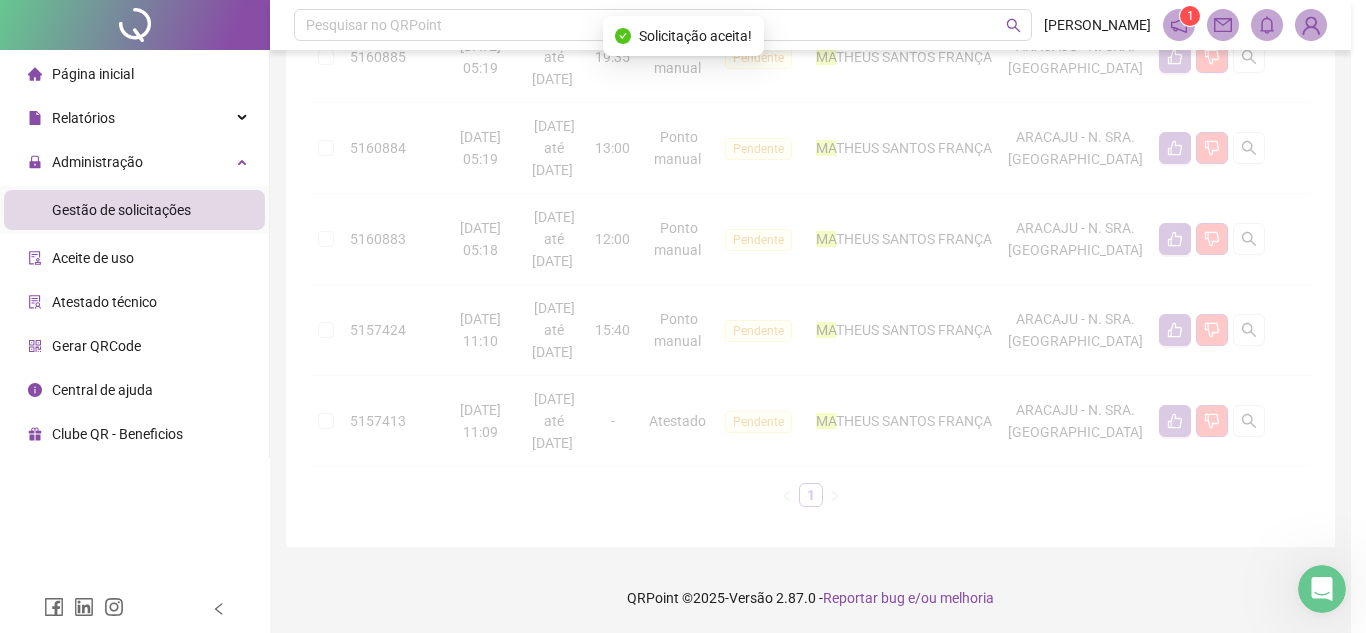 scroll, scrollTop: 513, scrollLeft: 0, axis: vertical 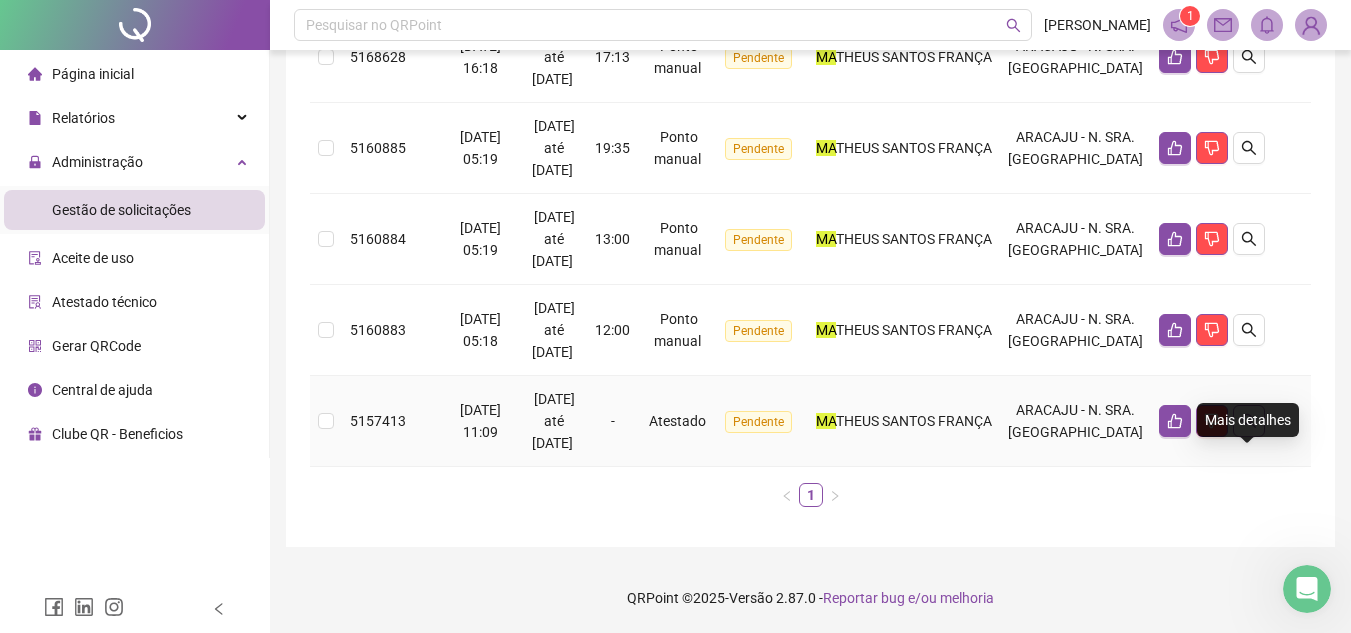click 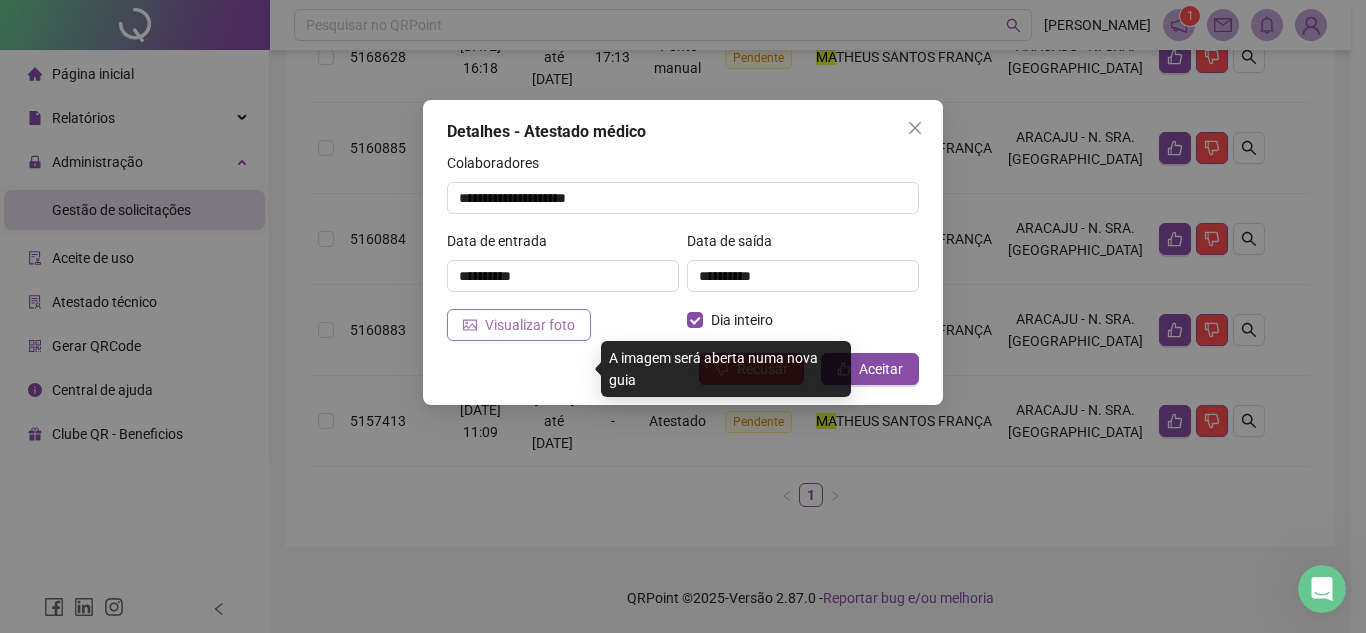 click on "Visualizar foto" at bounding box center [530, 325] 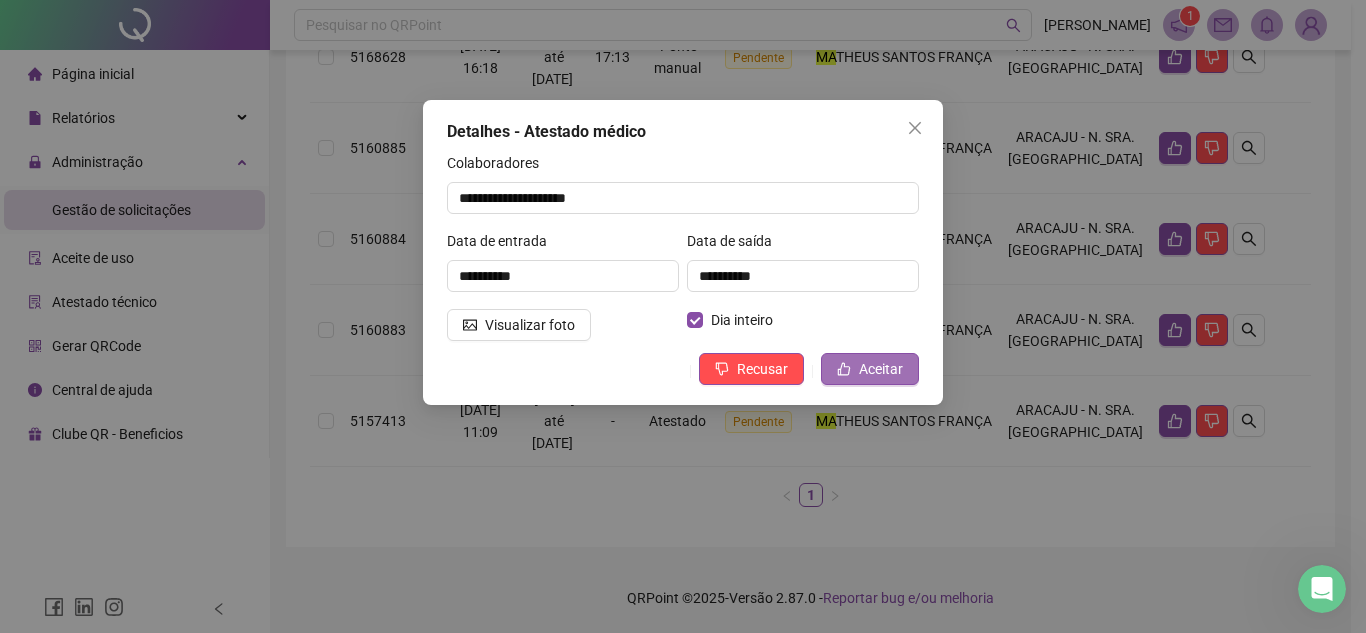 click on "Aceitar" at bounding box center [881, 369] 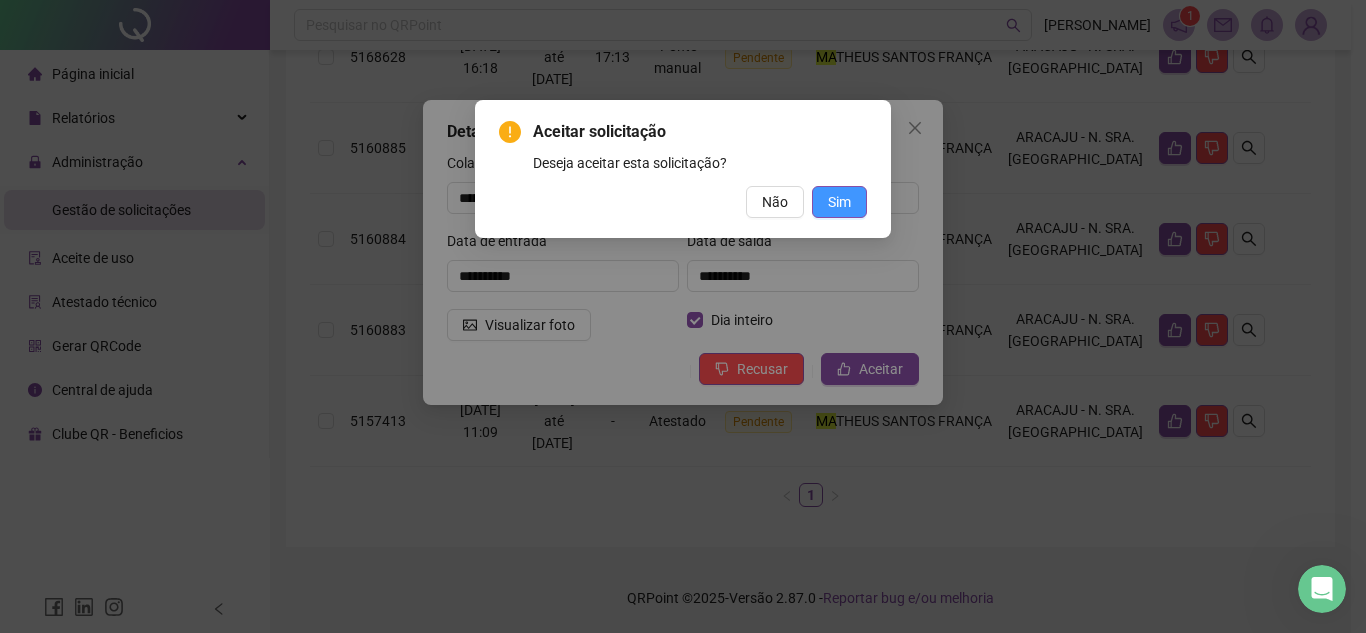 click on "Sim" at bounding box center [839, 202] 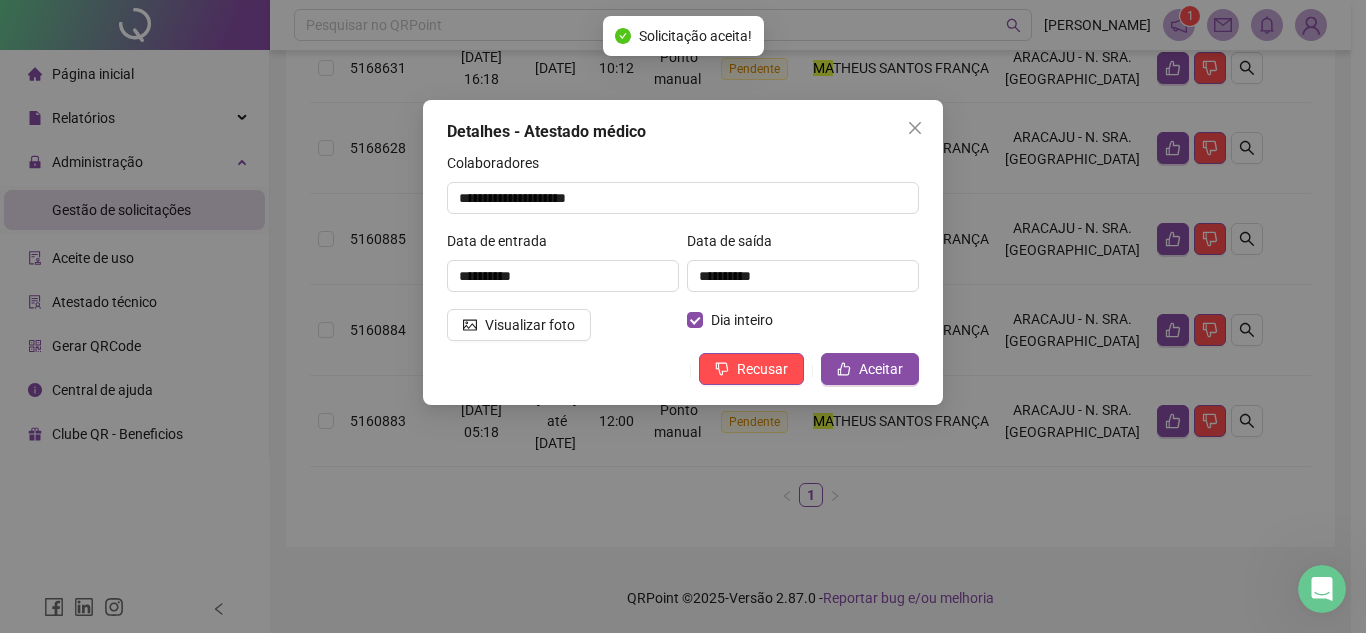 scroll, scrollTop: 422, scrollLeft: 0, axis: vertical 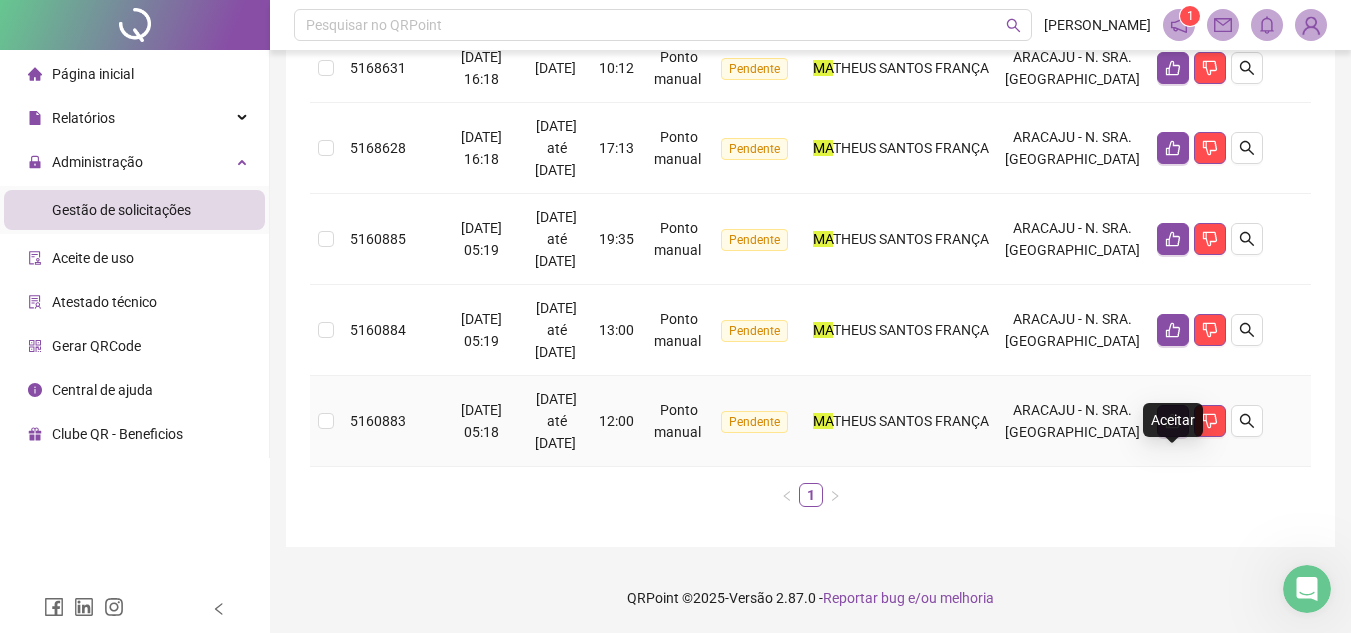 click 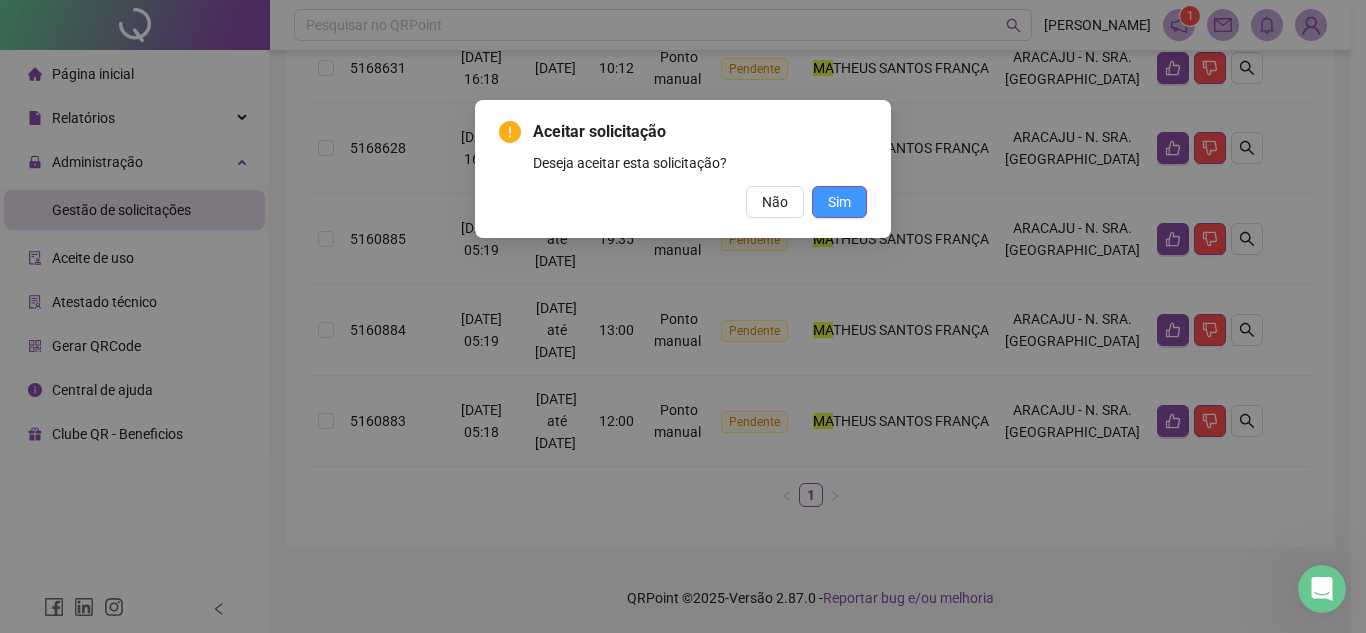 click on "Sim" at bounding box center [839, 202] 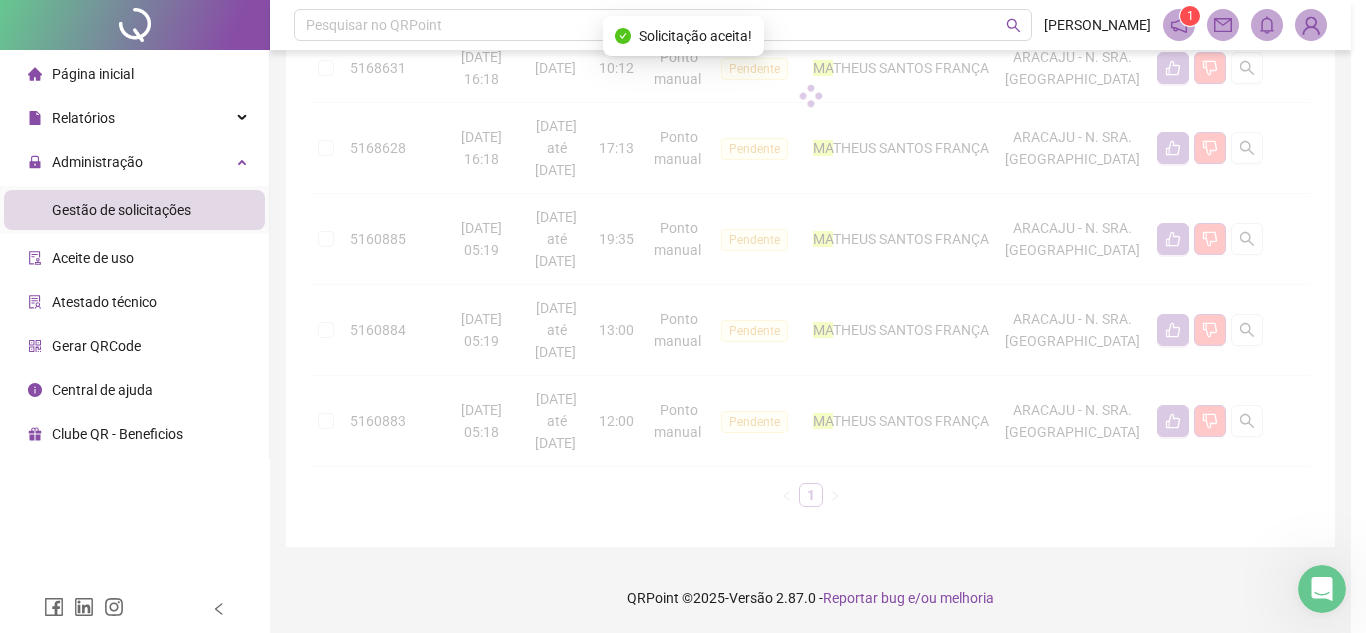 scroll, scrollTop: 331, scrollLeft: 0, axis: vertical 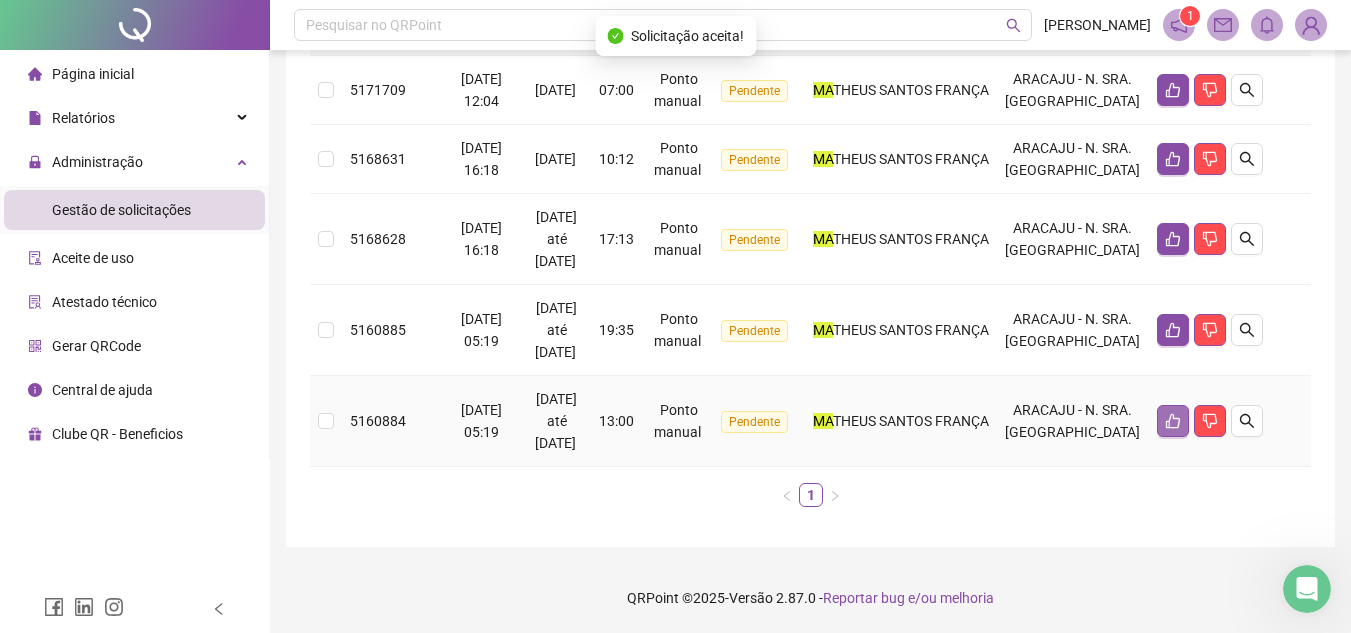 click 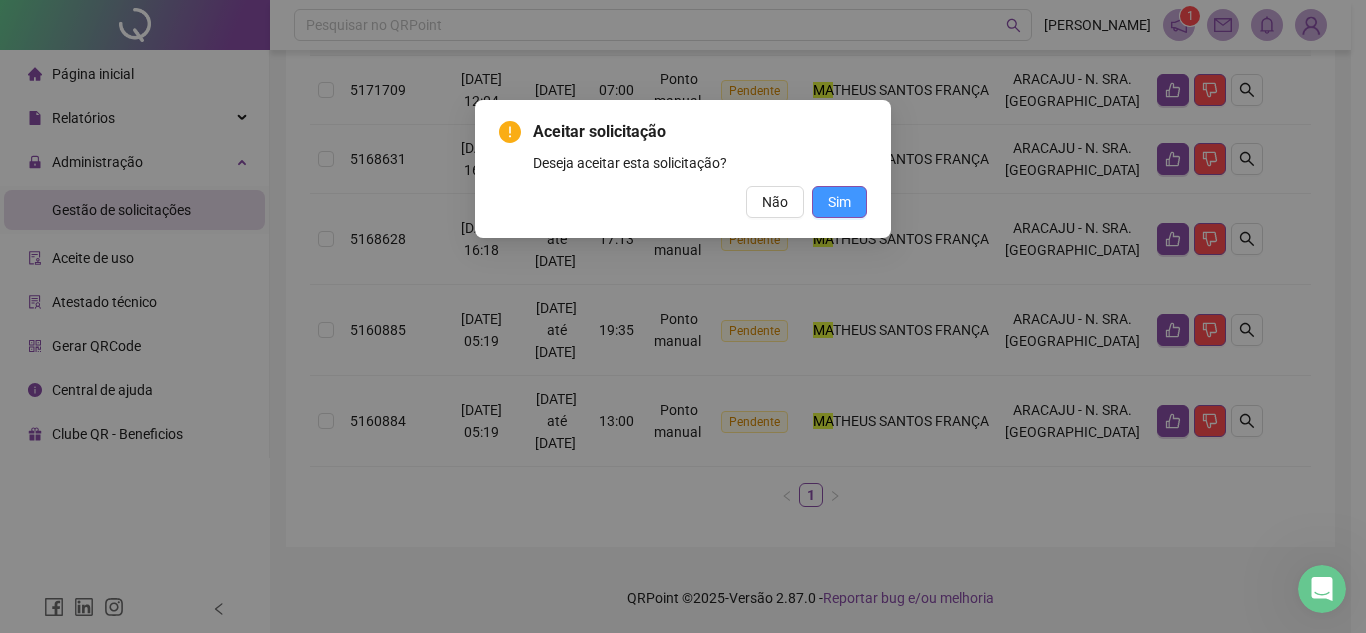 click on "Sim" at bounding box center (839, 202) 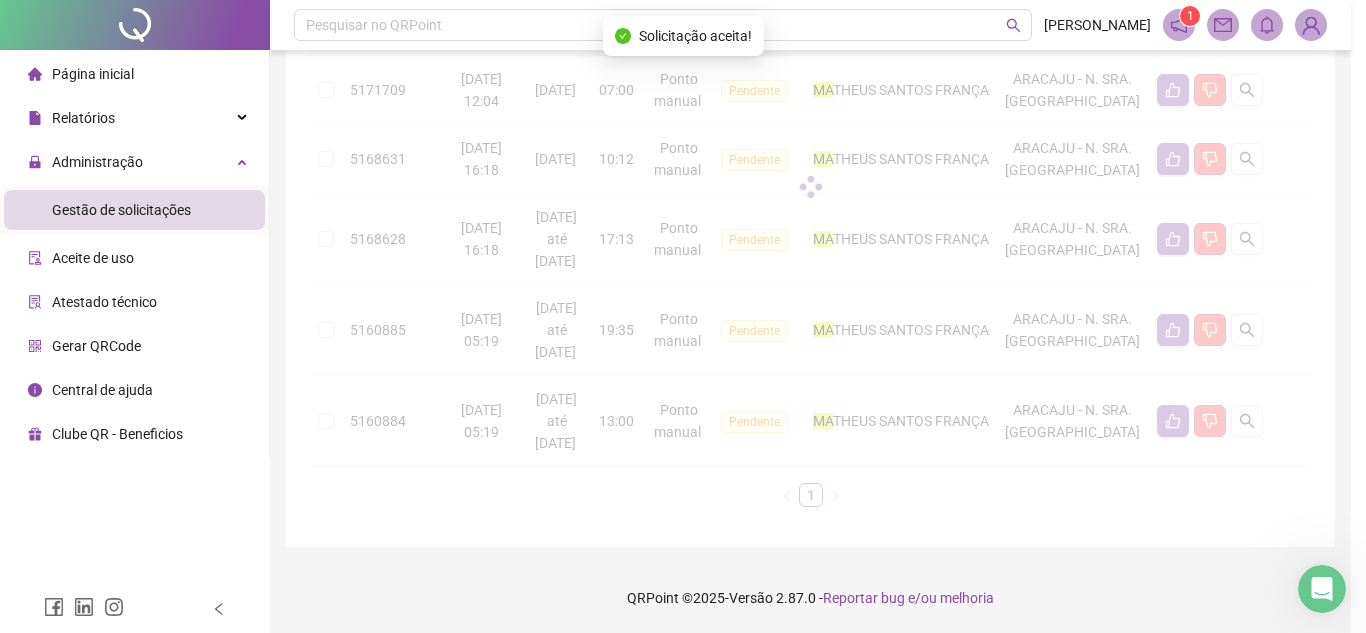 scroll, scrollTop: 240, scrollLeft: 0, axis: vertical 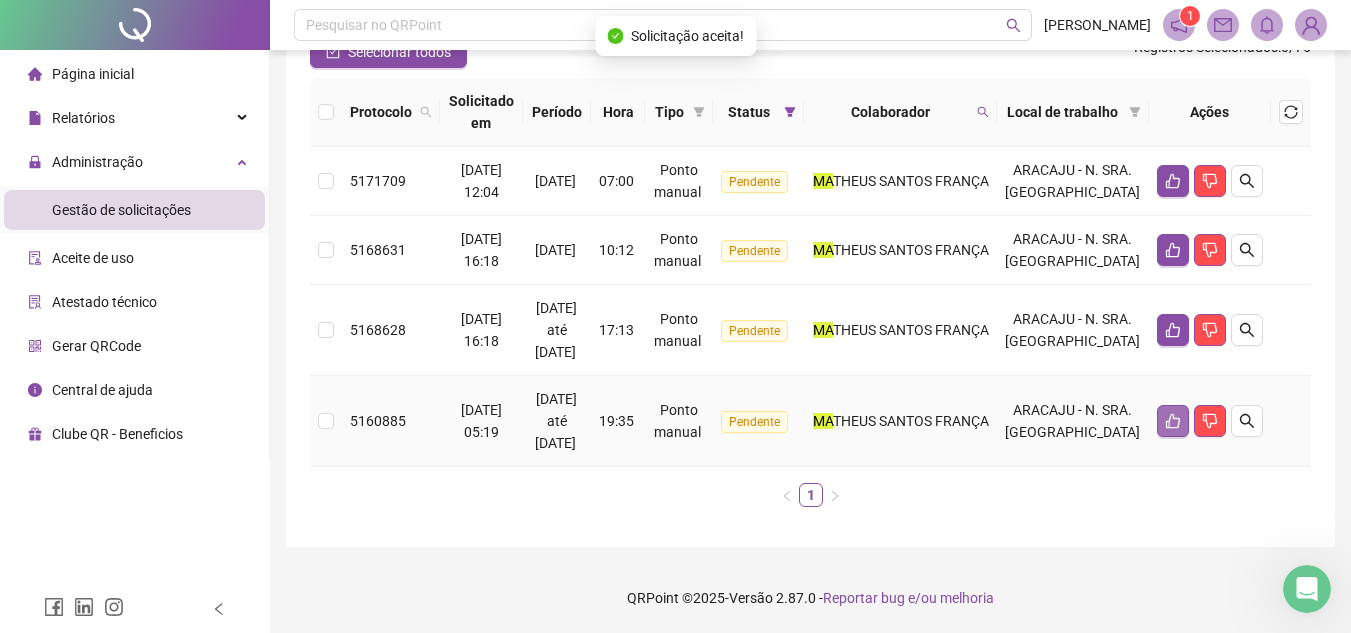 click 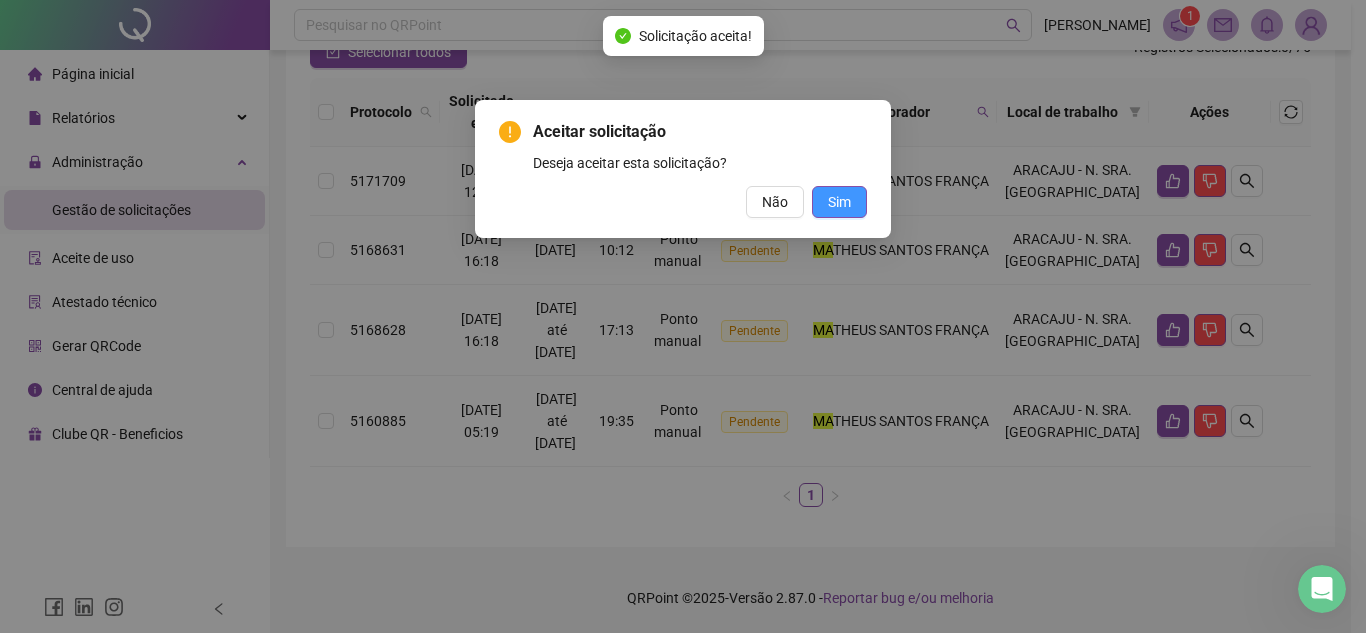 click on "Sim" at bounding box center [839, 202] 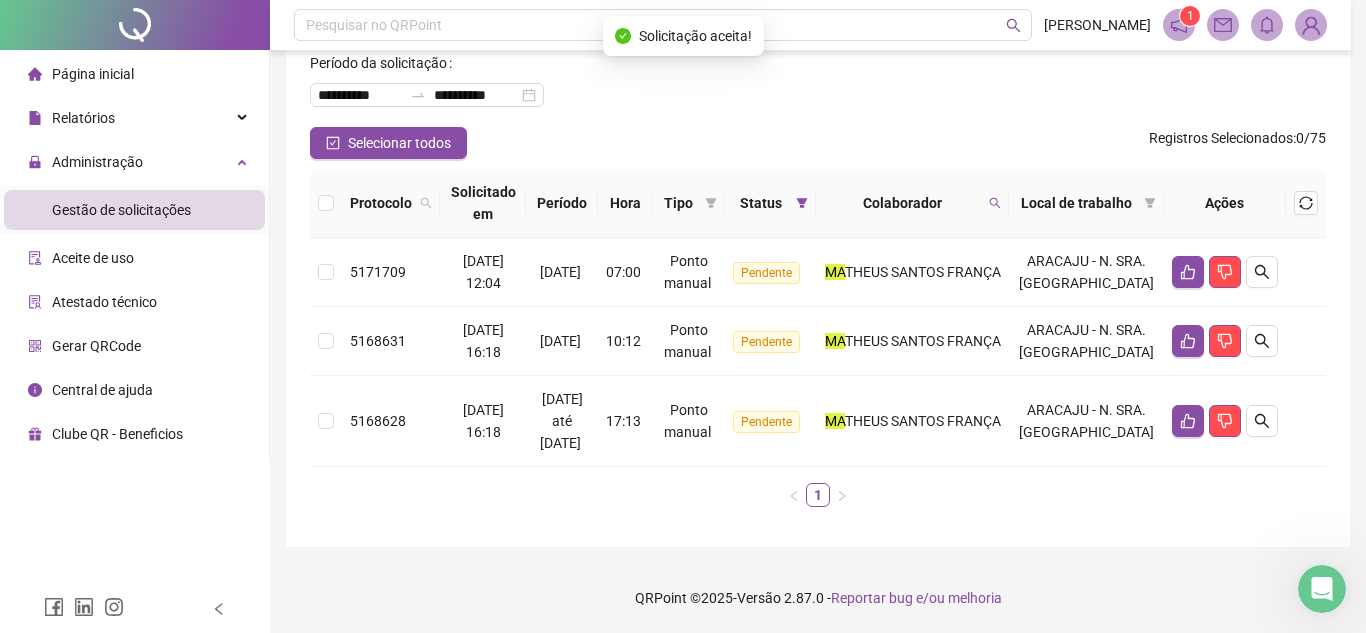 scroll, scrollTop: 149, scrollLeft: 0, axis: vertical 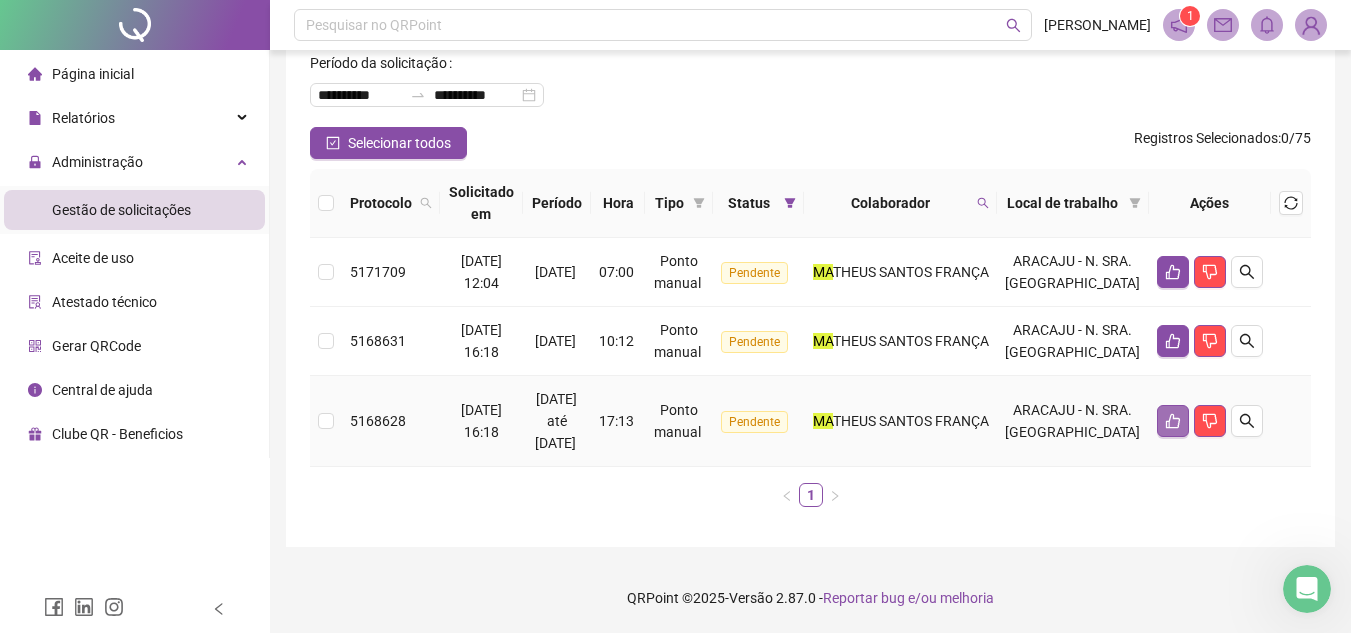 click 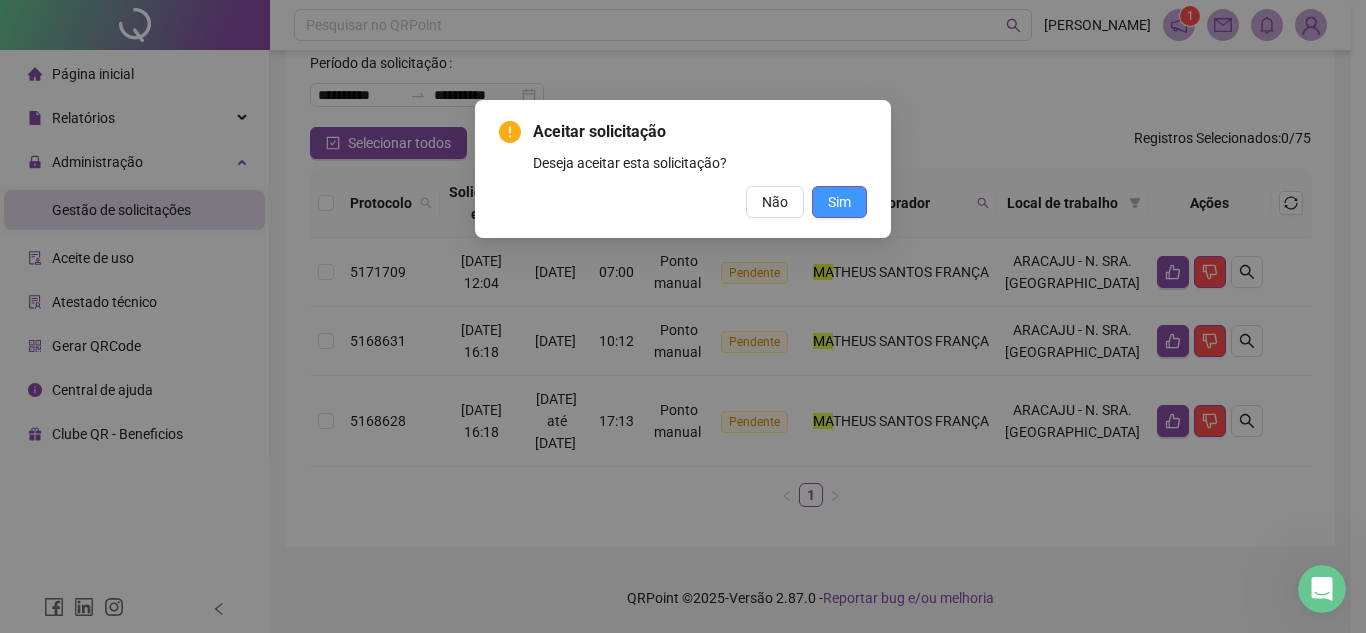 click on "Sim" at bounding box center (839, 202) 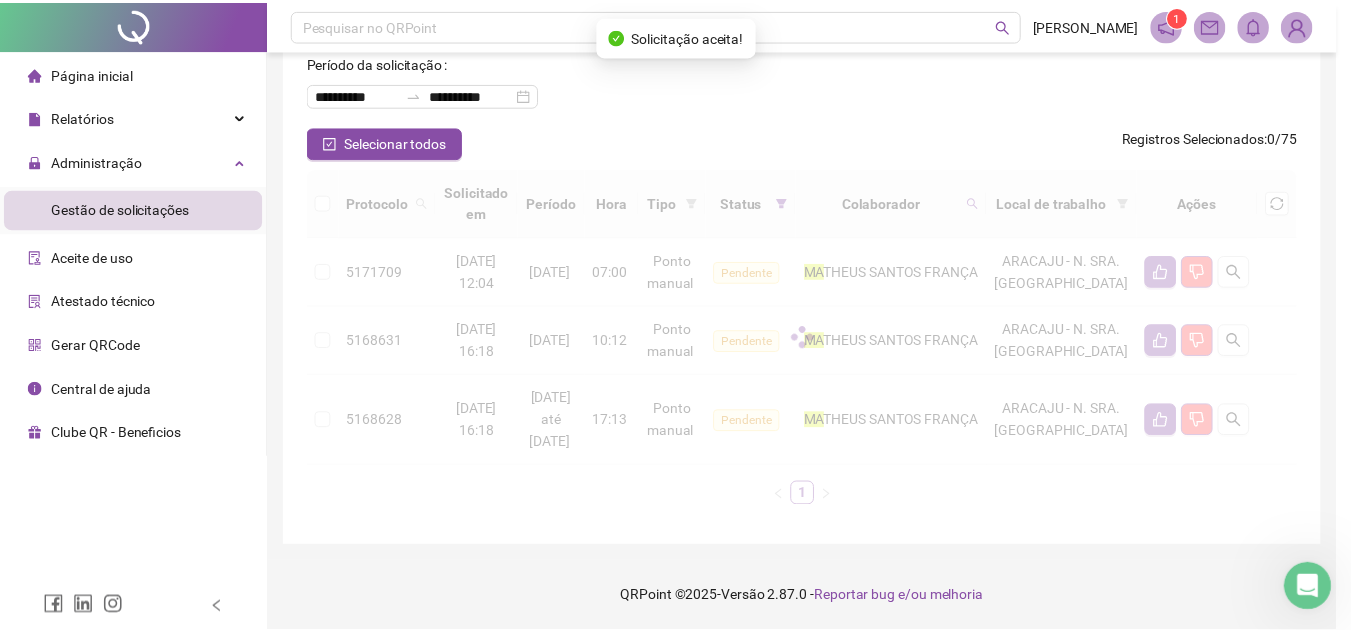 scroll, scrollTop: 58, scrollLeft: 0, axis: vertical 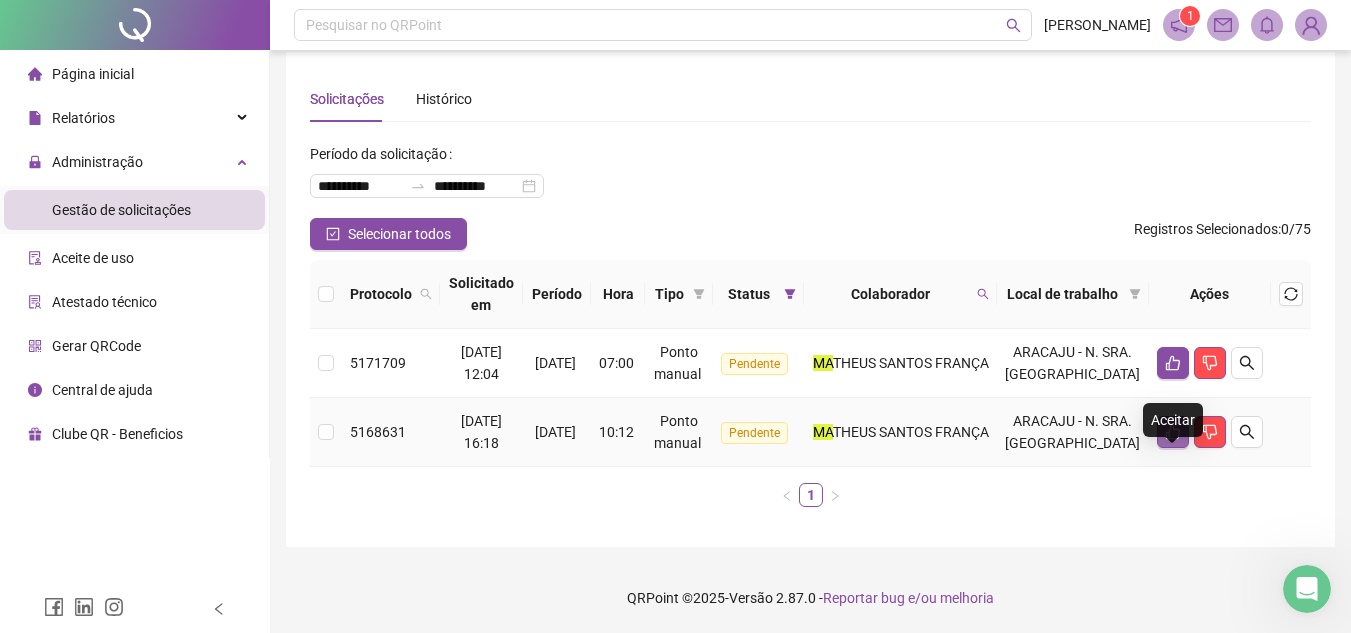 click 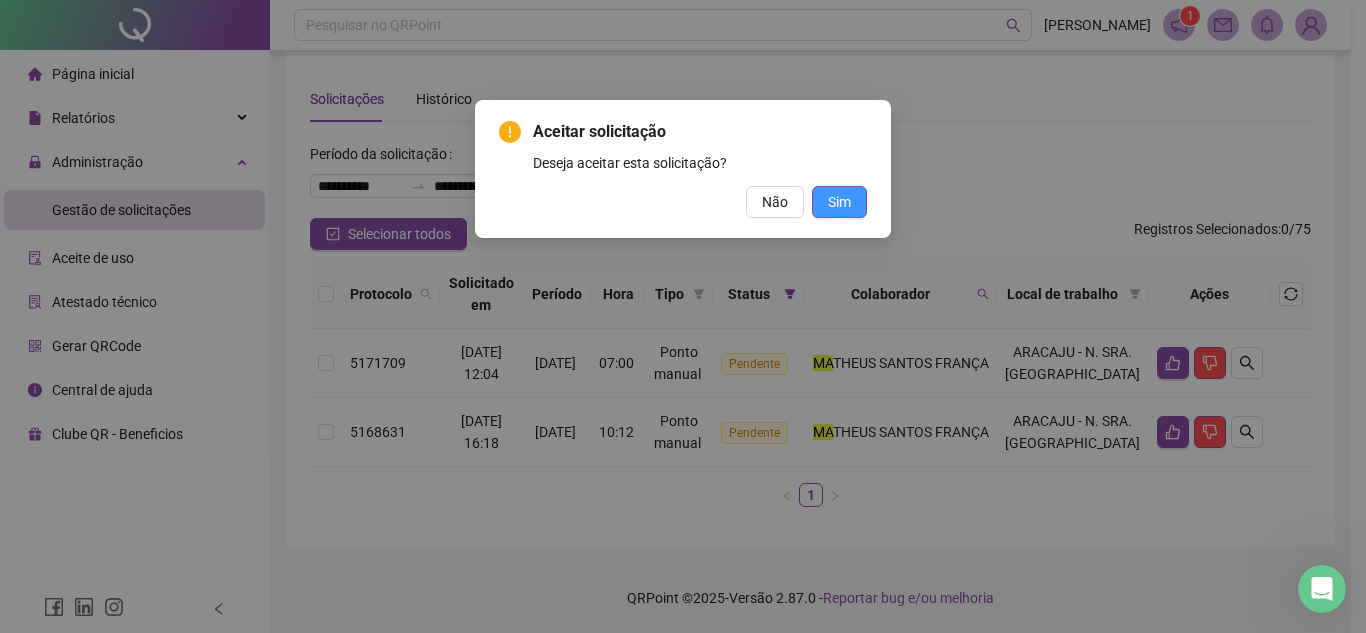 click on "Sim" at bounding box center [839, 202] 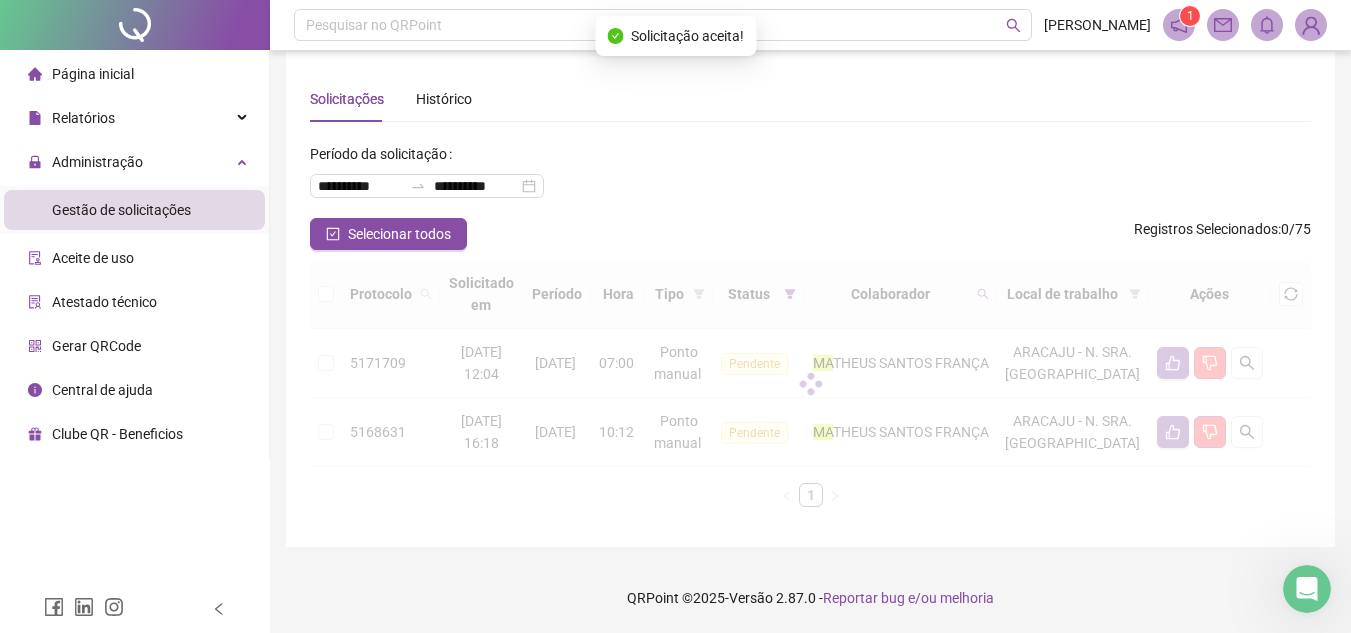 scroll, scrollTop: 0, scrollLeft: 0, axis: both 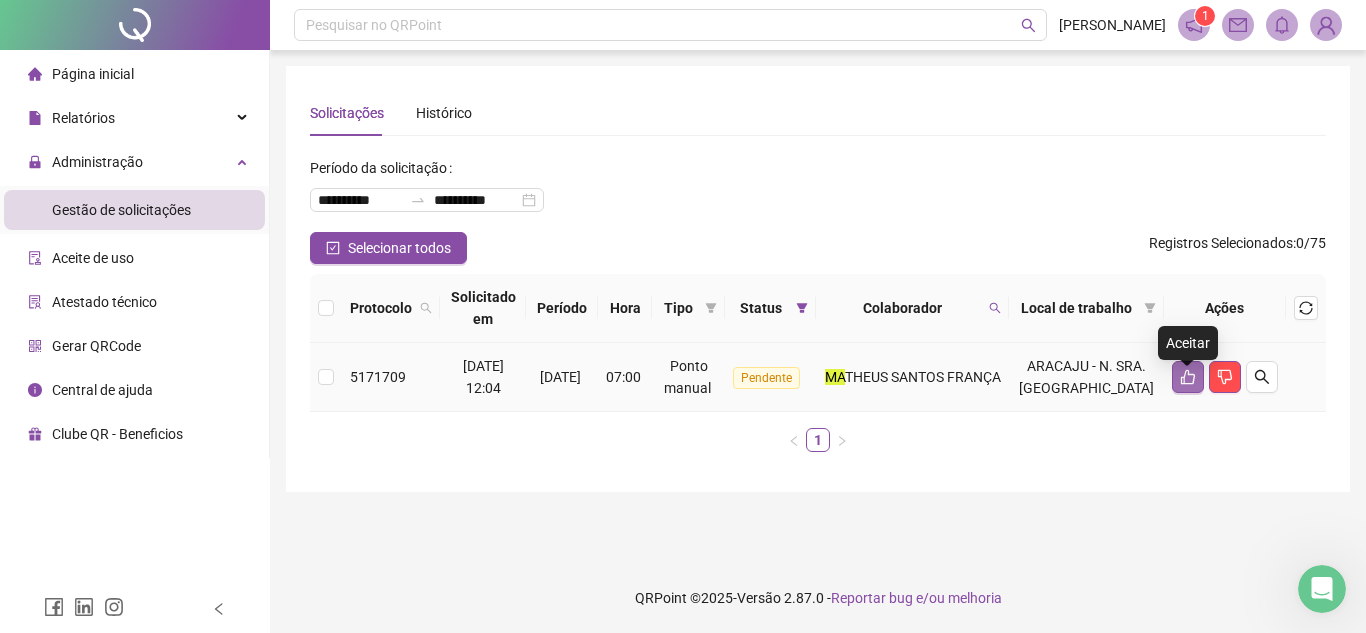 click at bounding box center (1188, 377) 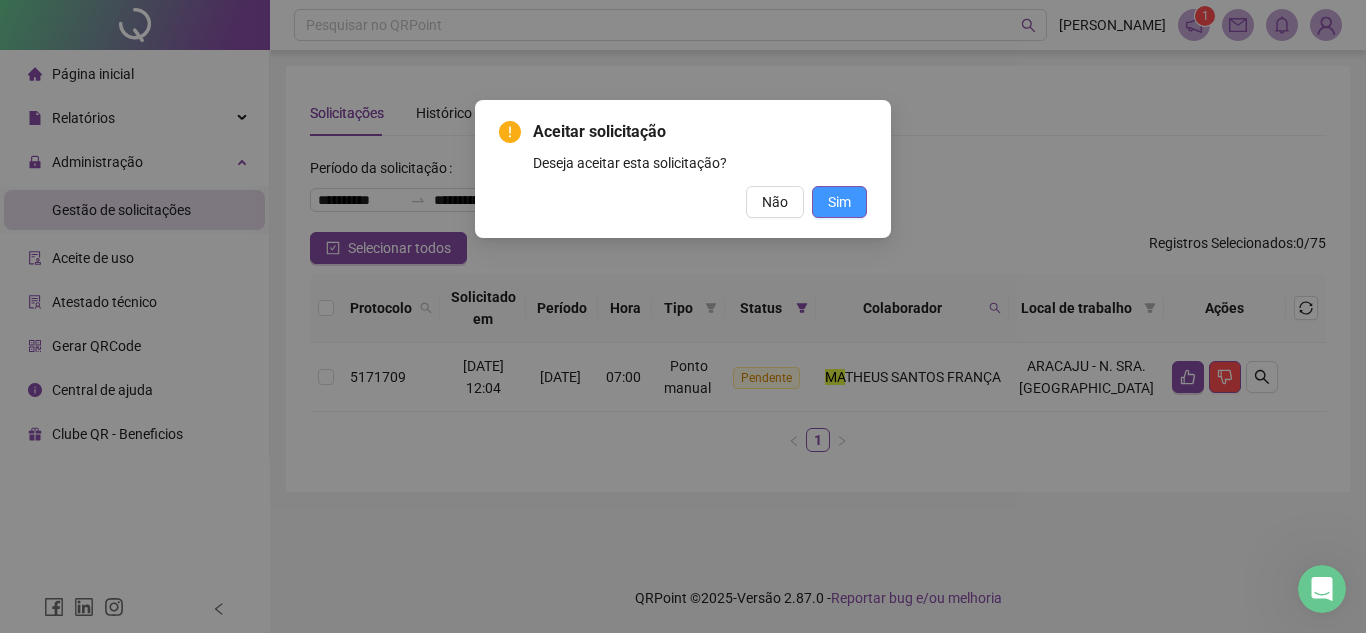 click on "Sim" at bounding box center (839, 202) 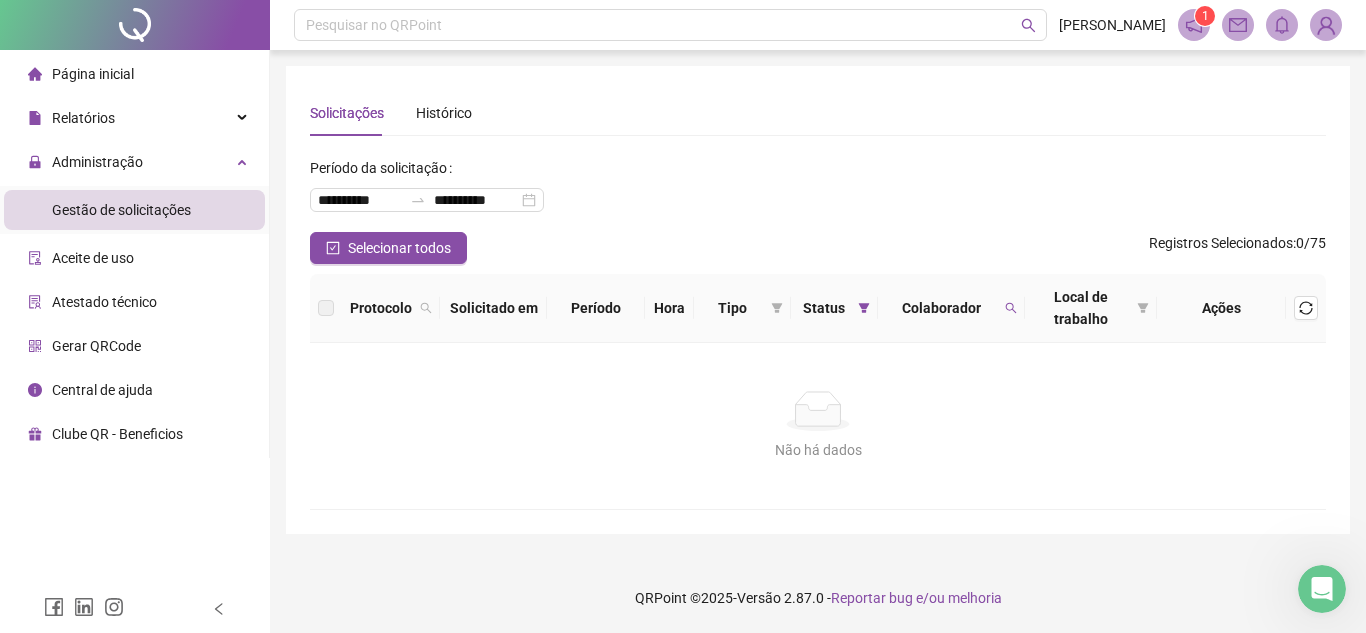 click on "Colaborador" at bounding box center [942, 308] 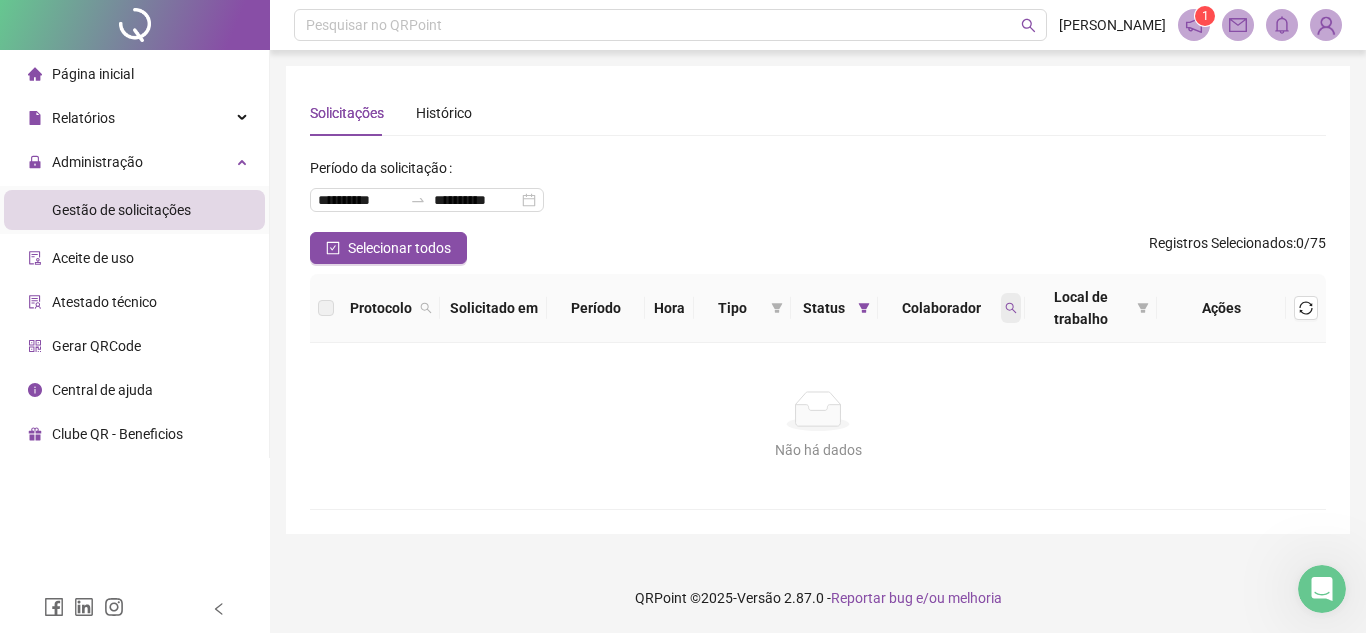 click at bounding box center (1011, 308) 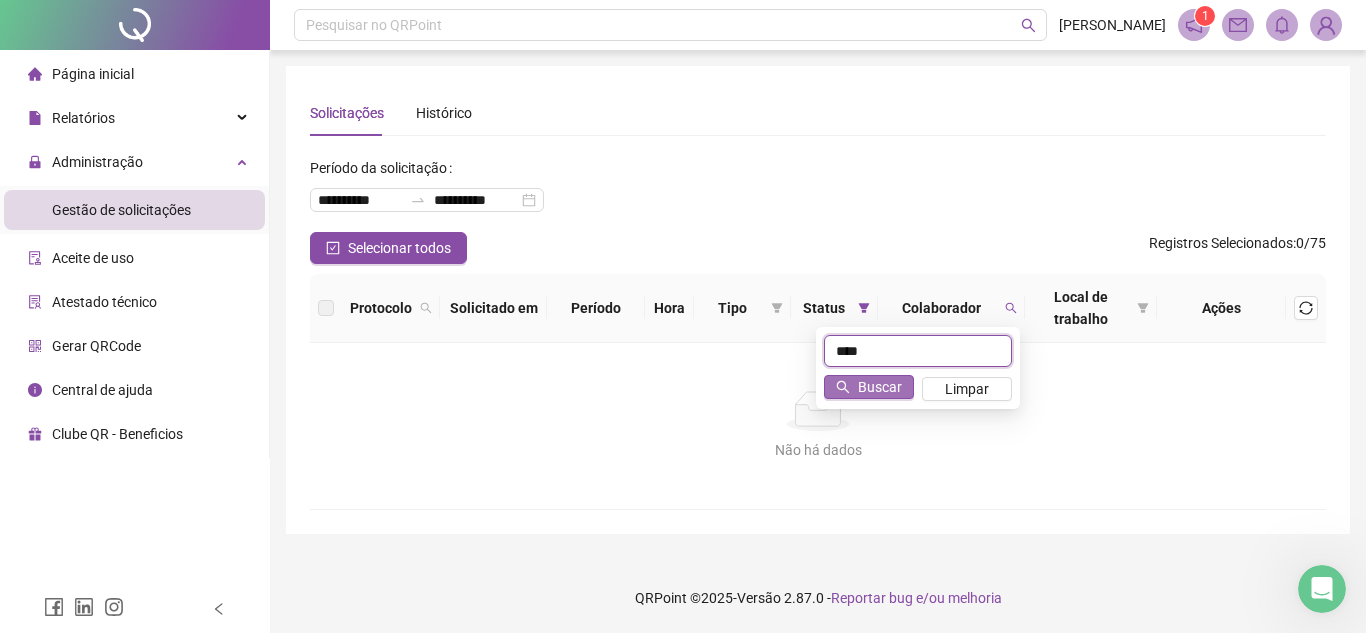 type on "****" 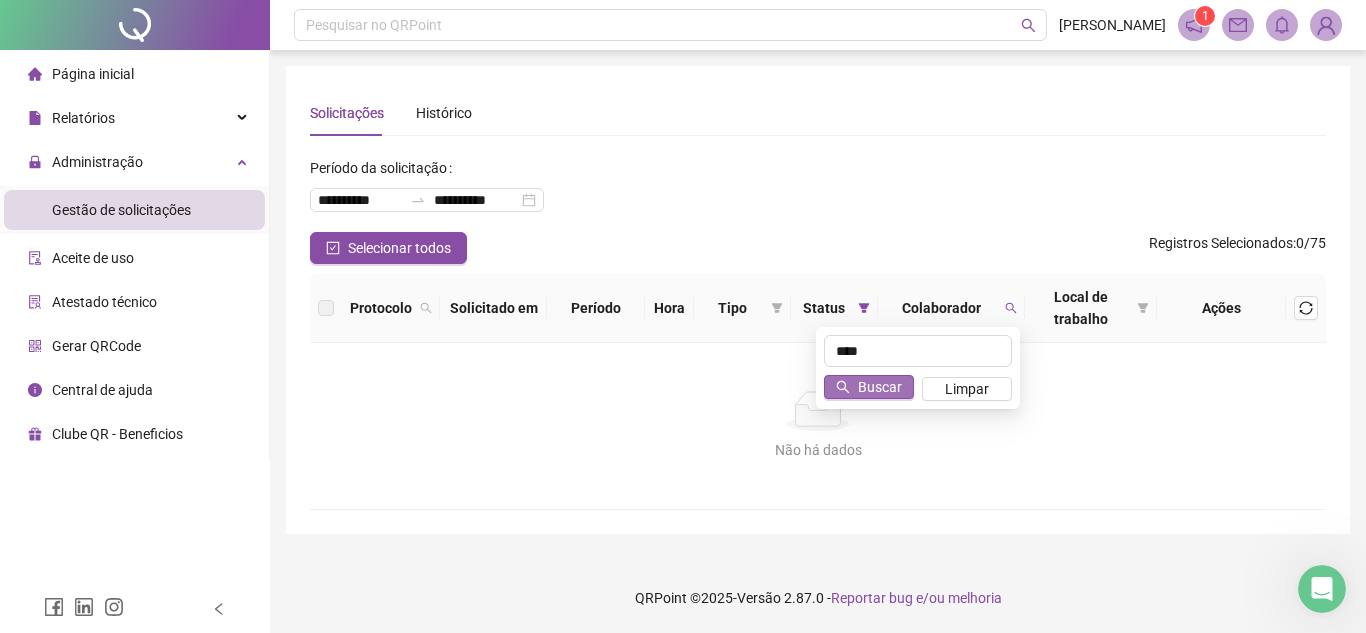 click on "Buscar" at bounding box center (880, 387) 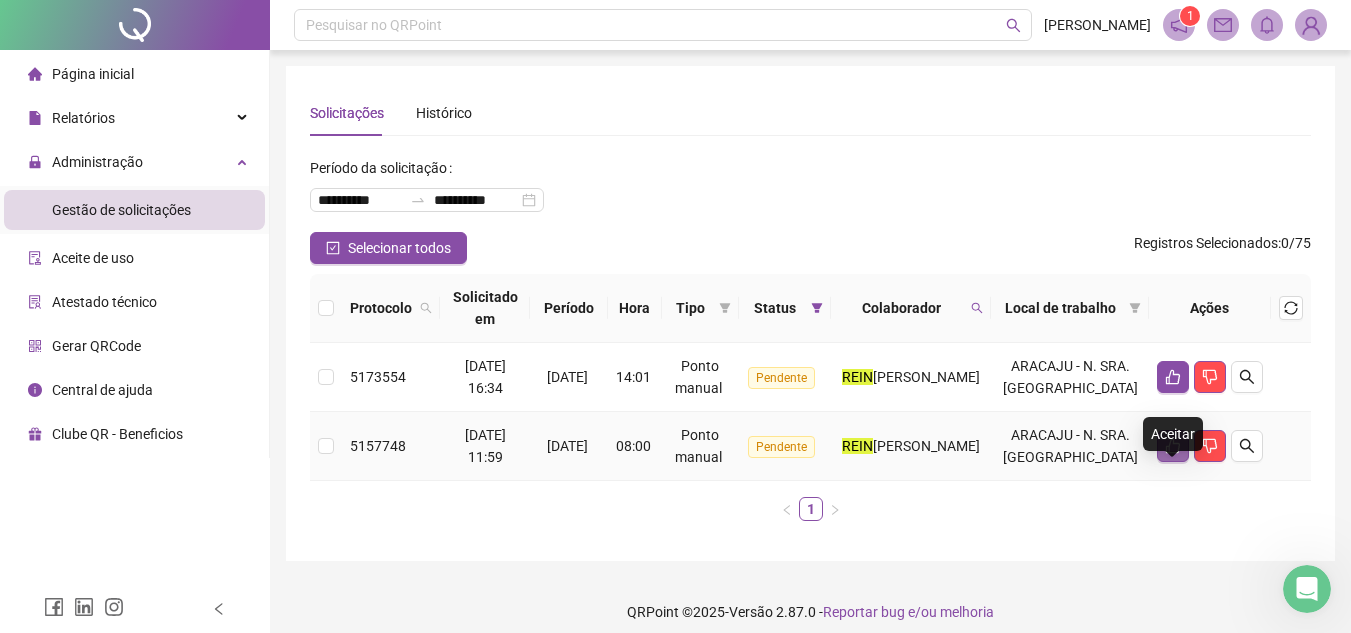 click 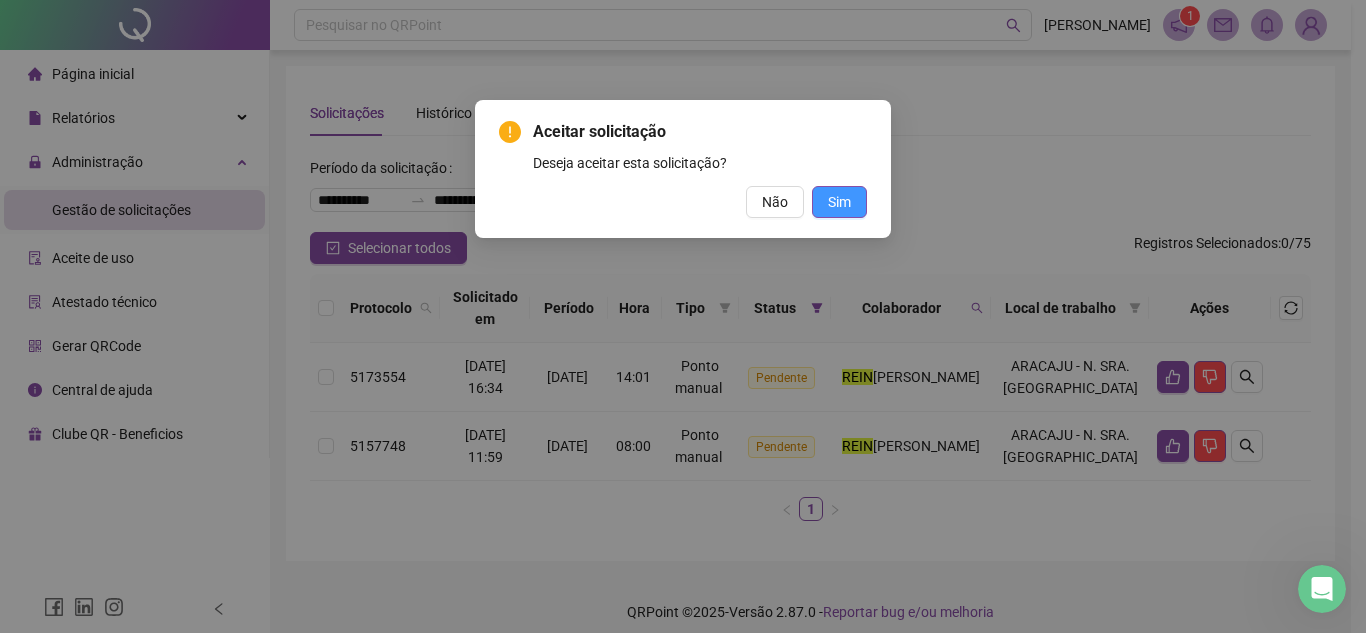 click on "Sim" at bounding box center (839, 202) 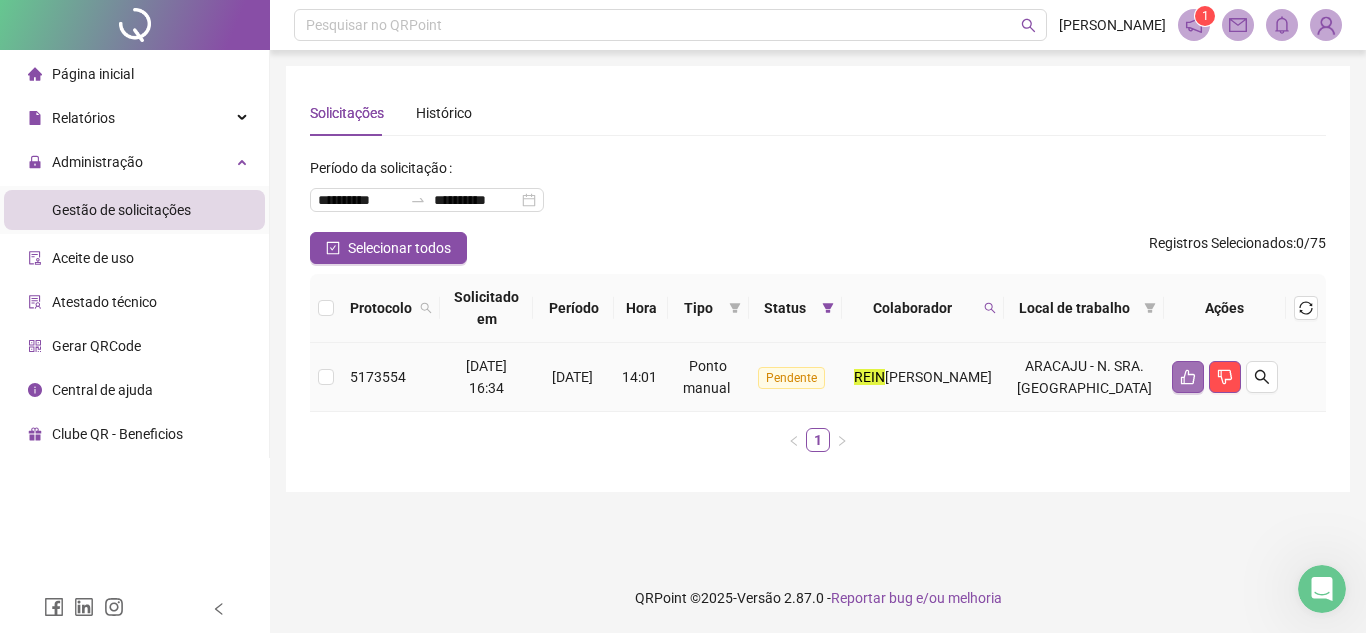 click 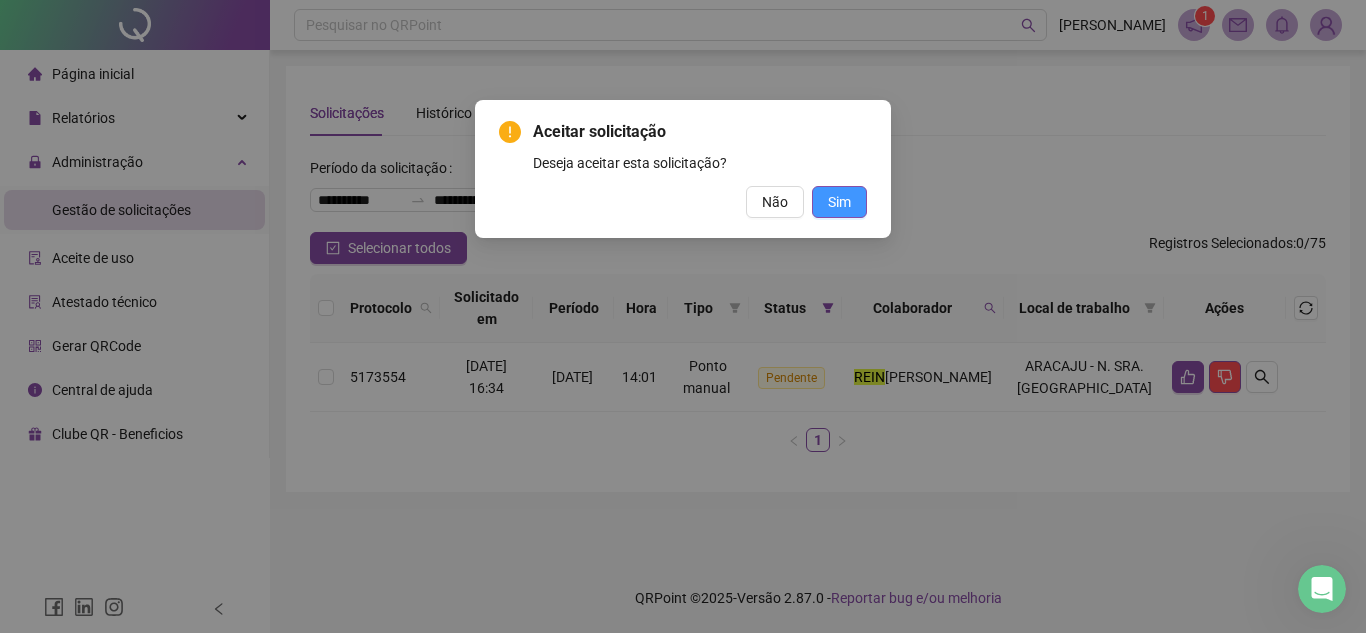 click on "Sim" at bounding box center (839, 202) 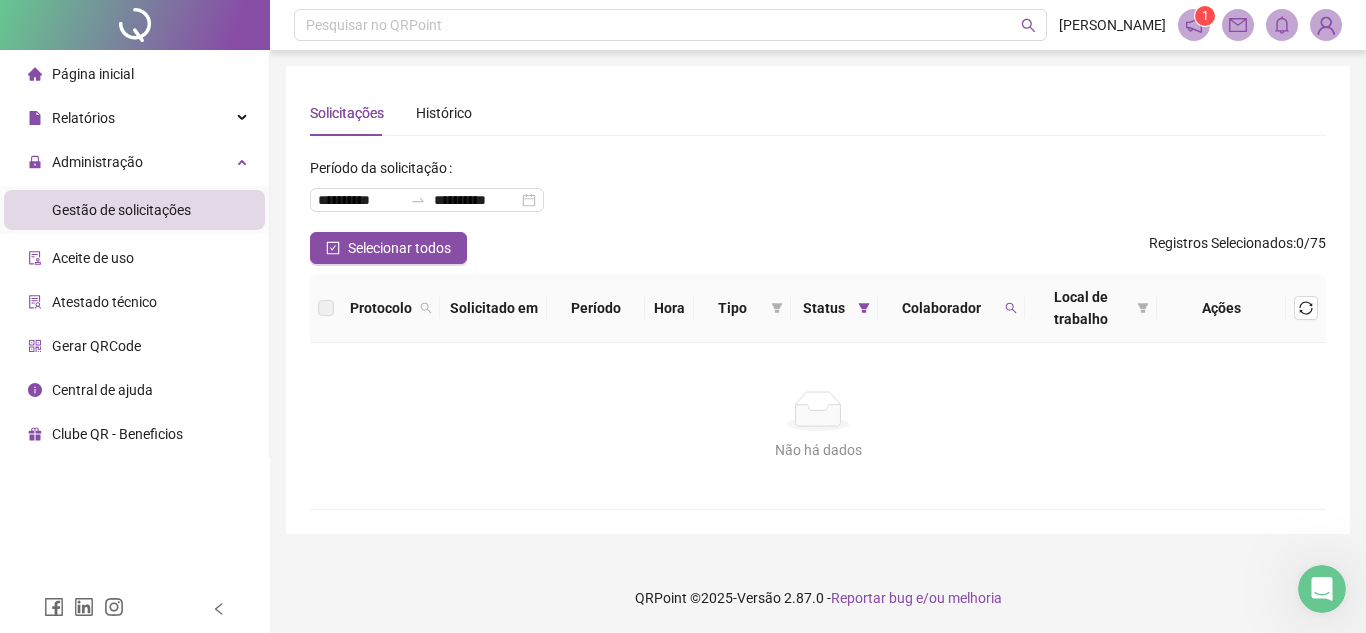 click on "Página inicial" at bounding box center (93, 74) 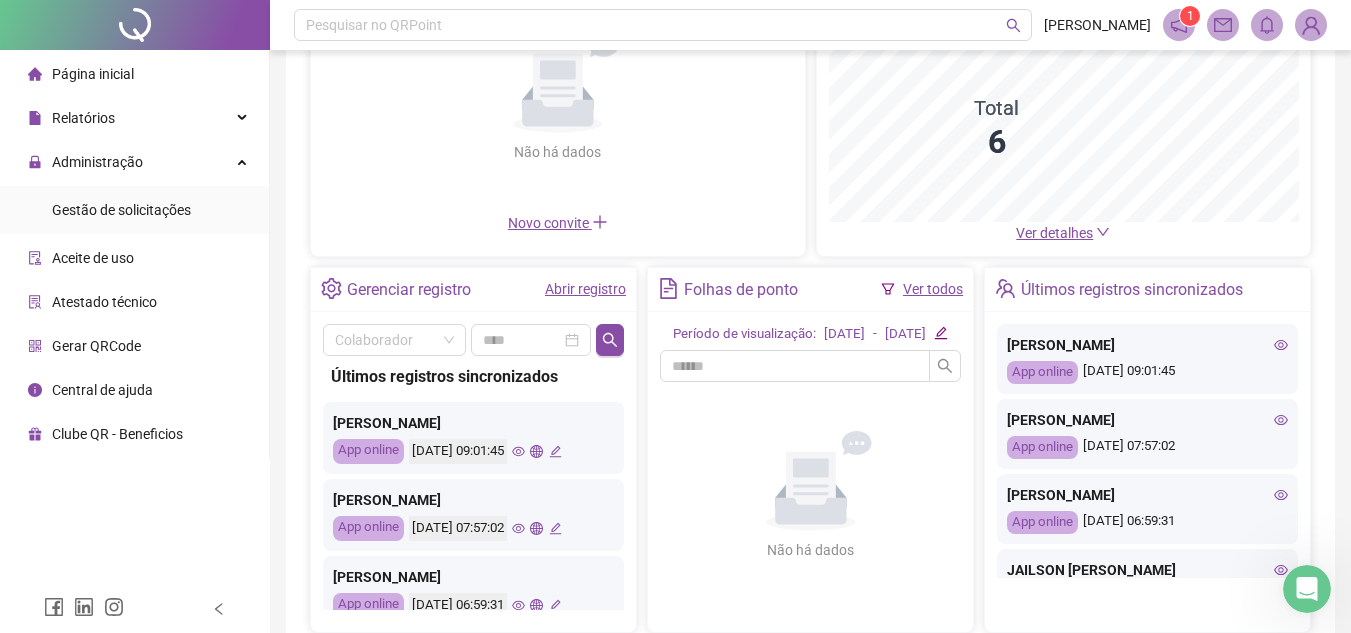 scroll, scrollTop: 242, scrollLeft: 0, axis: vertical 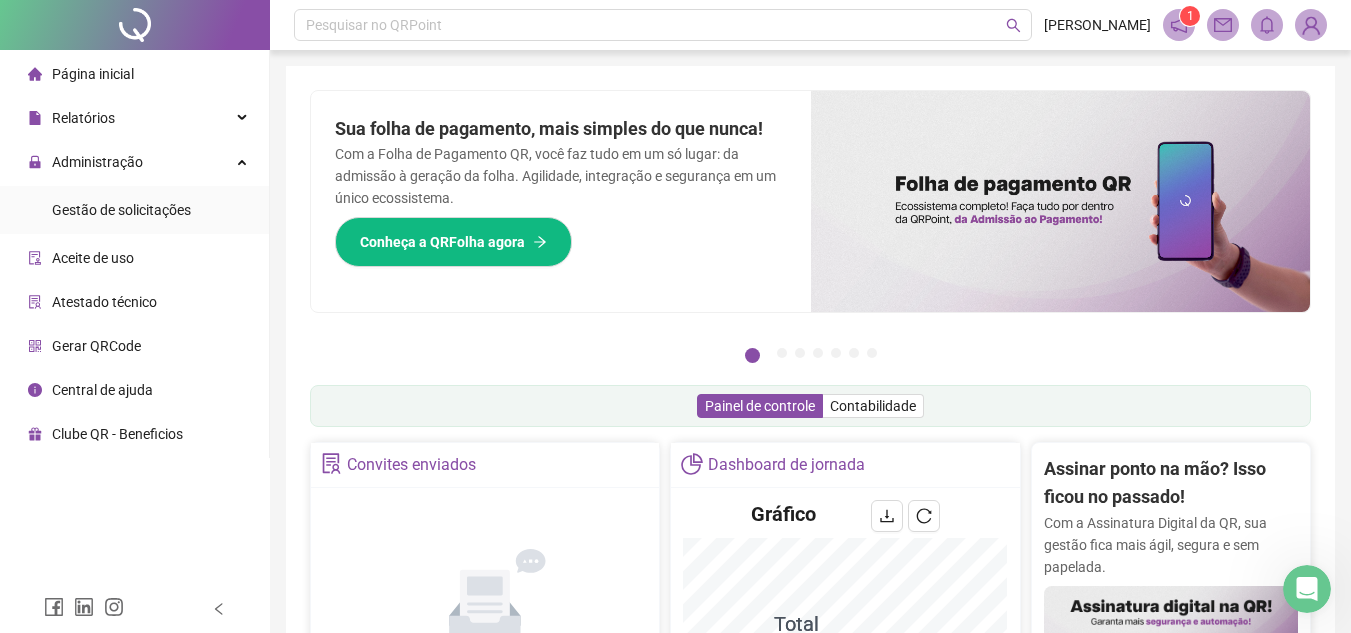 click on "Página inicial" at bounding box center (93, 74) 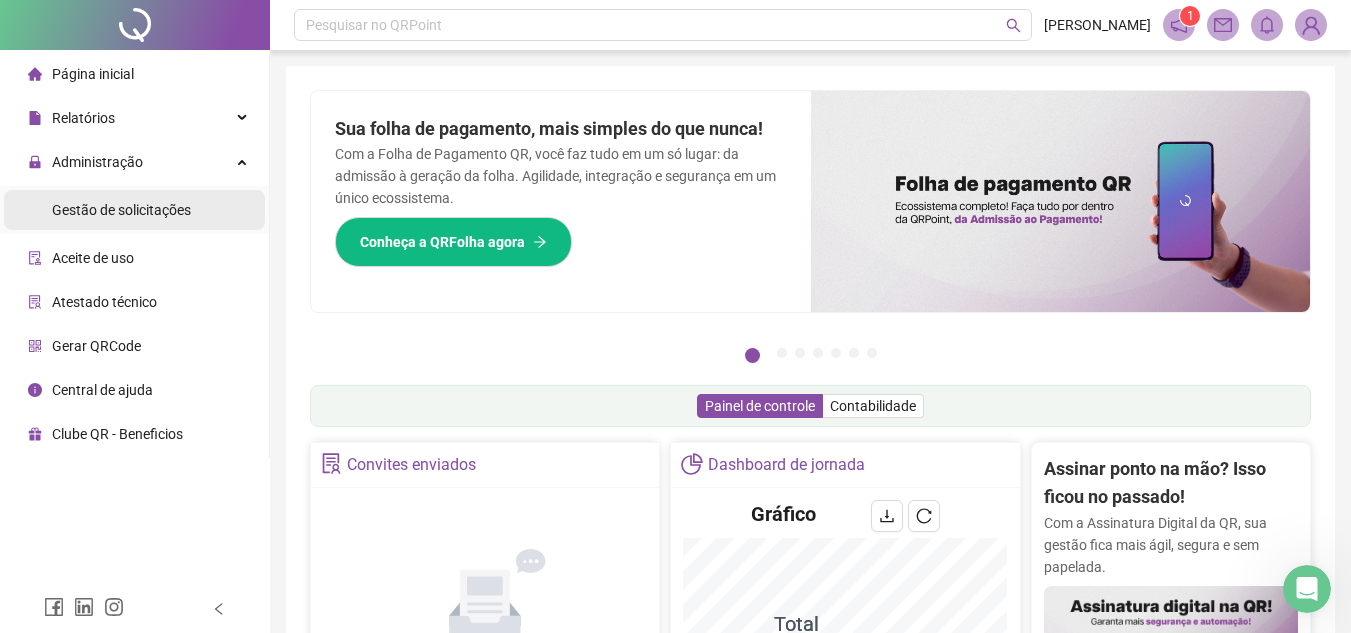 click on "Gestão de solicitações" at bounding box center (121, 210) 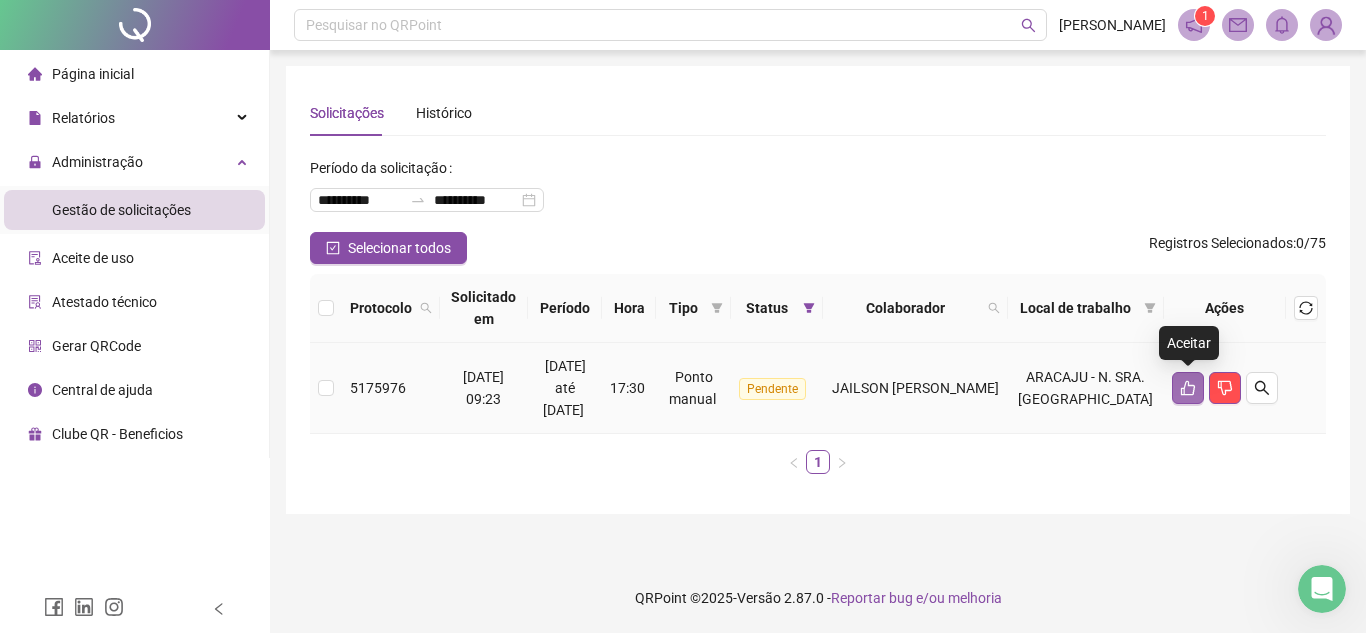 click 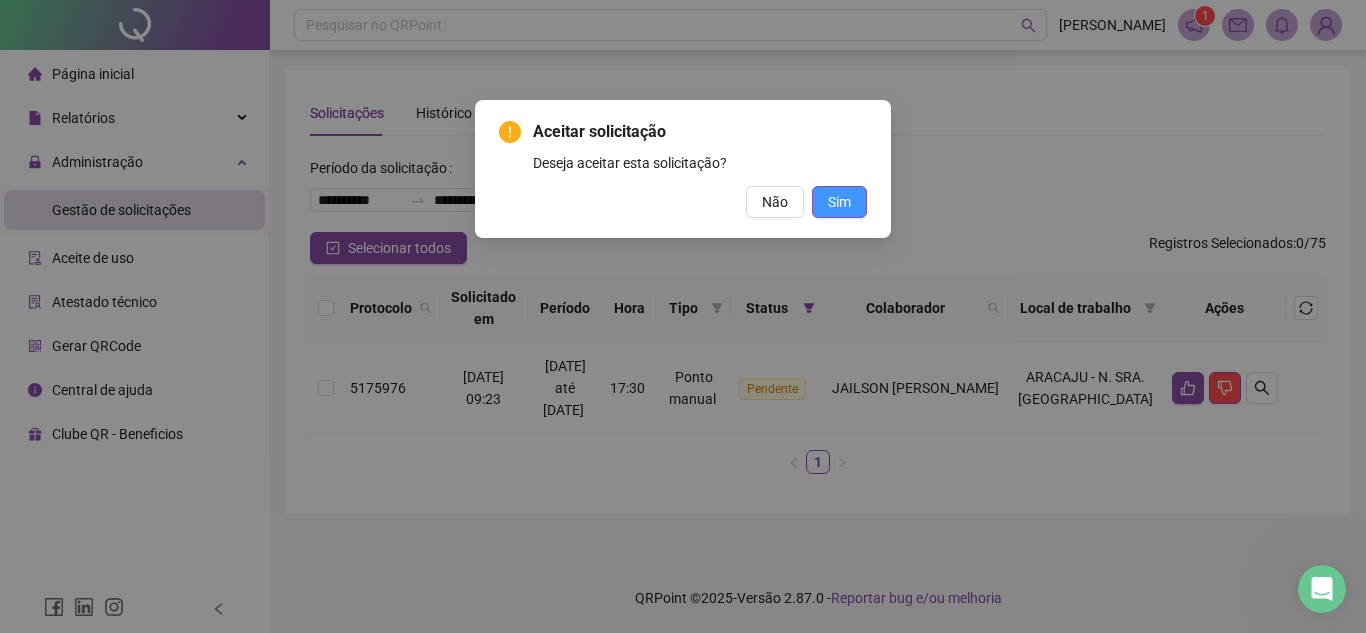click on "Sim" at bounding box center [839, 202] 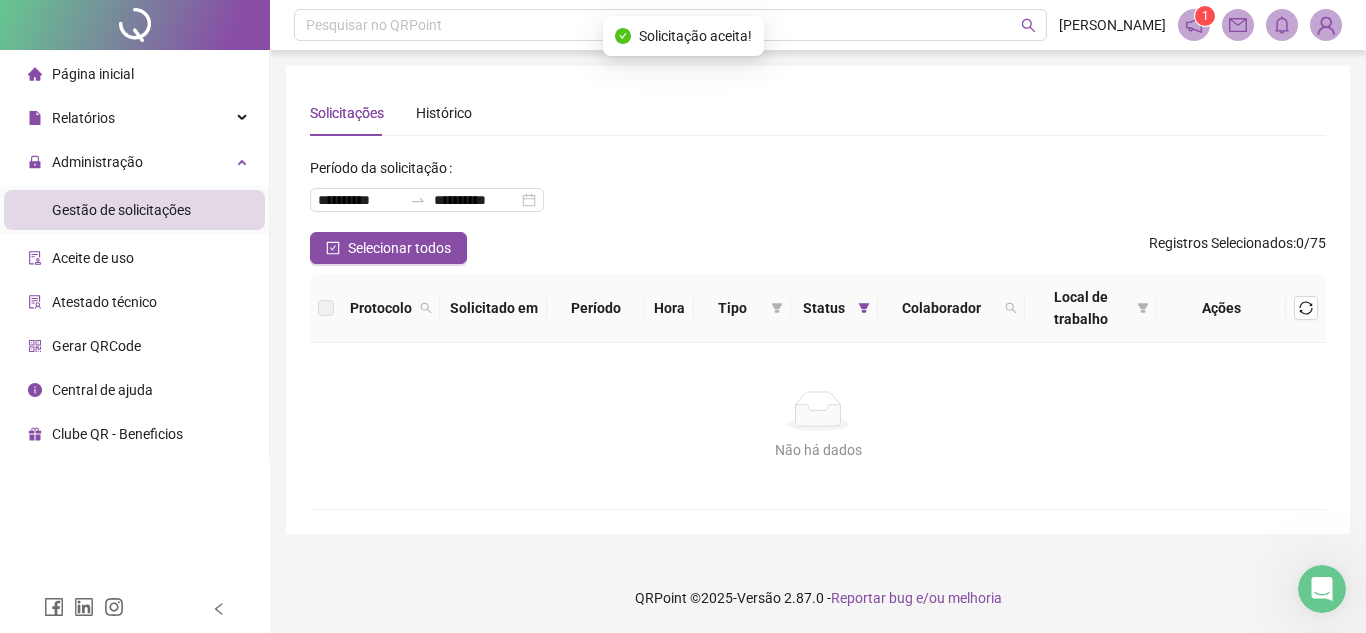 click on "Página inicial" at bounding box center (93, 74) 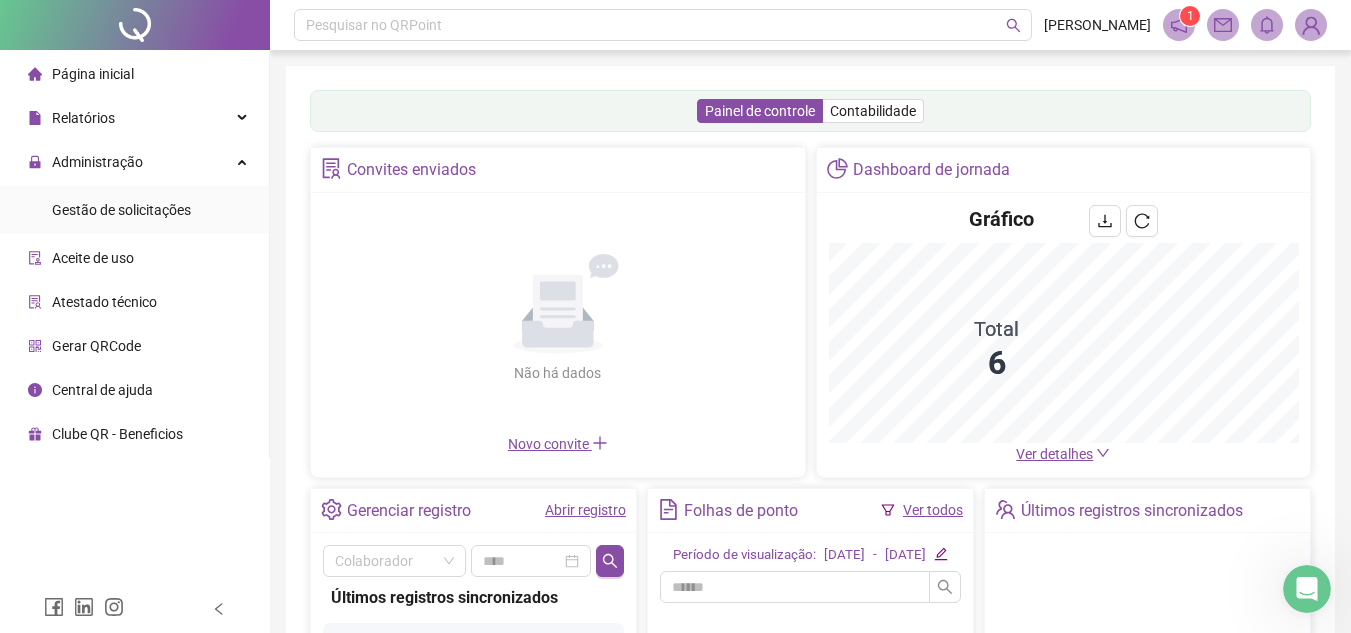click on "Ver todos" at bounding box center [933, 510] 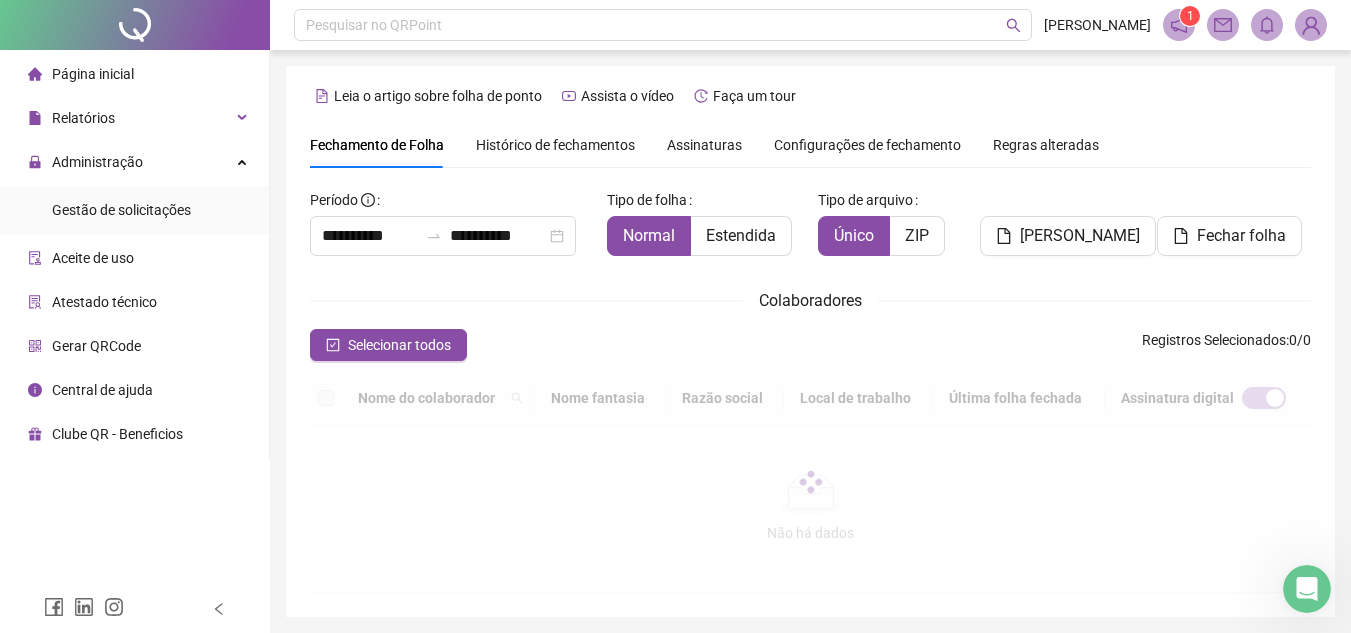 scroll, scrollTop: 93, scrollLeft: 0, axis: vertical 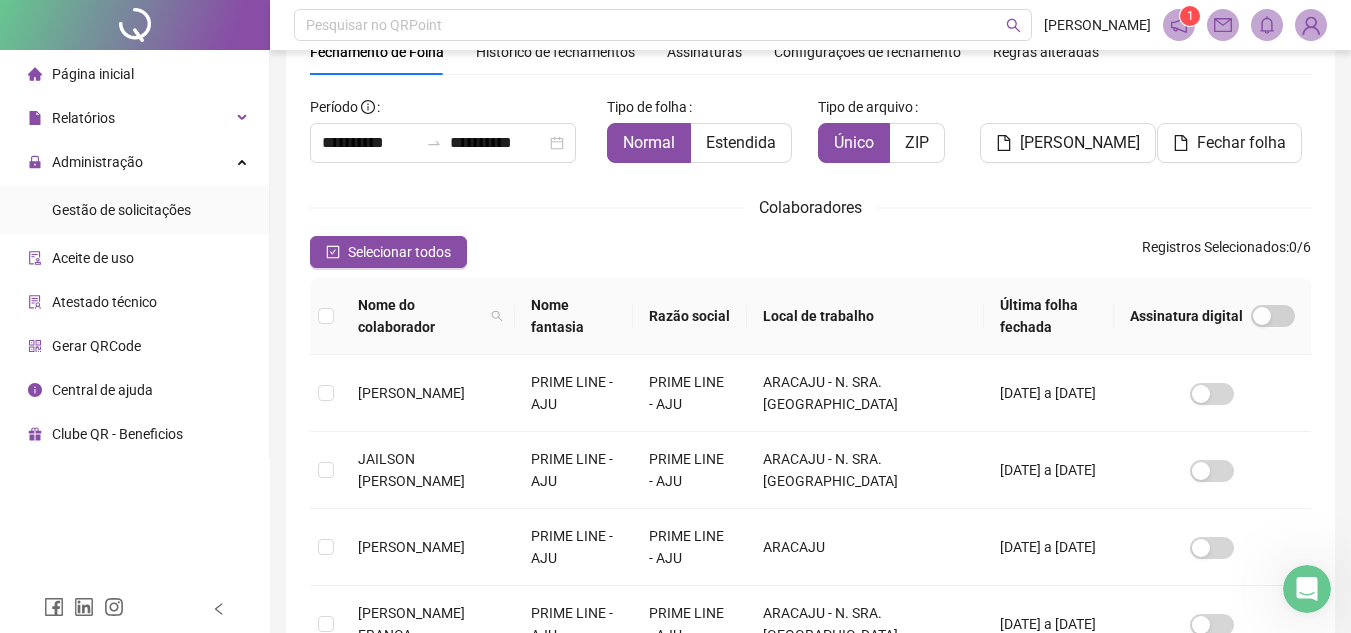 click on "Selecionar todos" at bounding box center [399, 252] 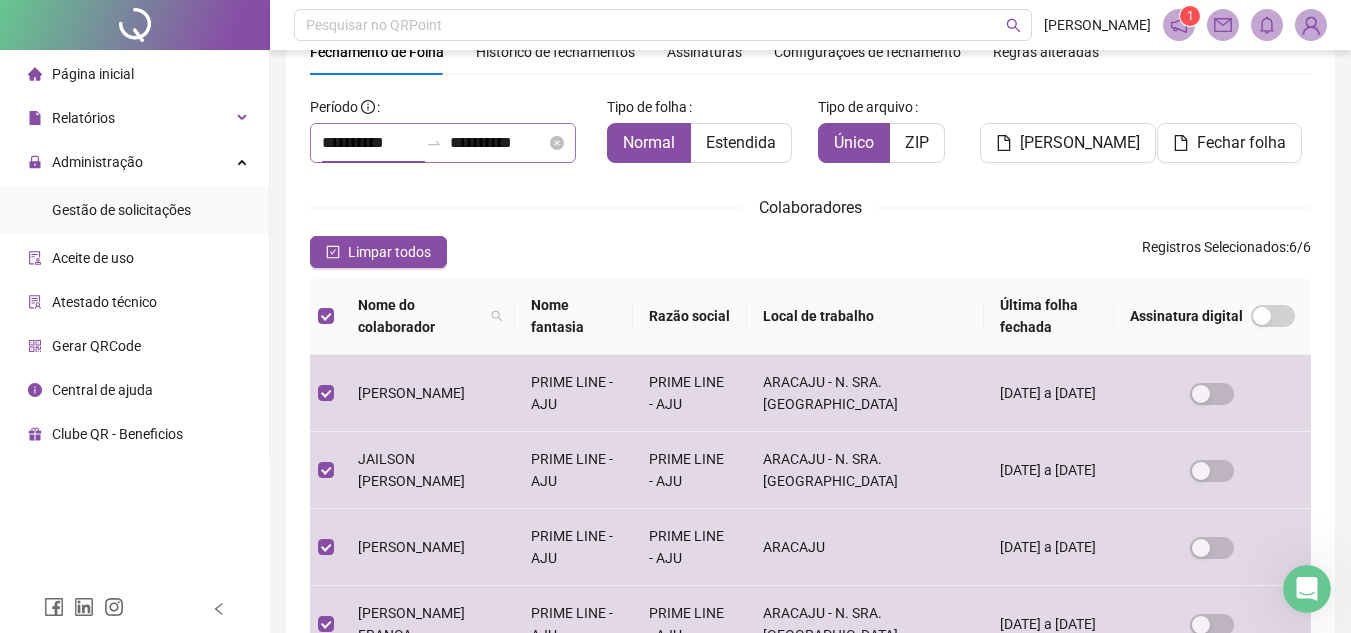 click on "**********" at bounding box center [370, 143] 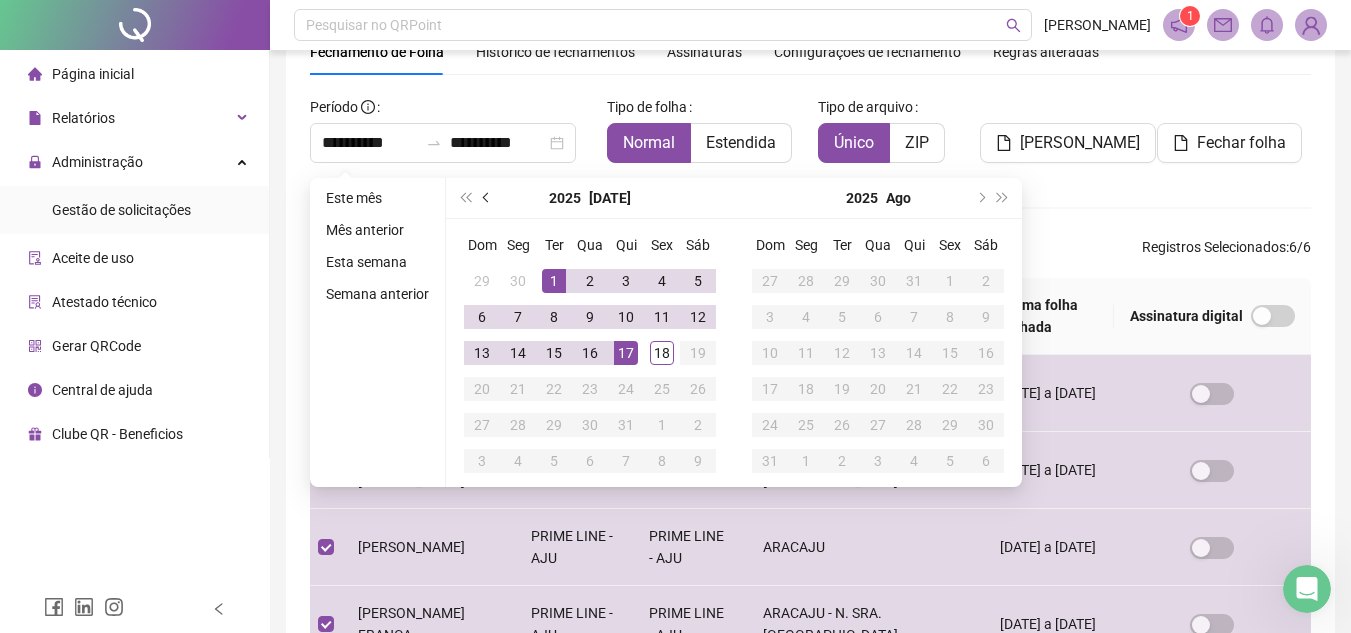 click at bounding box center (488, 198) 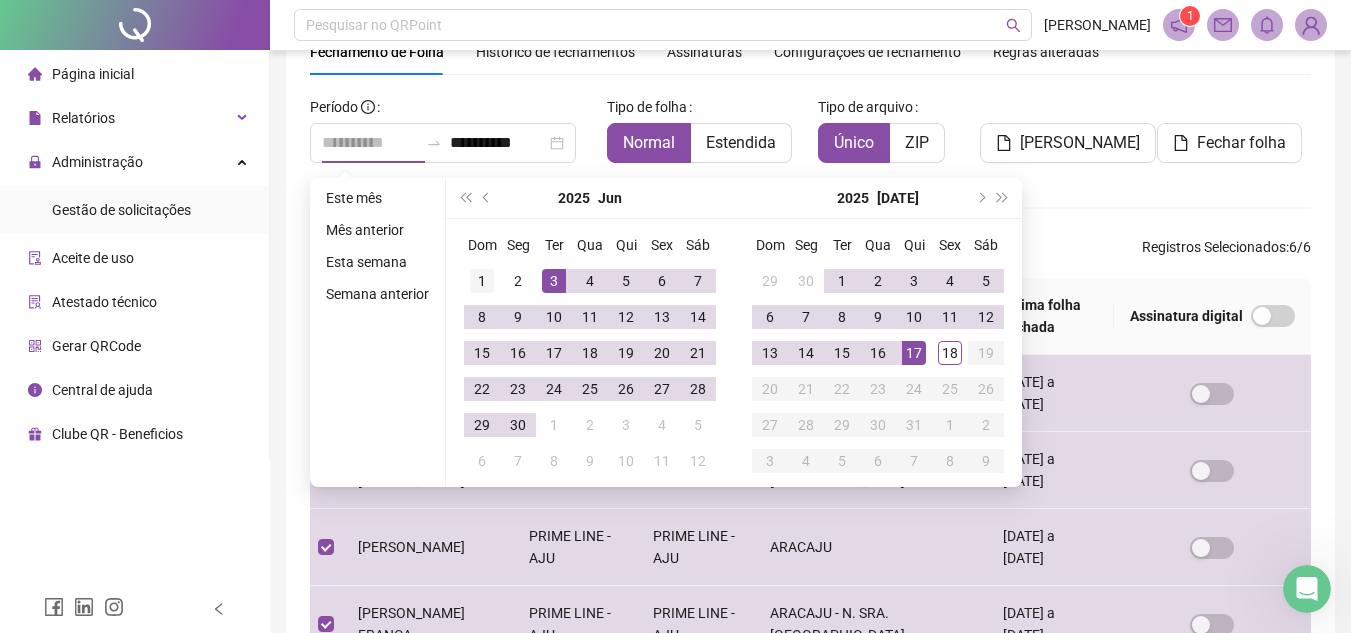 type on "**********" 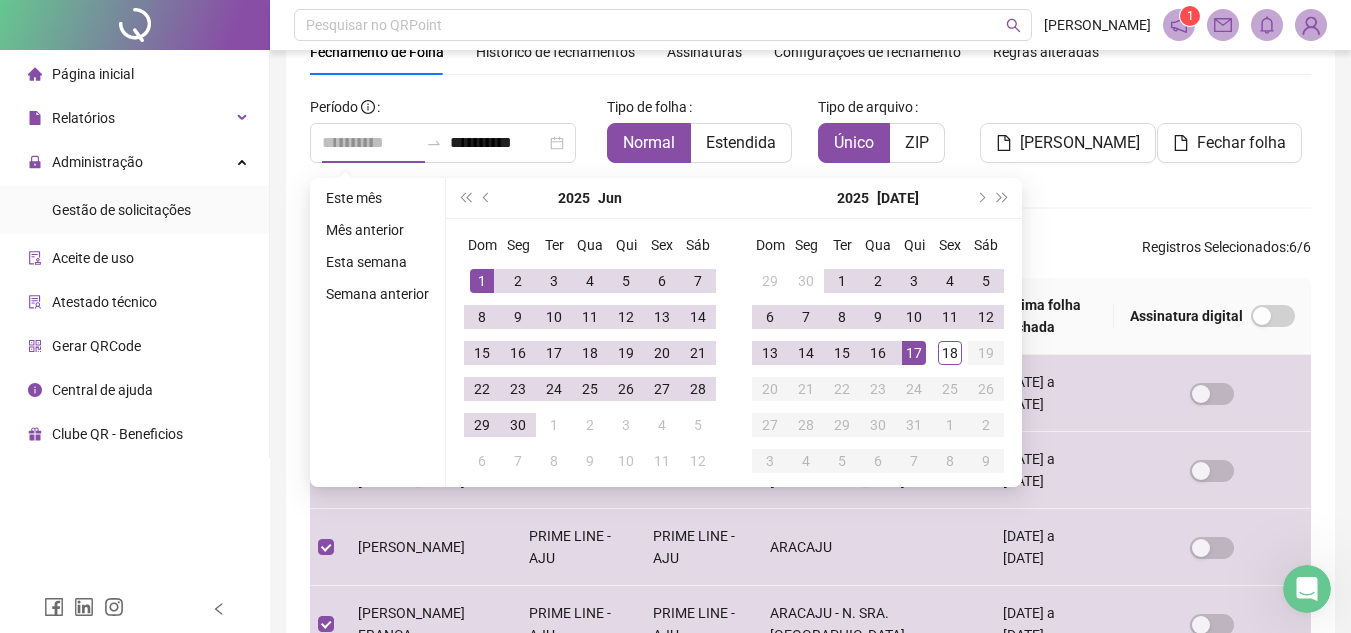 click on "1" at bounding box center [482, 281] 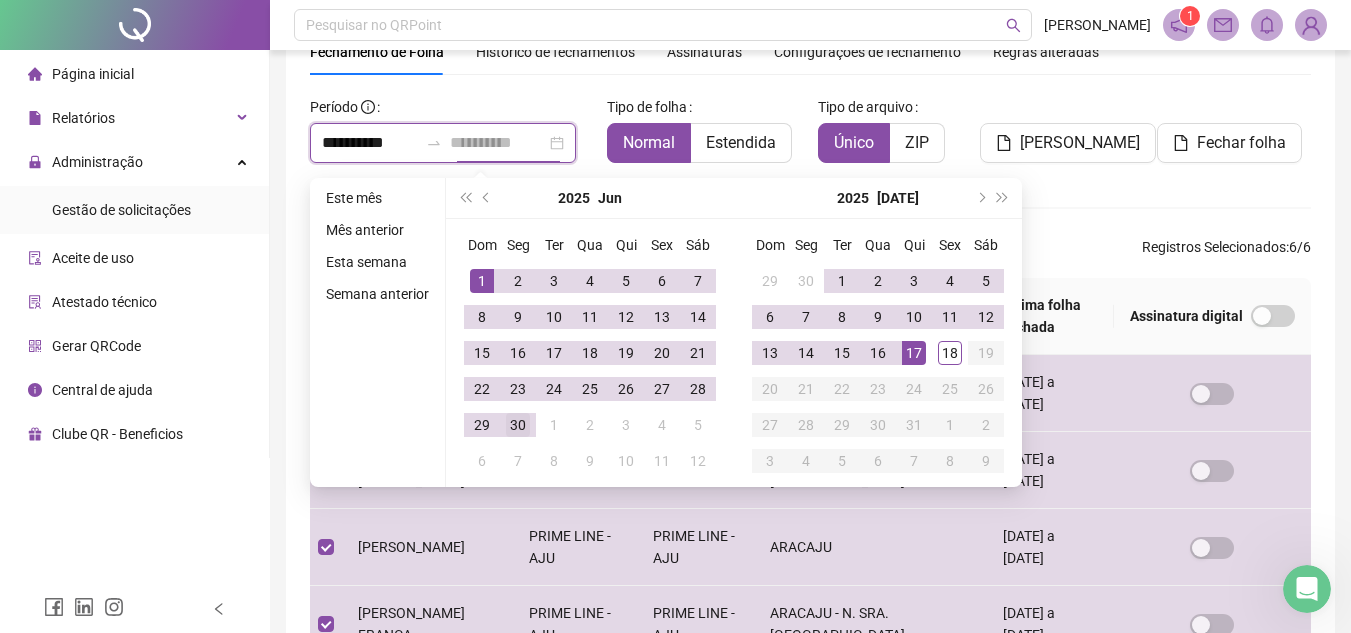 type on "**********" 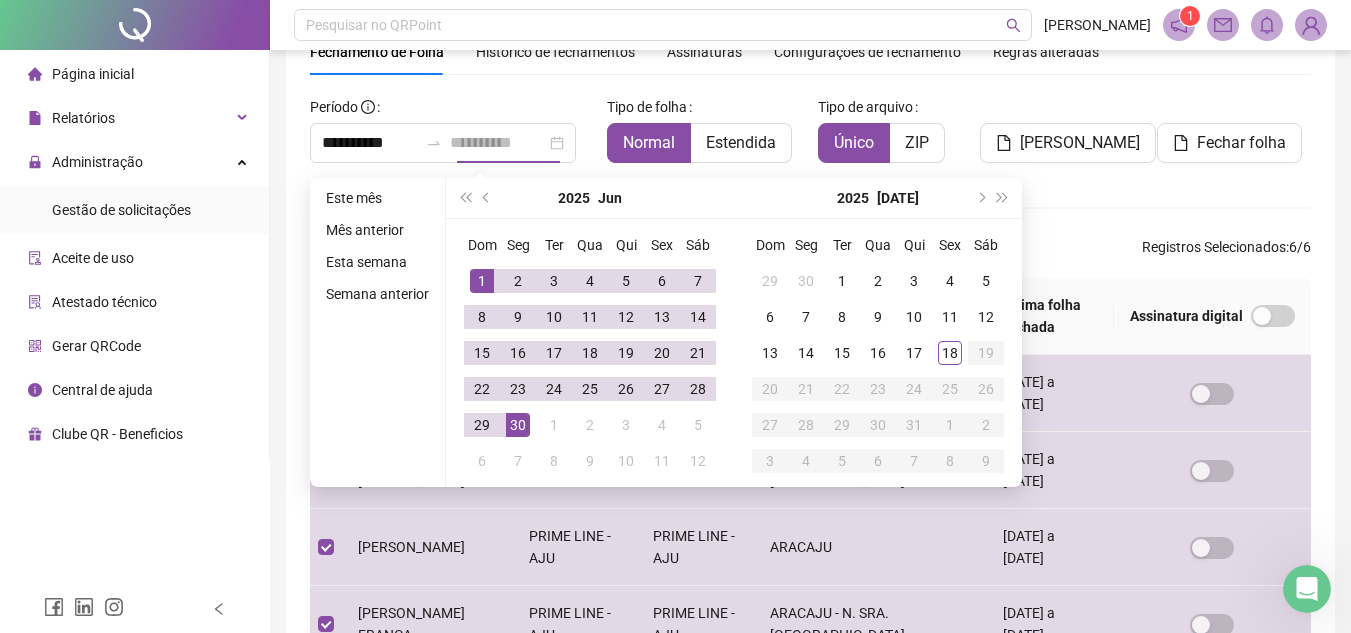 click on "30" at bounding box center [518, 425] 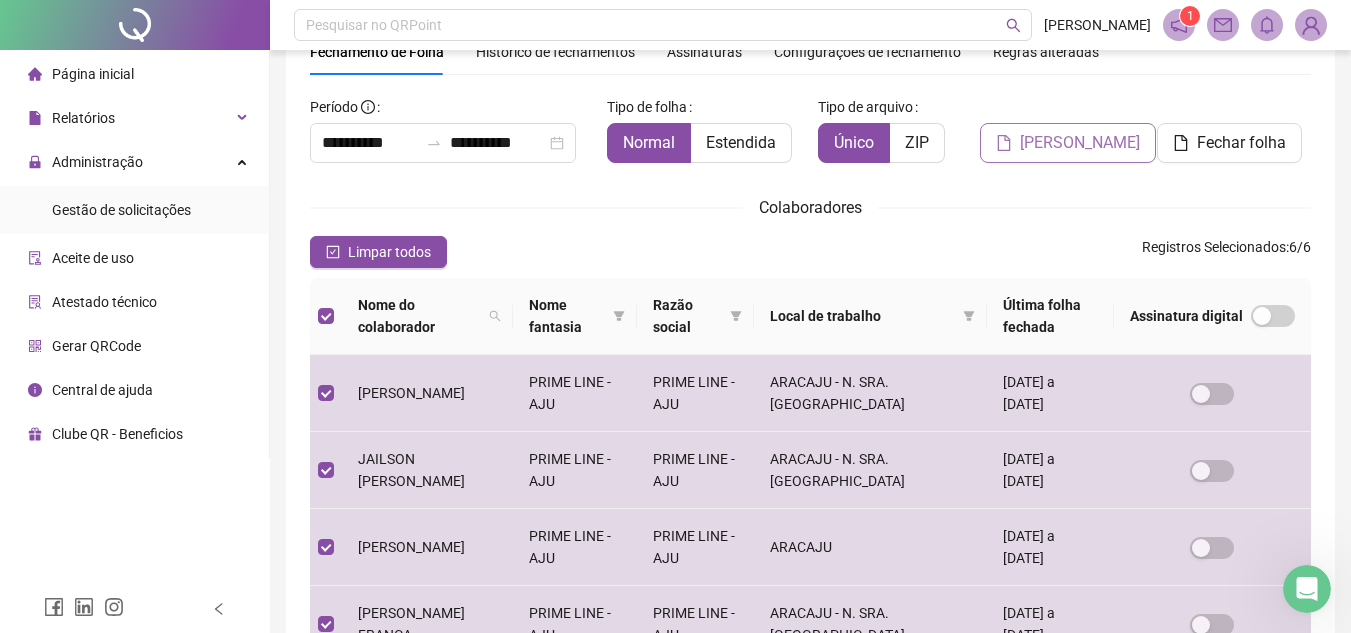 click on "[PERSON_NAME]" at bounding box center (1080, 143) 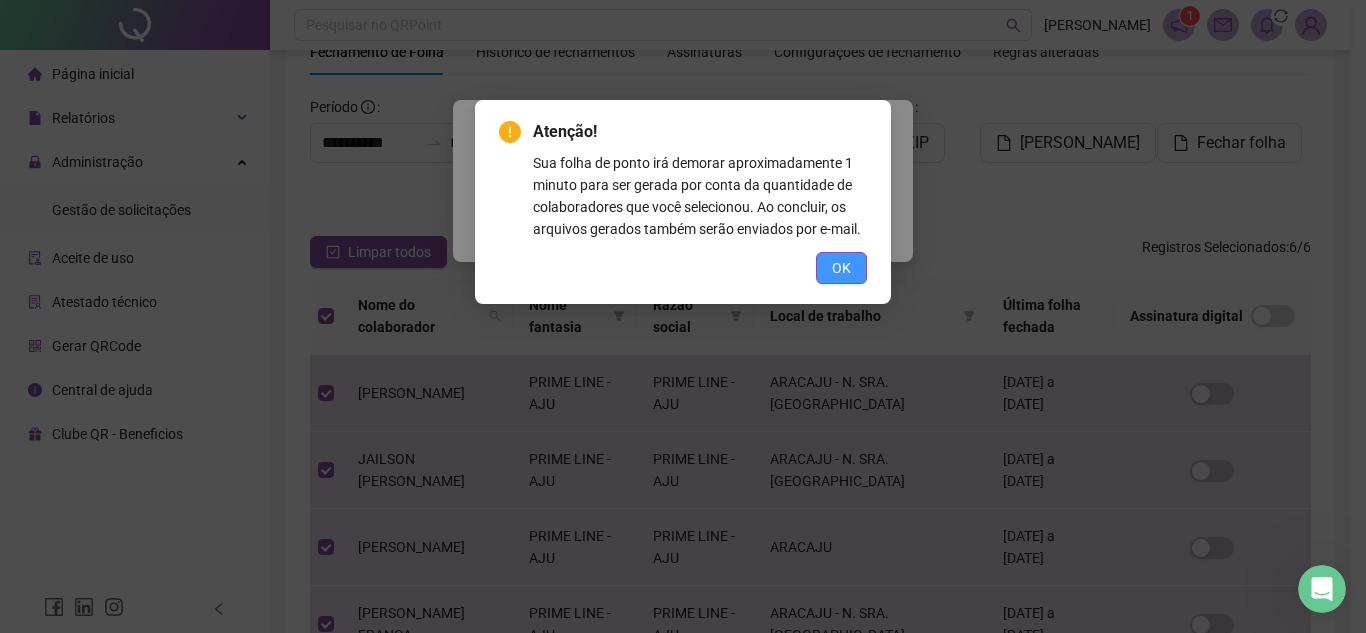 click on "OK" at bounding box center [841, 268] 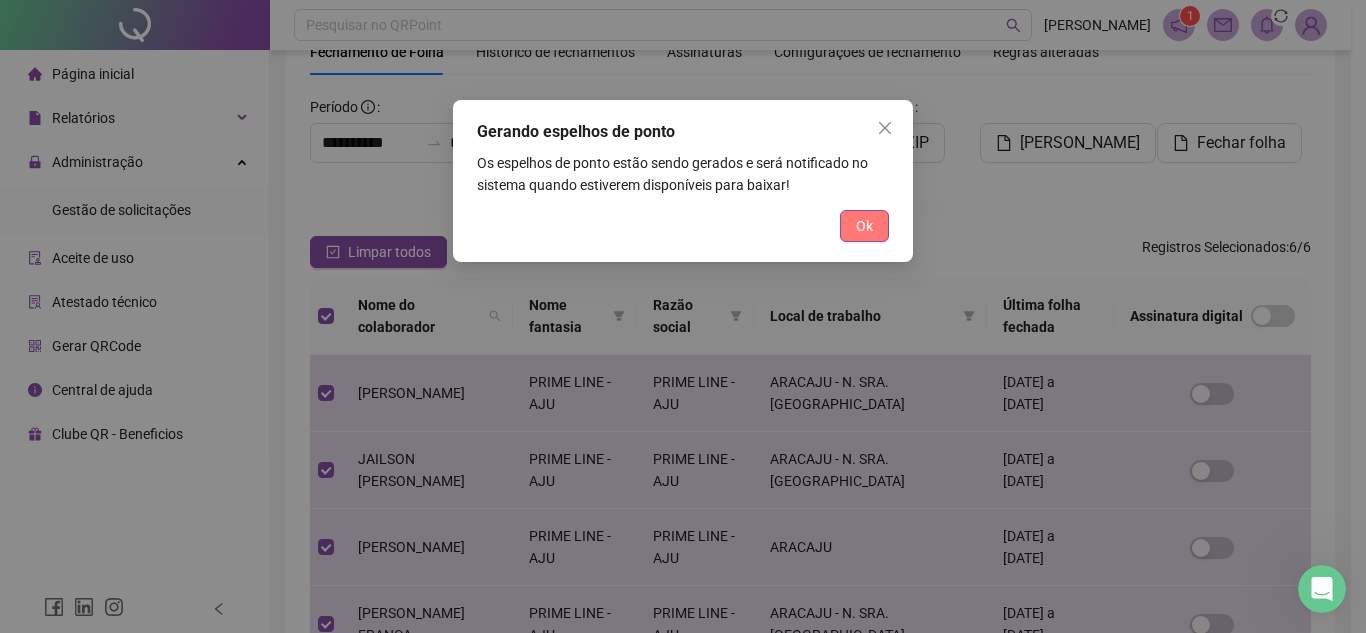 click on "Ok" at bounding box center [864, 226] 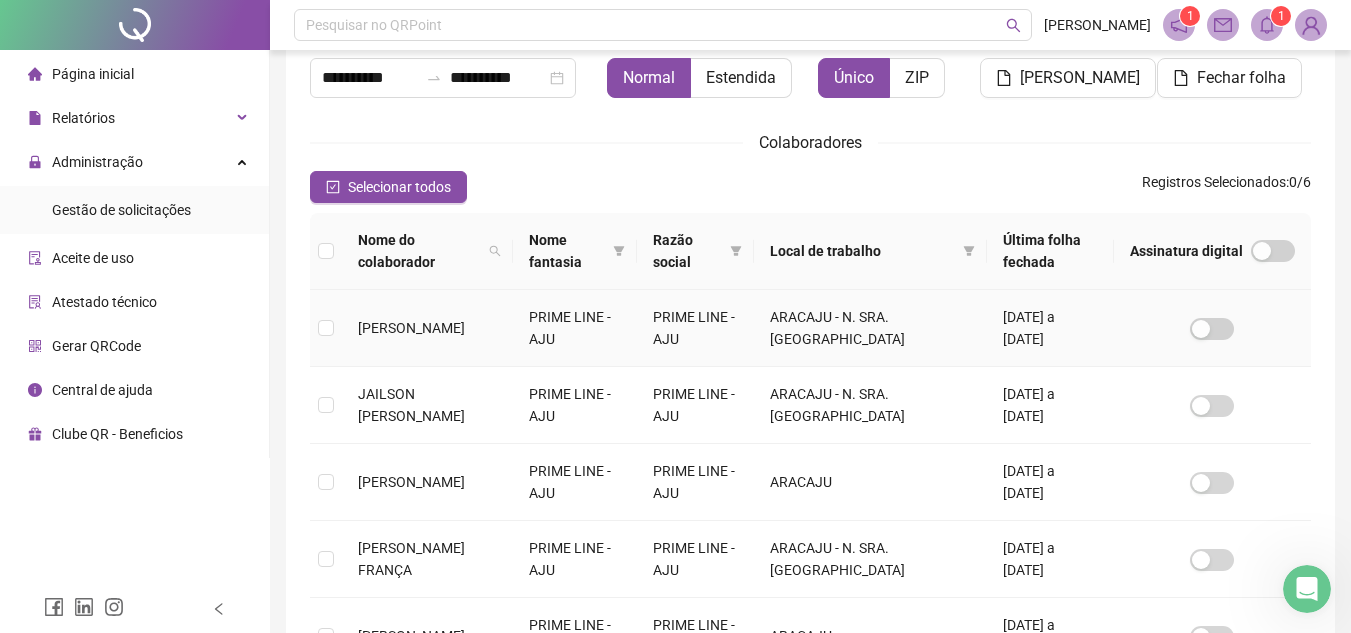 scroll, scrollTop: 193, scrollLeft: 0, axis: vertical 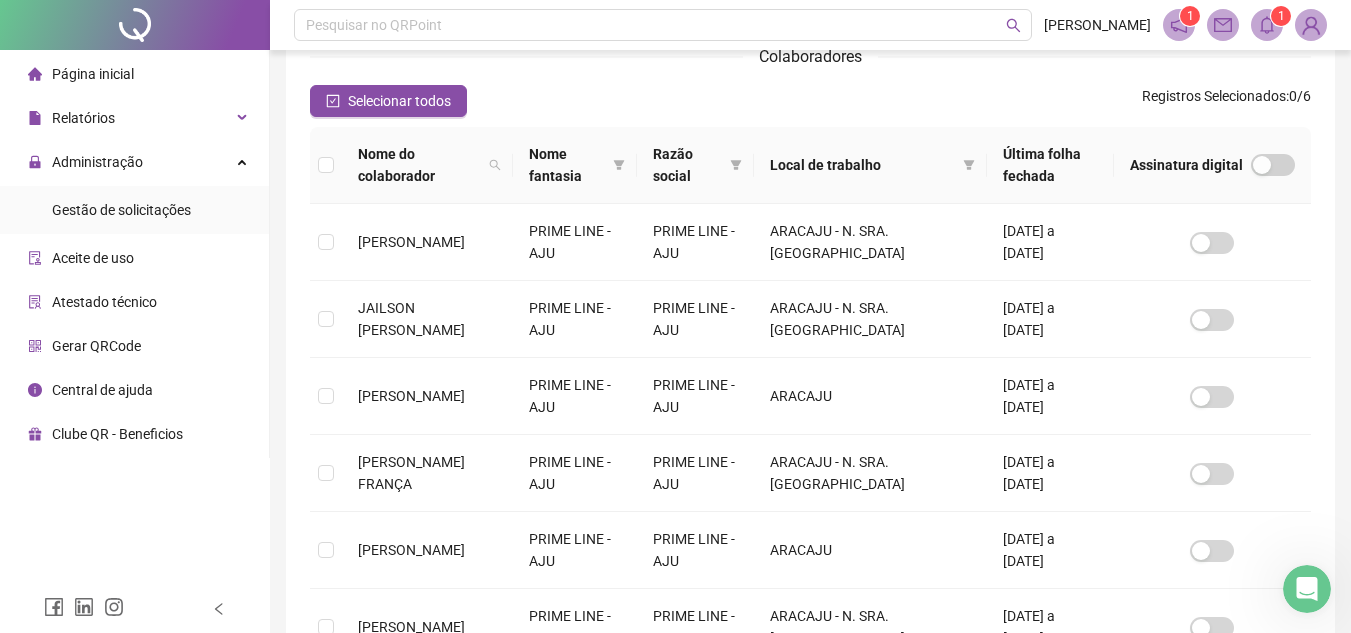 click 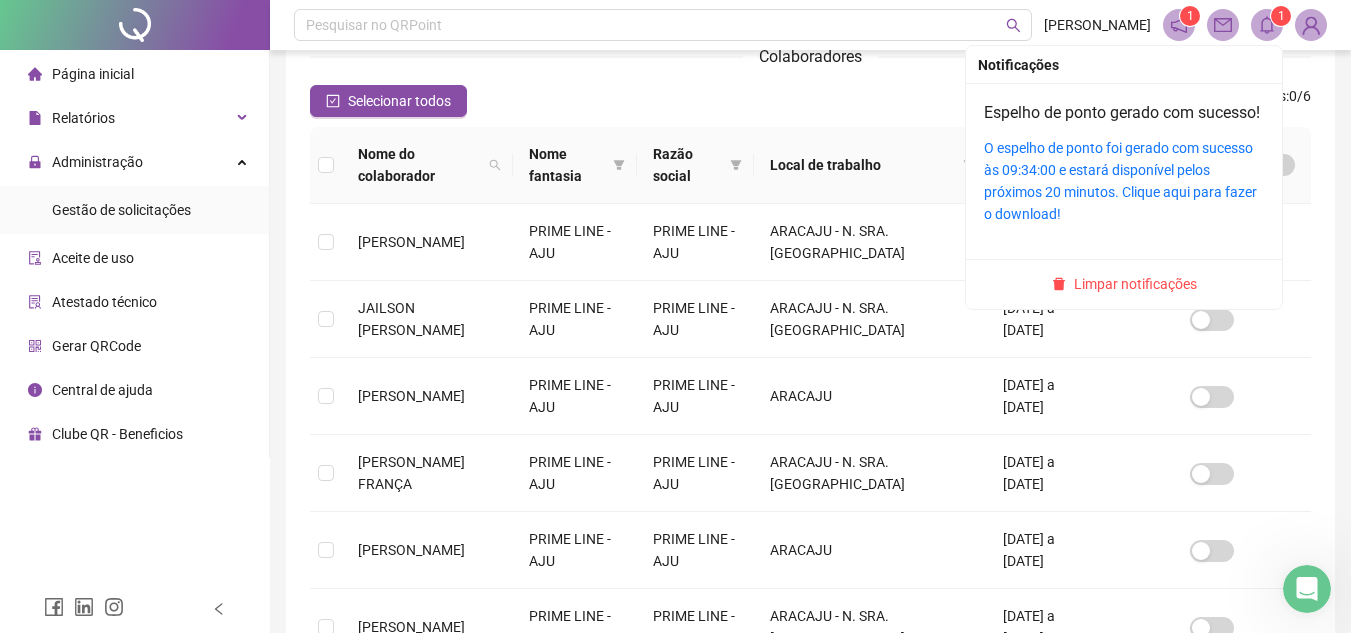 click 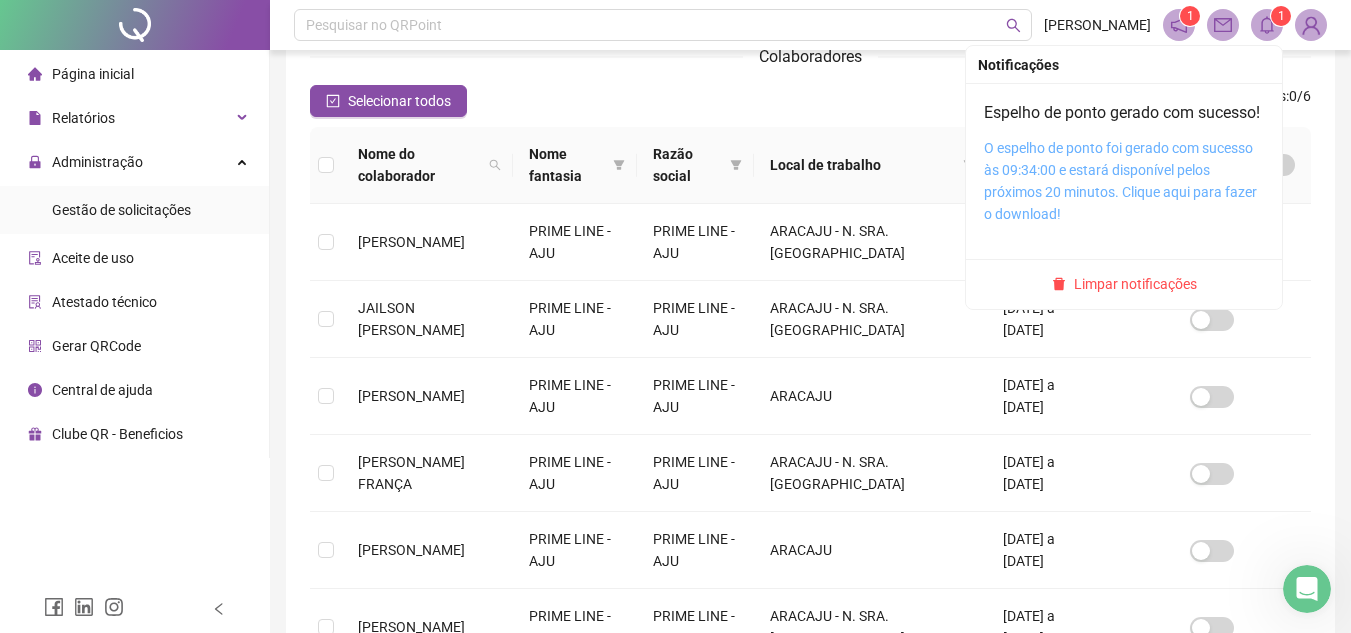click on "O espelho de ponto foi gerado com sucesso às 09:34:00 e estará disponível pelos próximos 20 minutos.
Clique aqui para fazer o download!" at bounding box center (1120, 181) 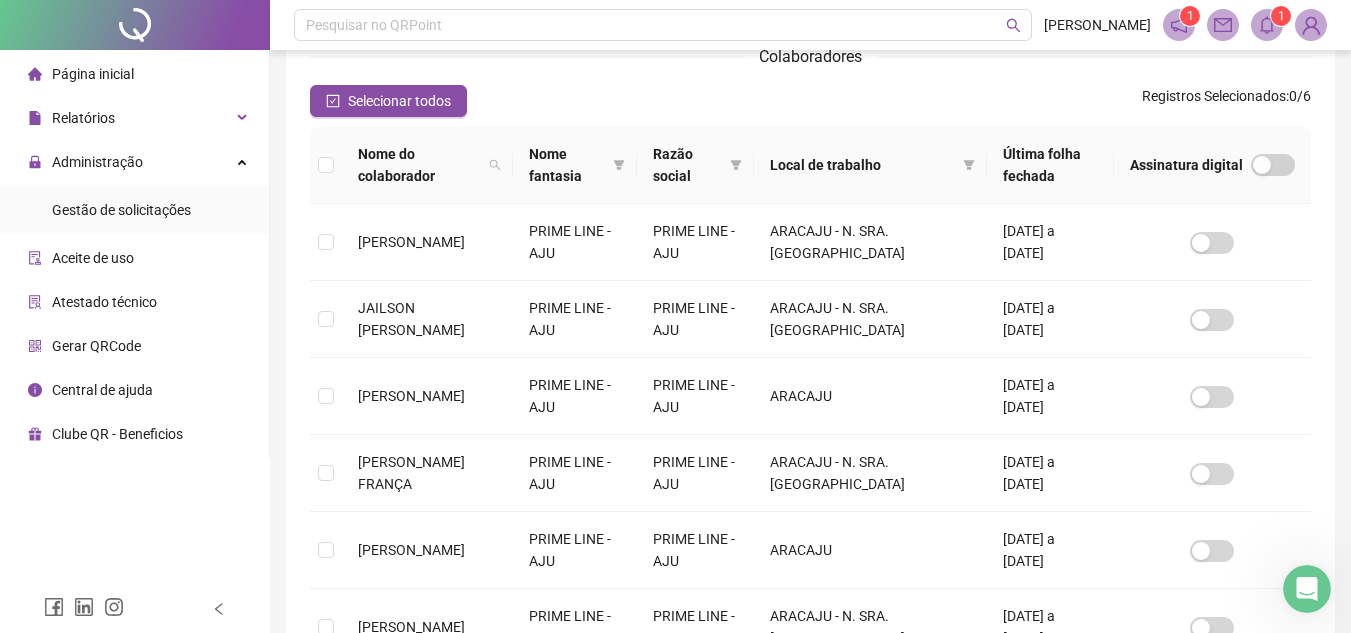 click 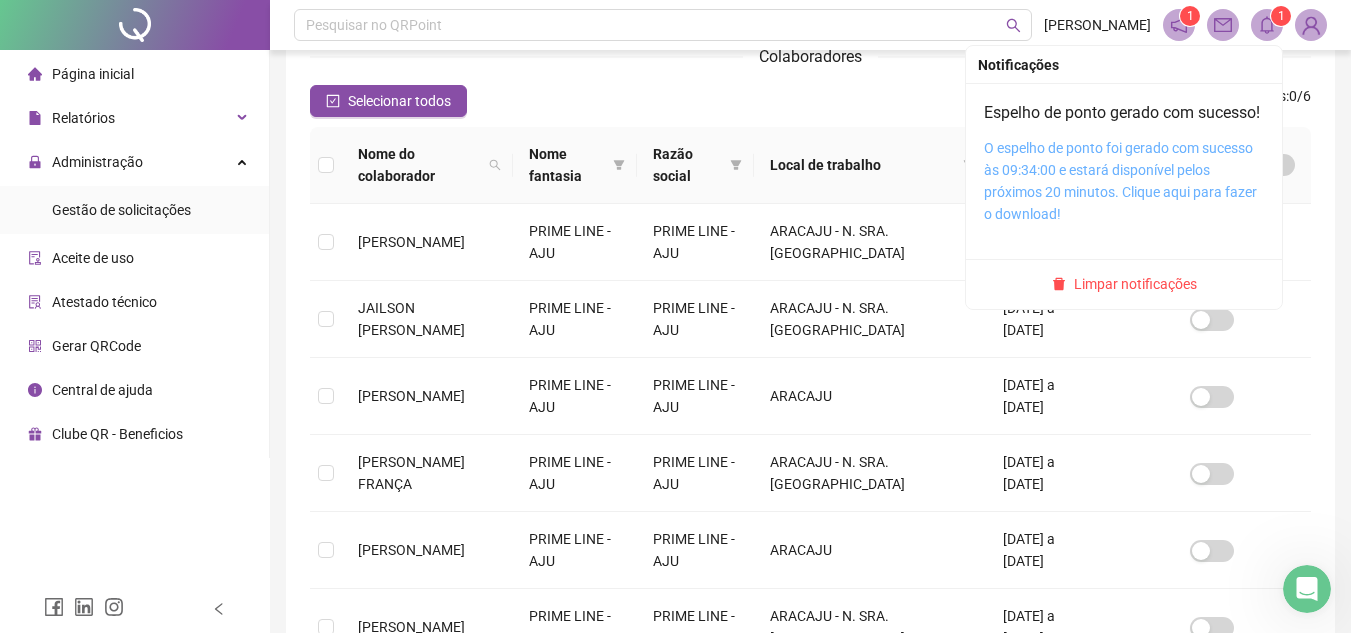 click on "O espelho de ponto foi gerado com sucesso às 09:34:00 e estará disponível pelos próximos 20 minutos.
Clique aqui para fazer o download!" at bounding box center (1120, 181) 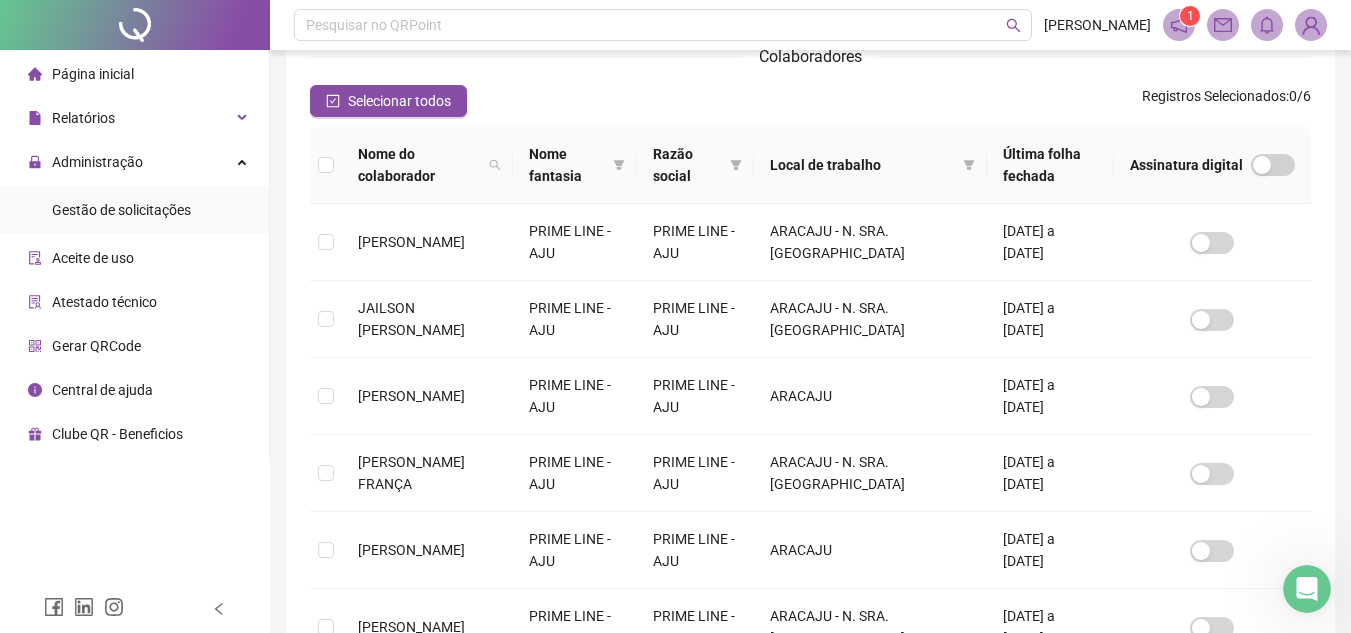 scroll, scrollTop: 93, scrollLeft: 0, axis: vertical 